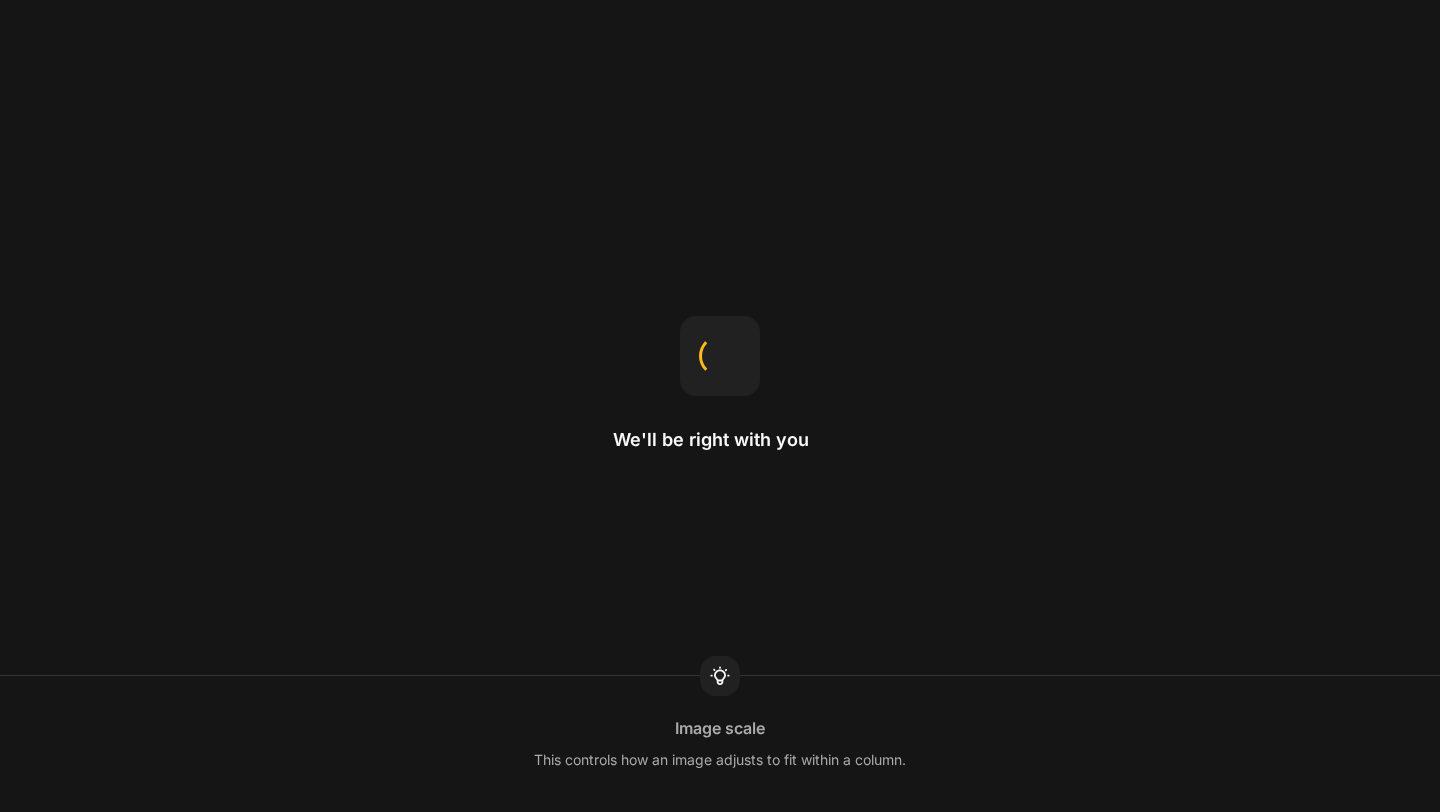 scroll, scrollTop: 0, scrollLeft: 0, axis: both 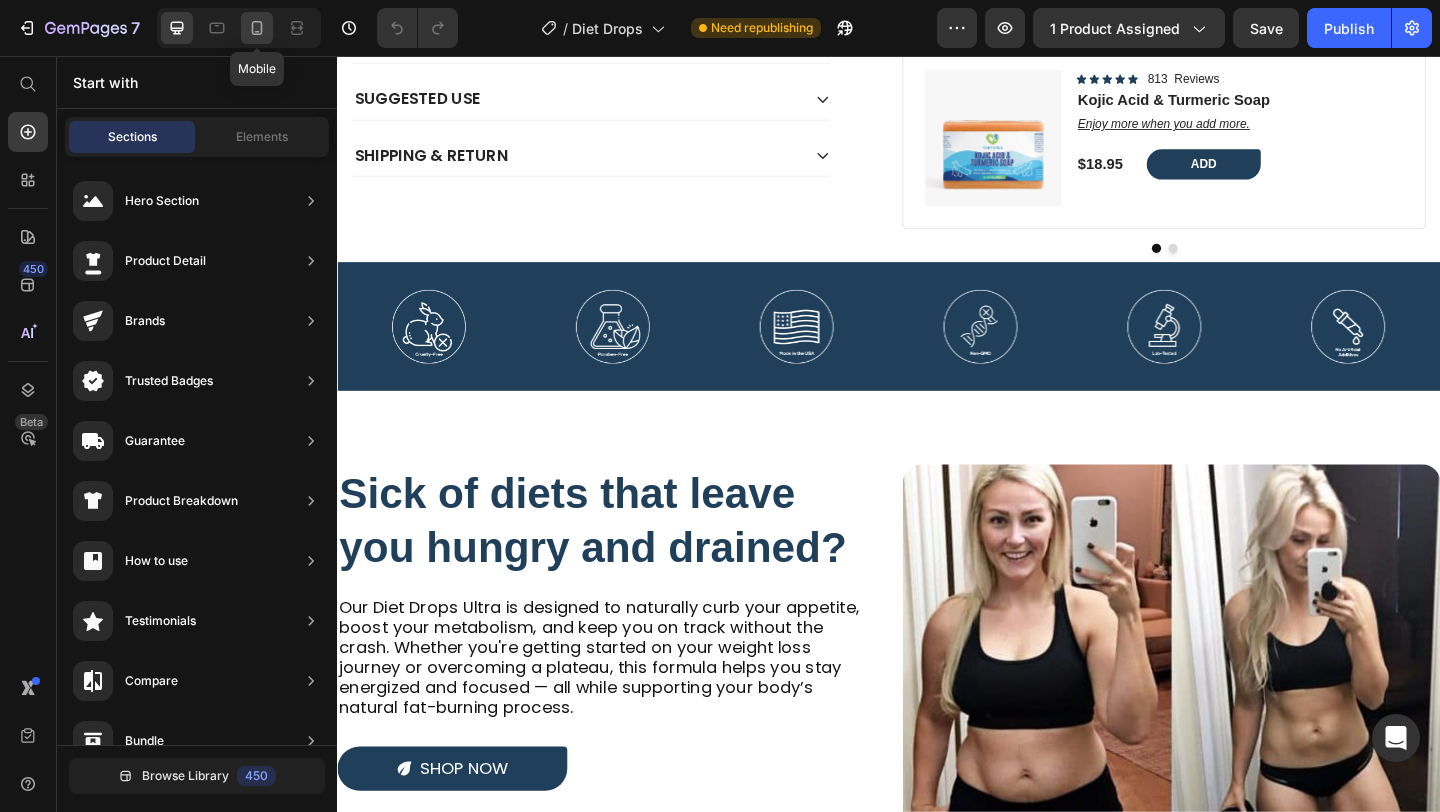 click 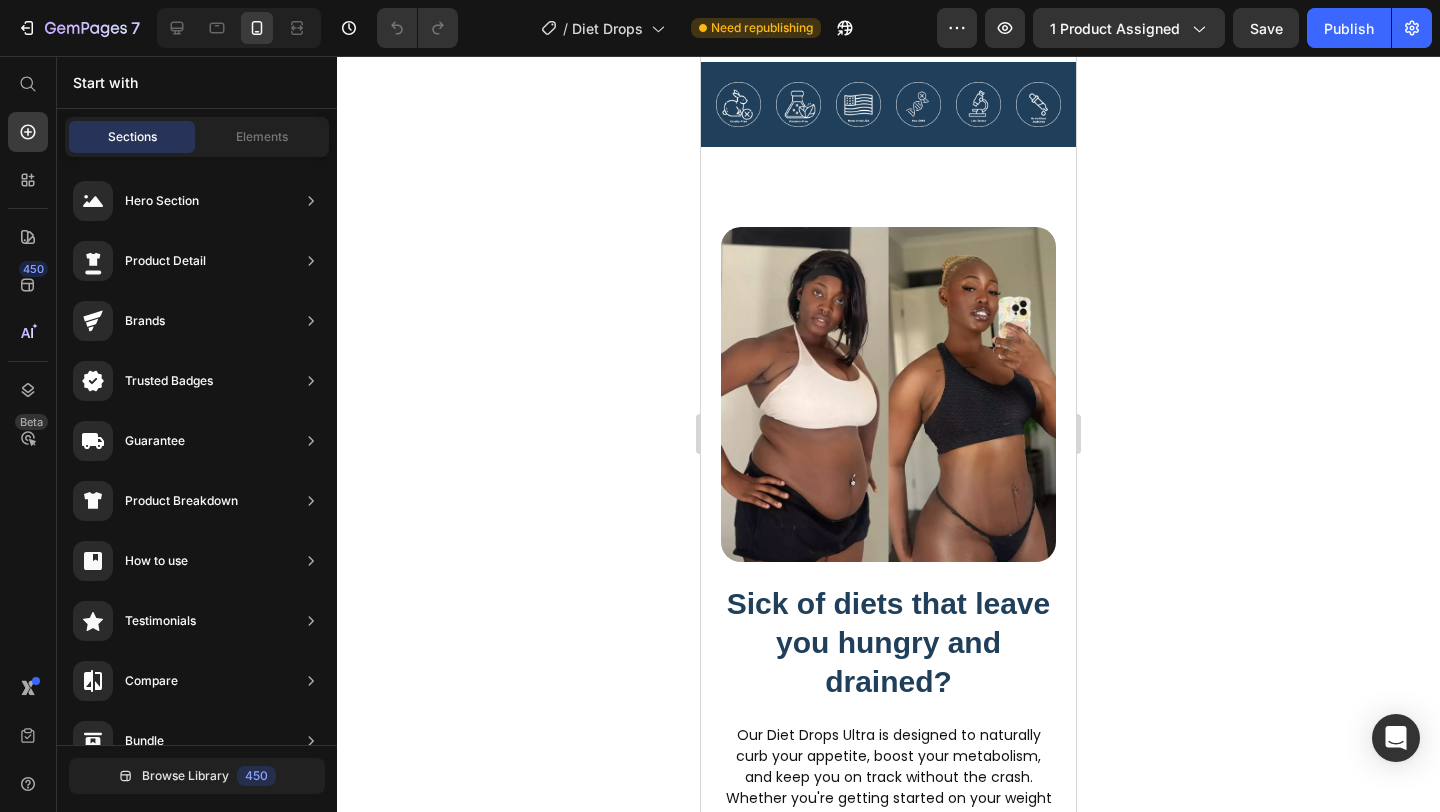 scroll, scrollTop: 1531, scrollLeft: 0, axis: vertical 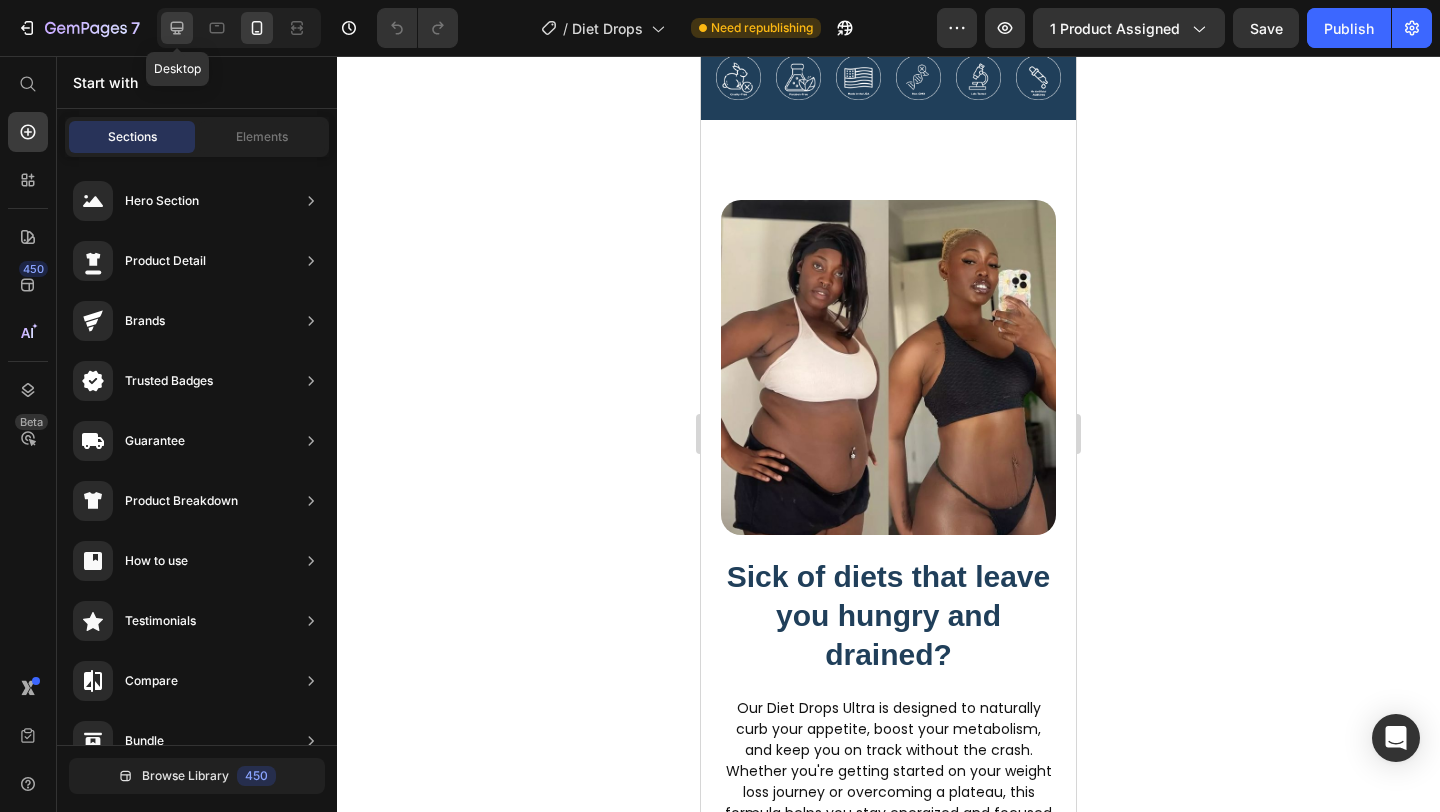 click 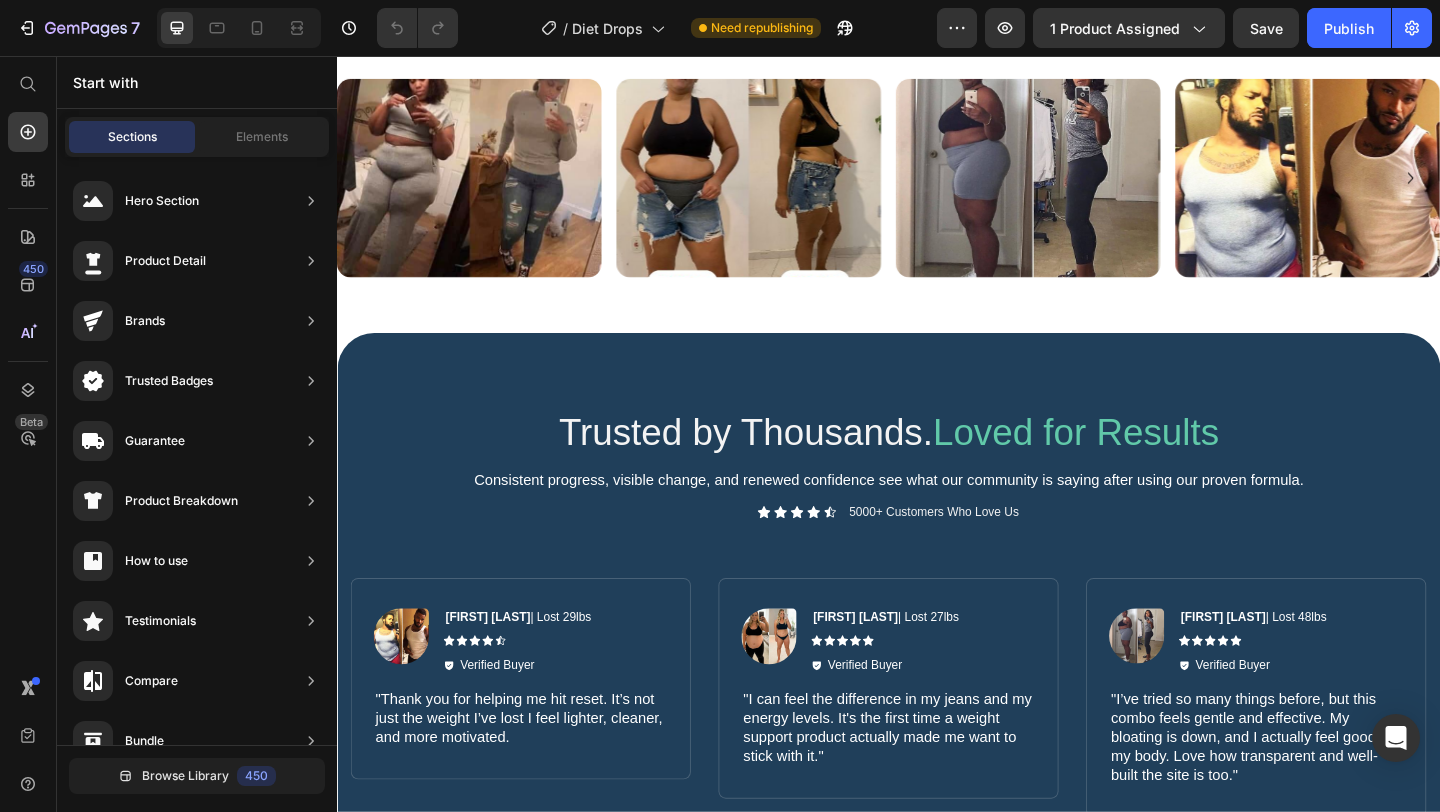 scroll, scrollTop: 2770, scrollLeft: 0, axis: vertical 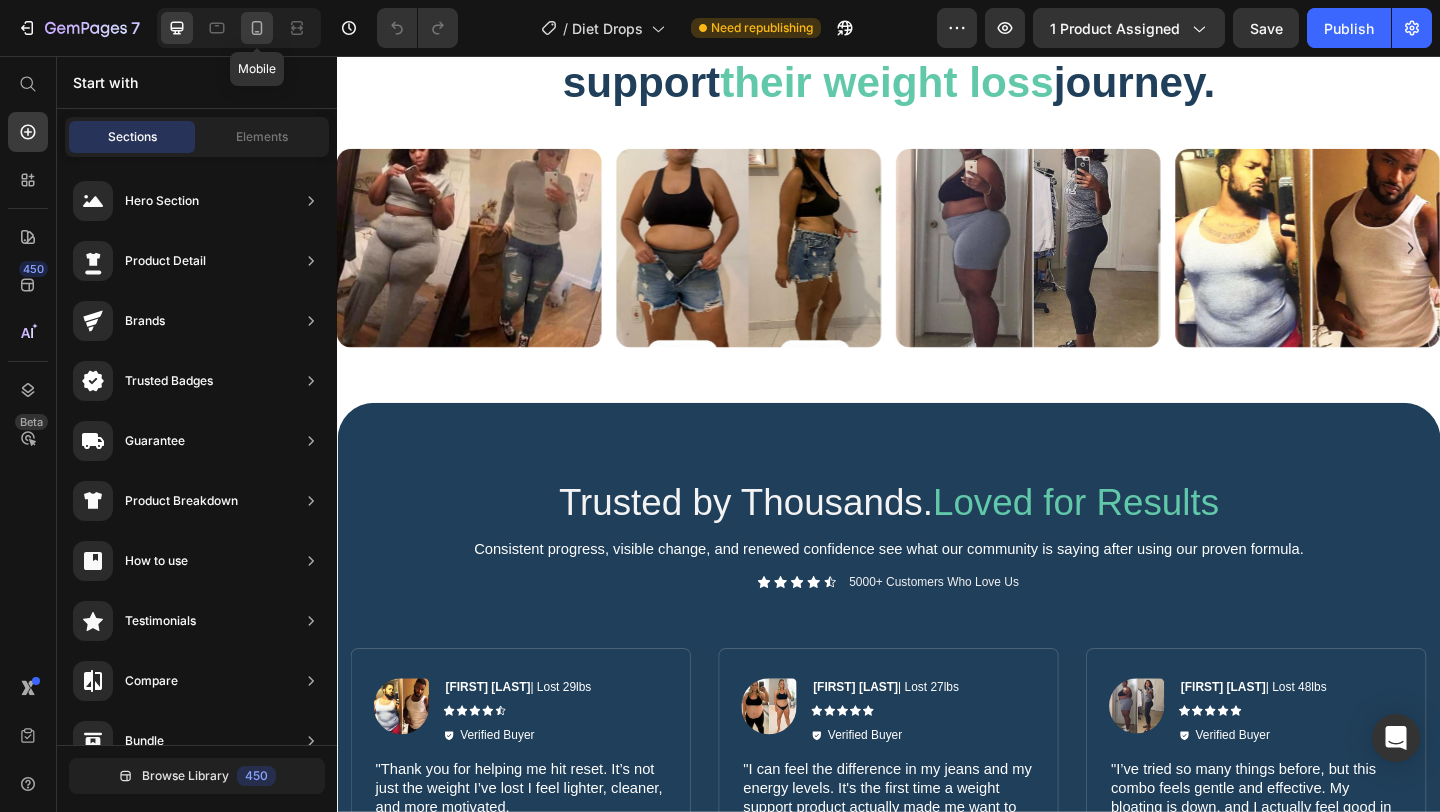 click 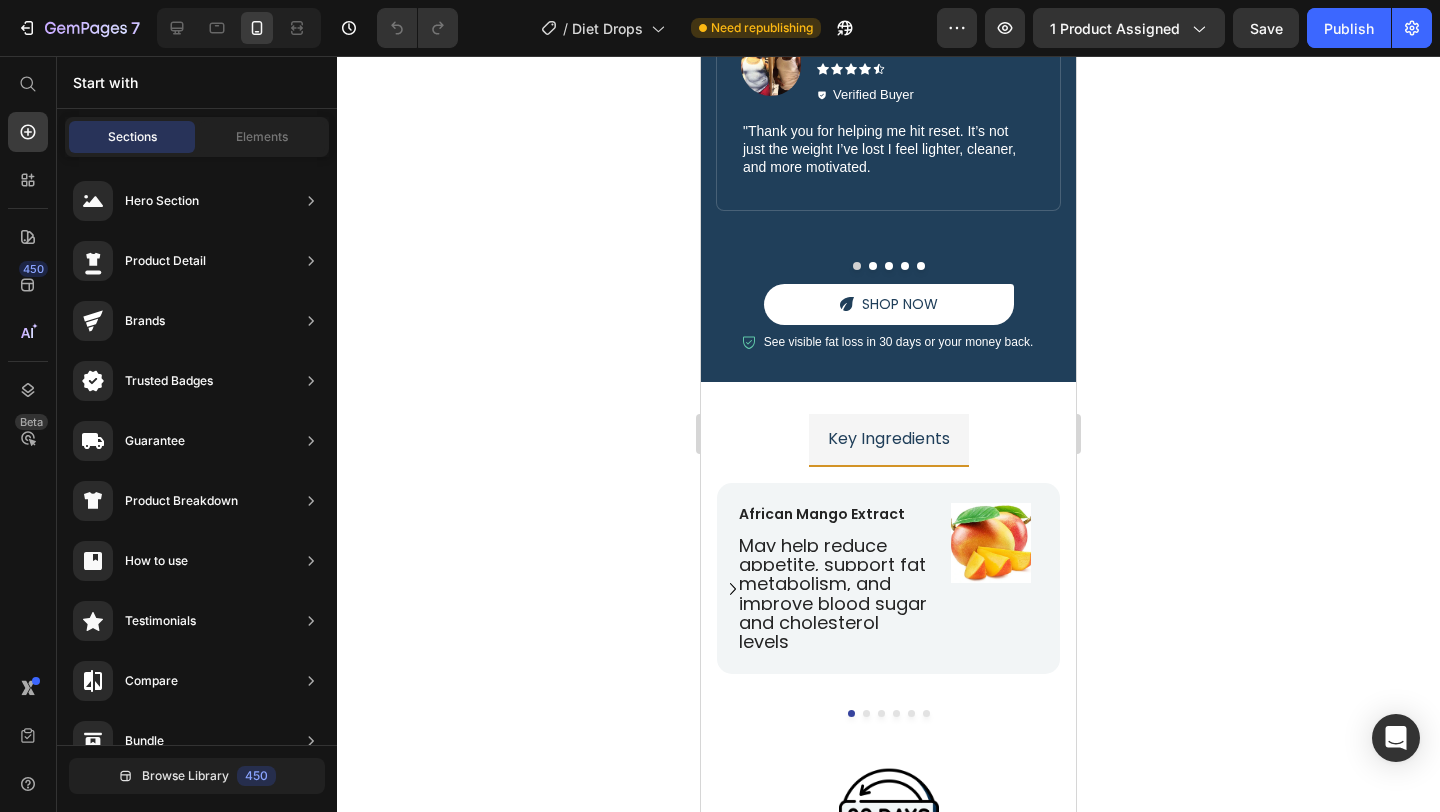 scroll, scrollTop: 4389, scrollLeft: 0, axis: vertical 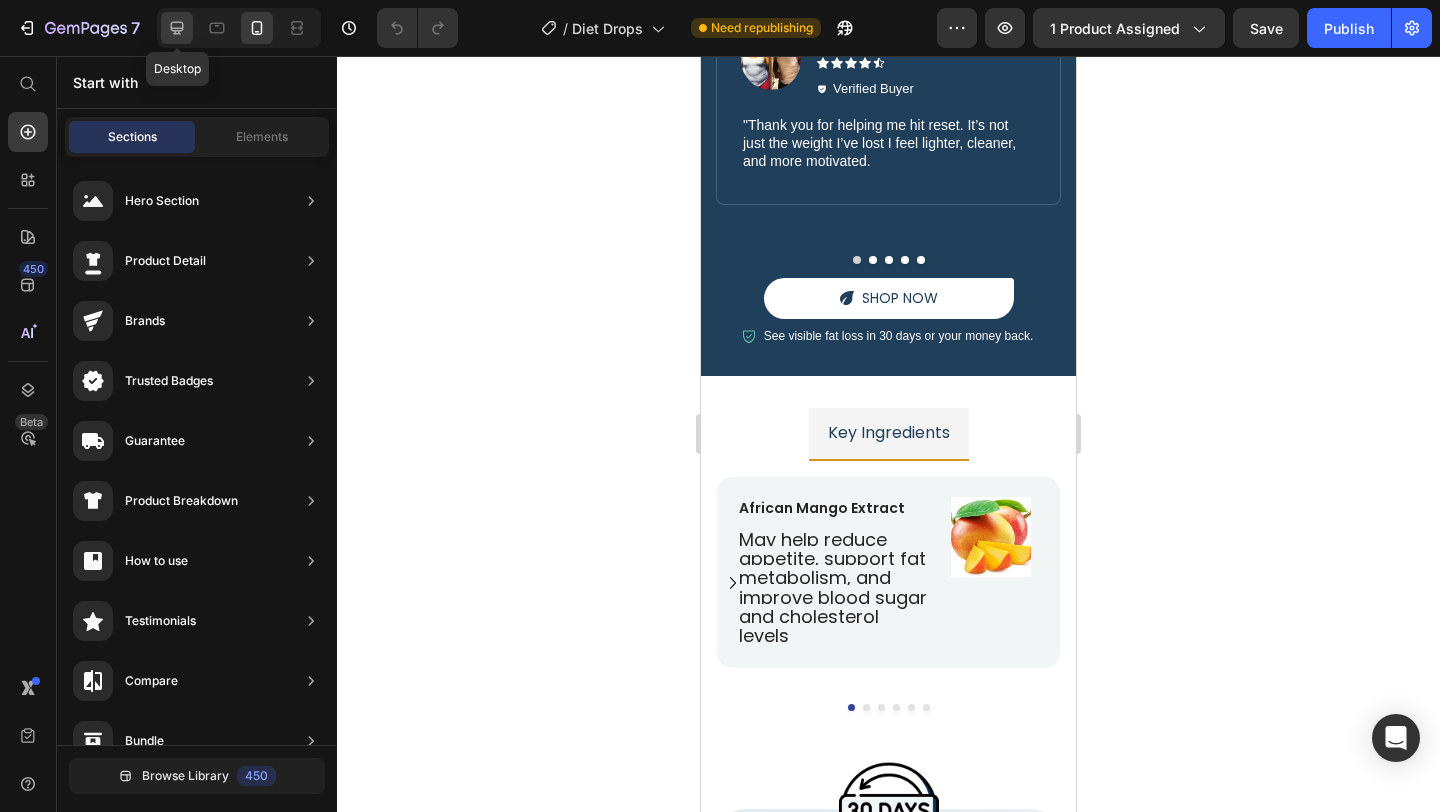 click 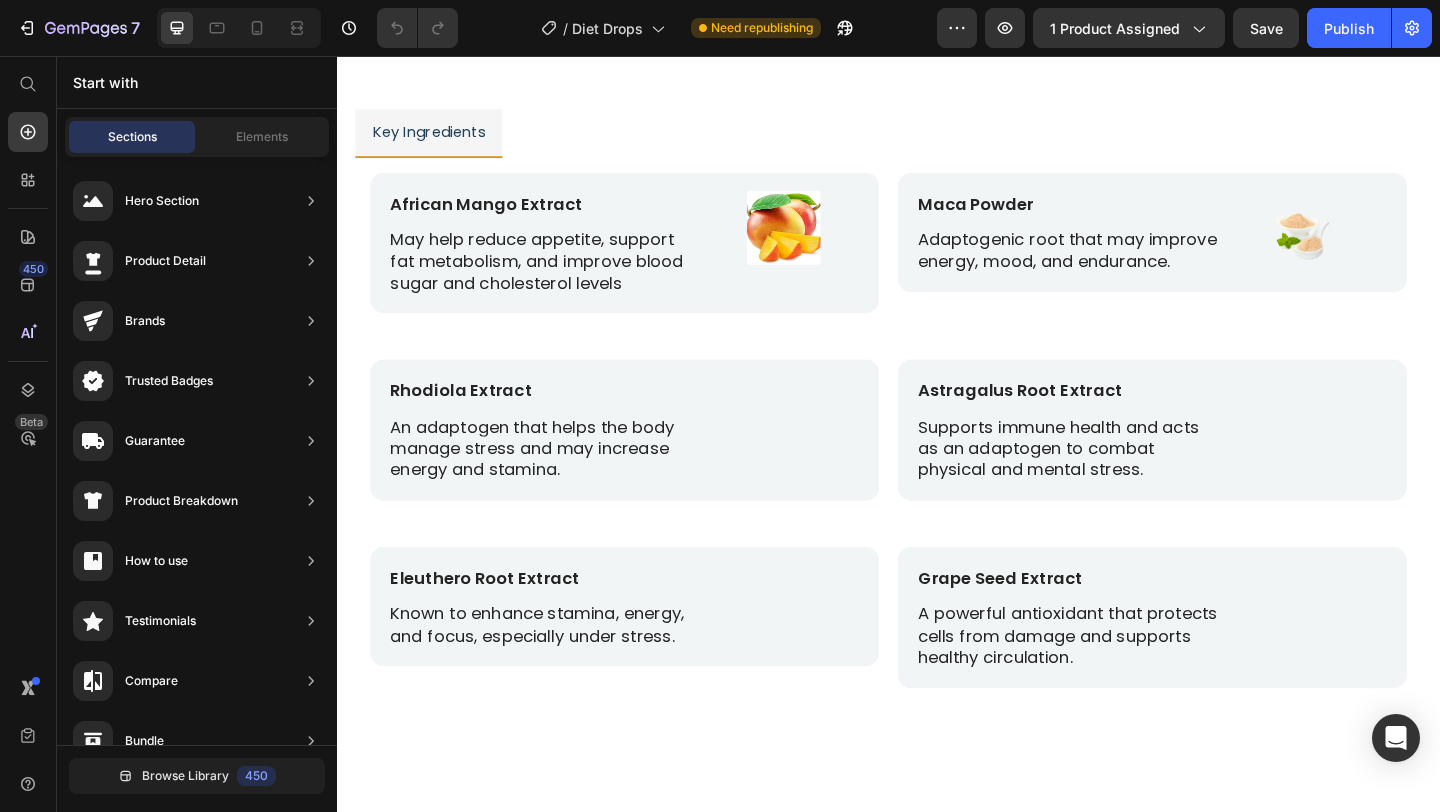 scroll, scrollTop: 4916, scrollLeft: 0, axis: vertical 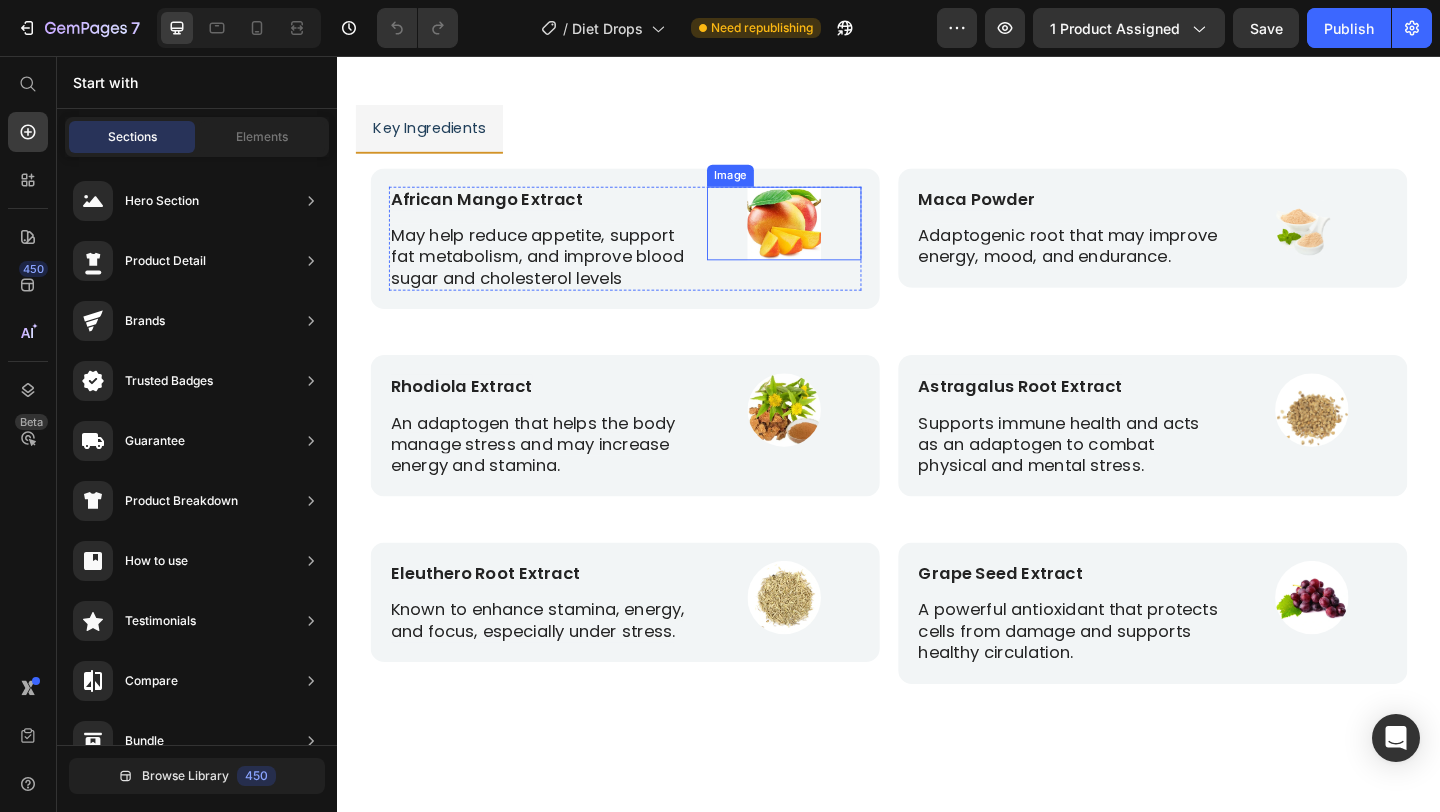click at bounding box center [823, 238] 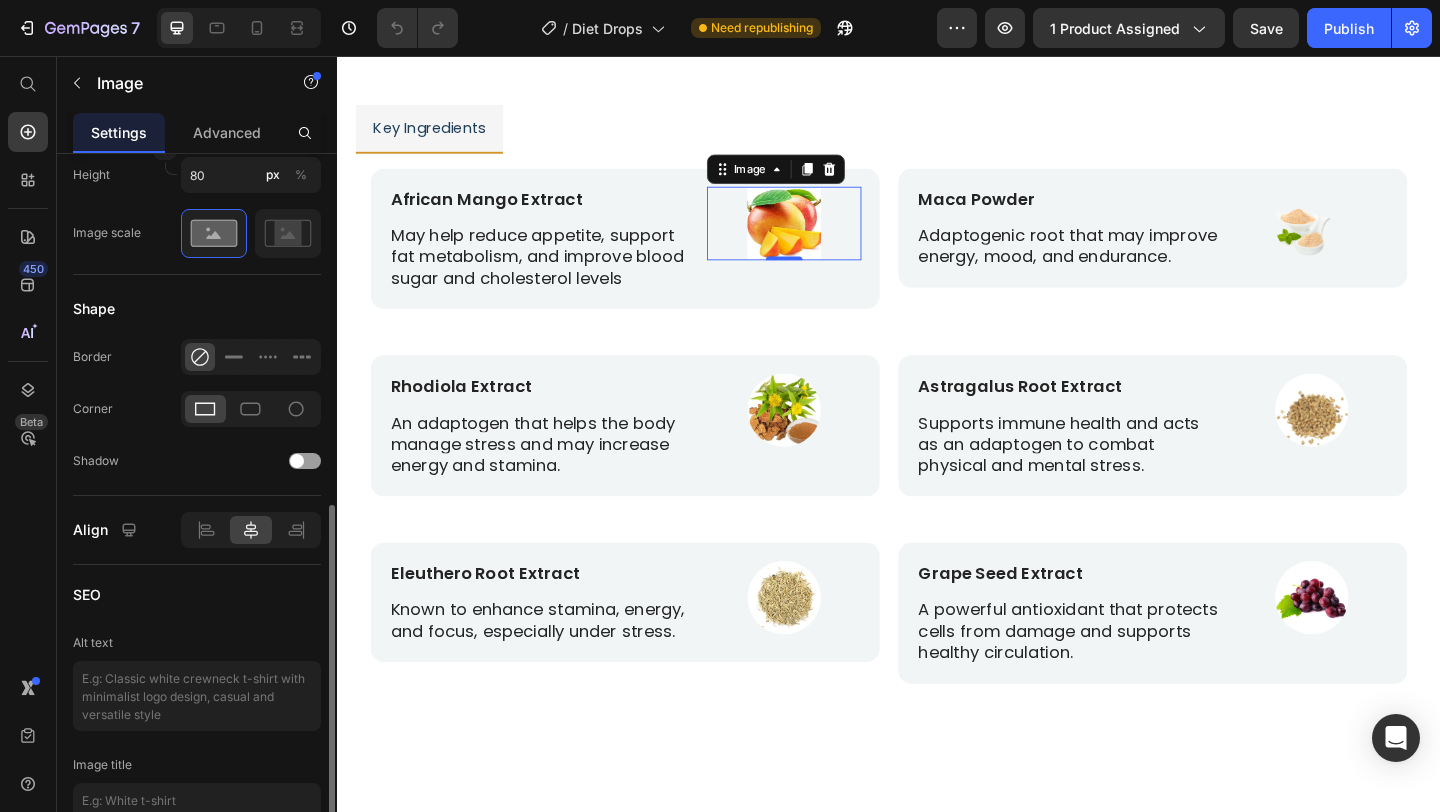 scroll, scrollTop: 796, scrollLeft: 0, axis: vertical 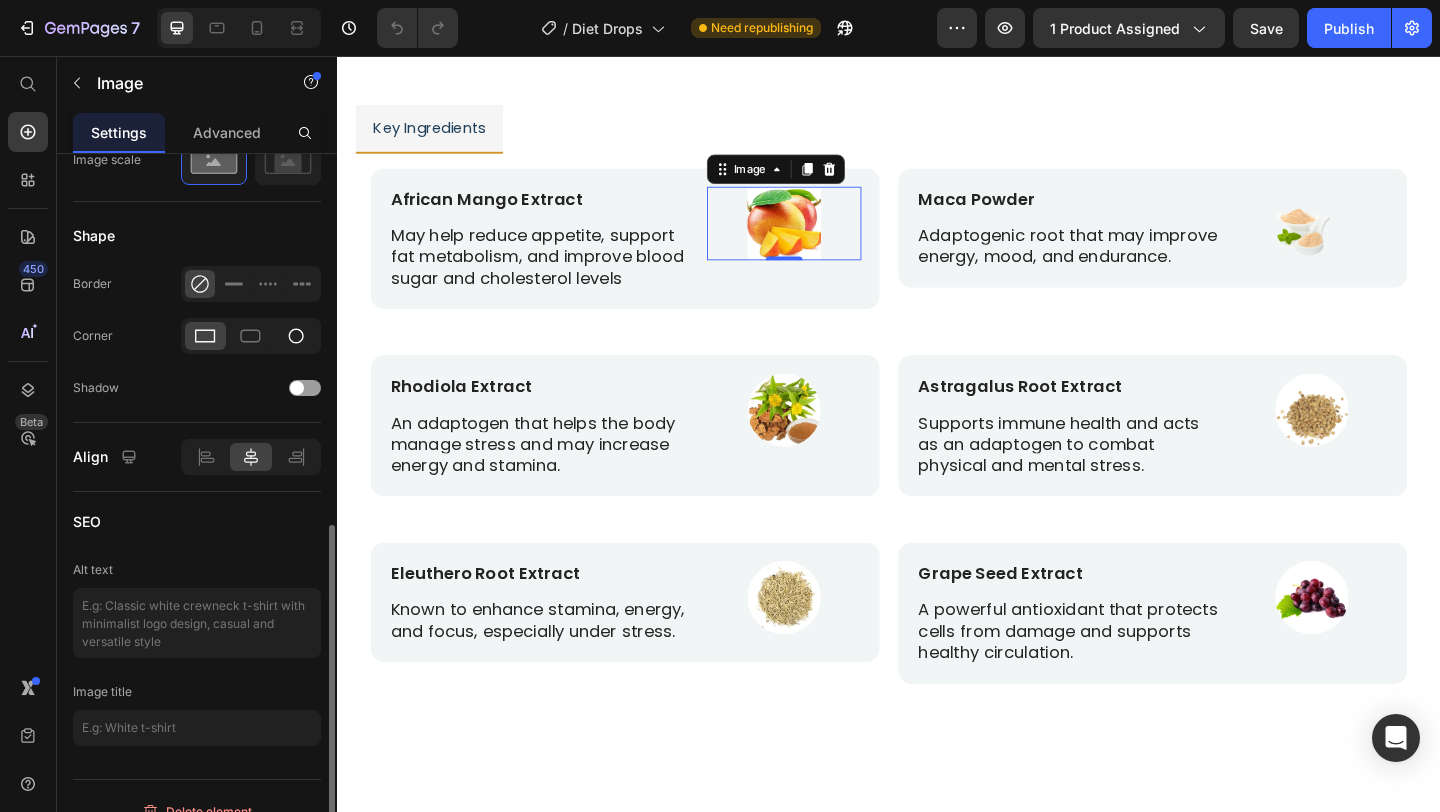 click 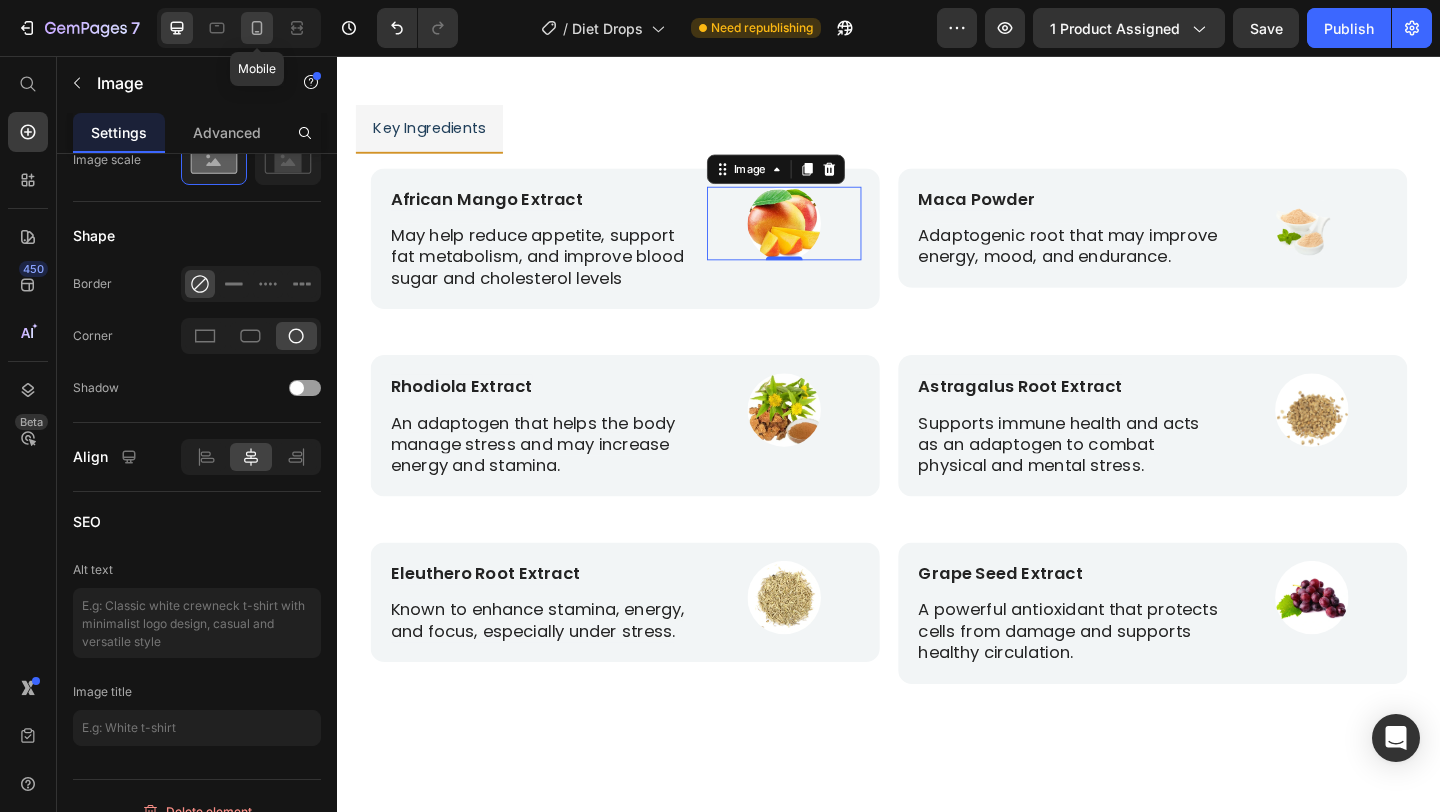 click 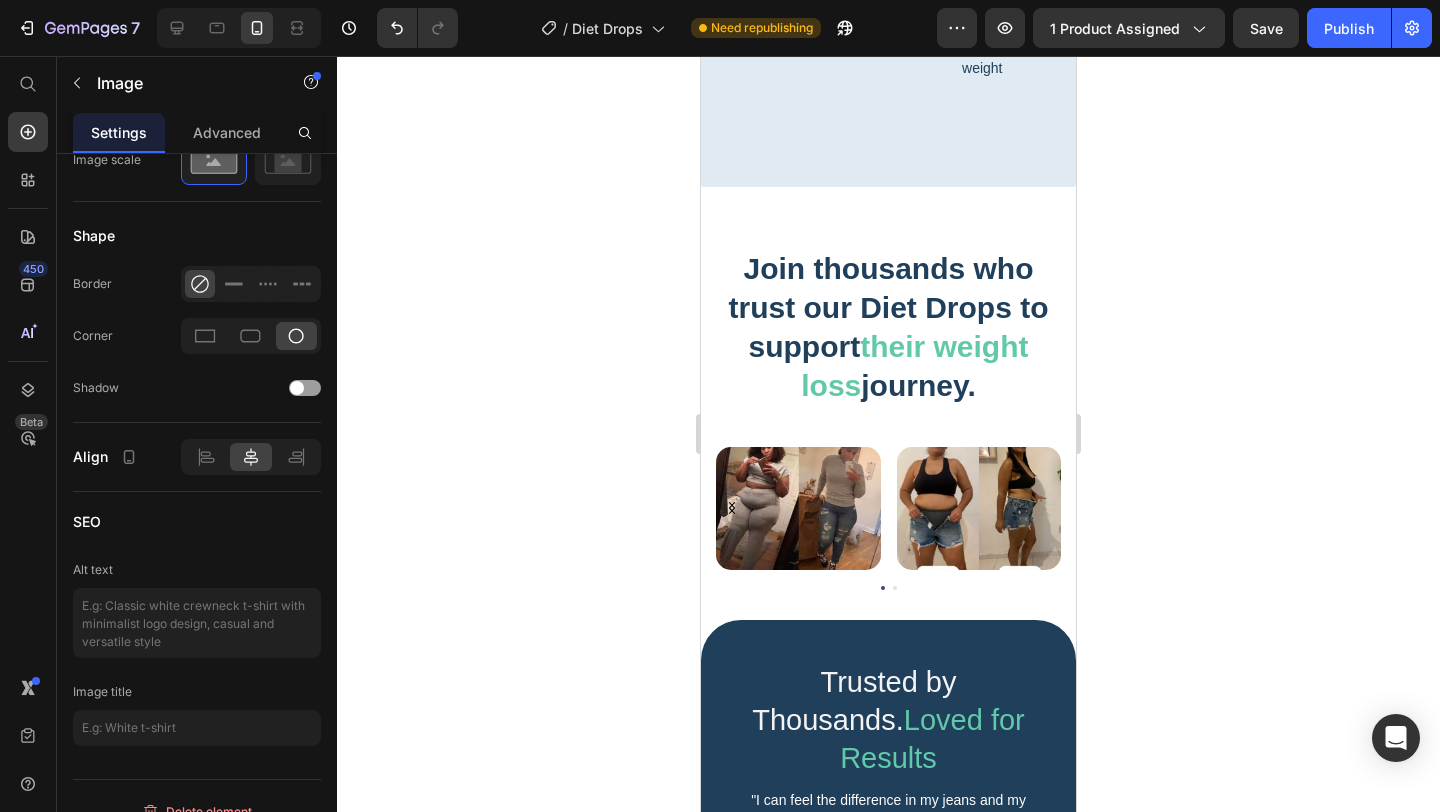scroll, scrollTop: 3493, scrollLeft: 0, axis: vertical 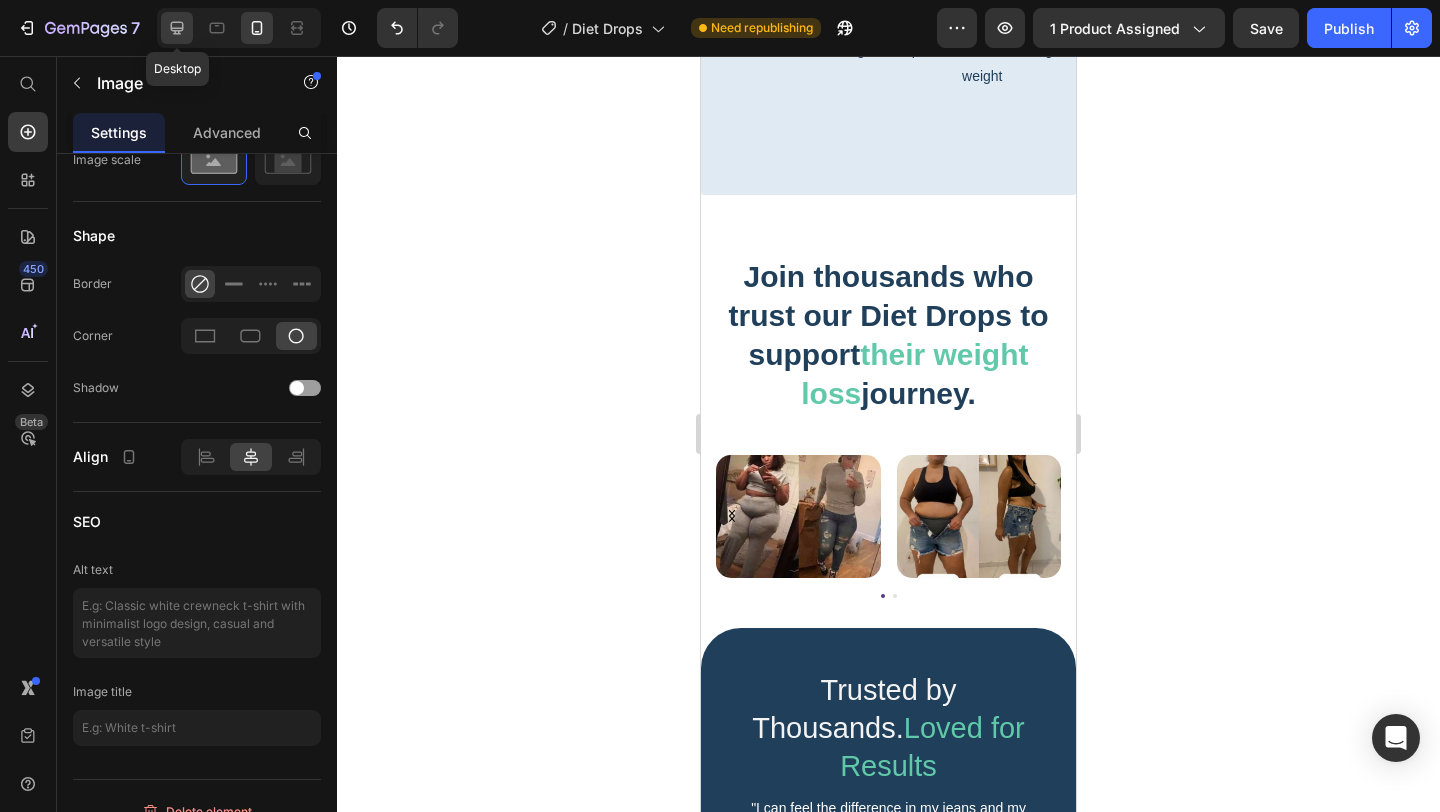 click 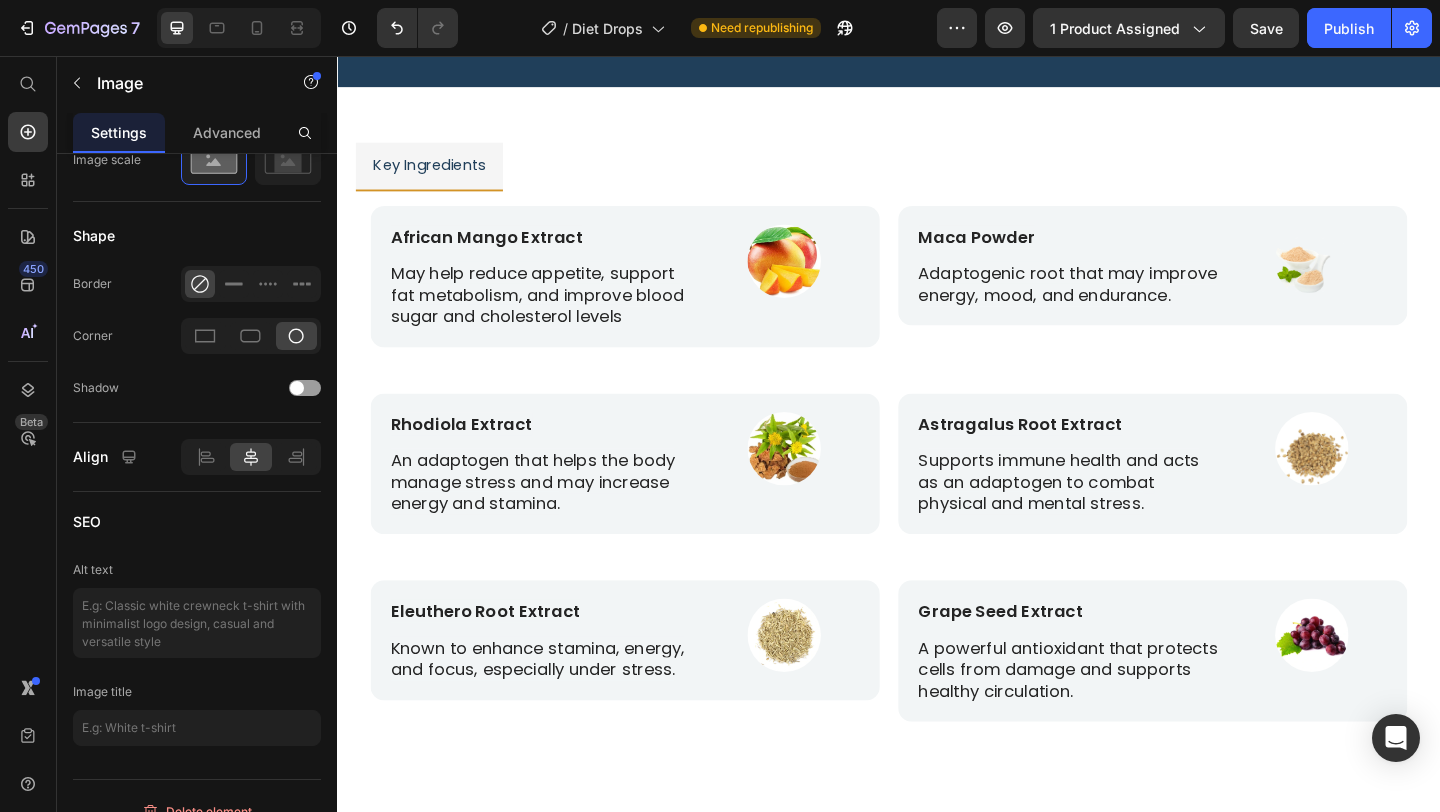 scroll, scrollTop: 3839, scrollLeft: 0, axis: vertical 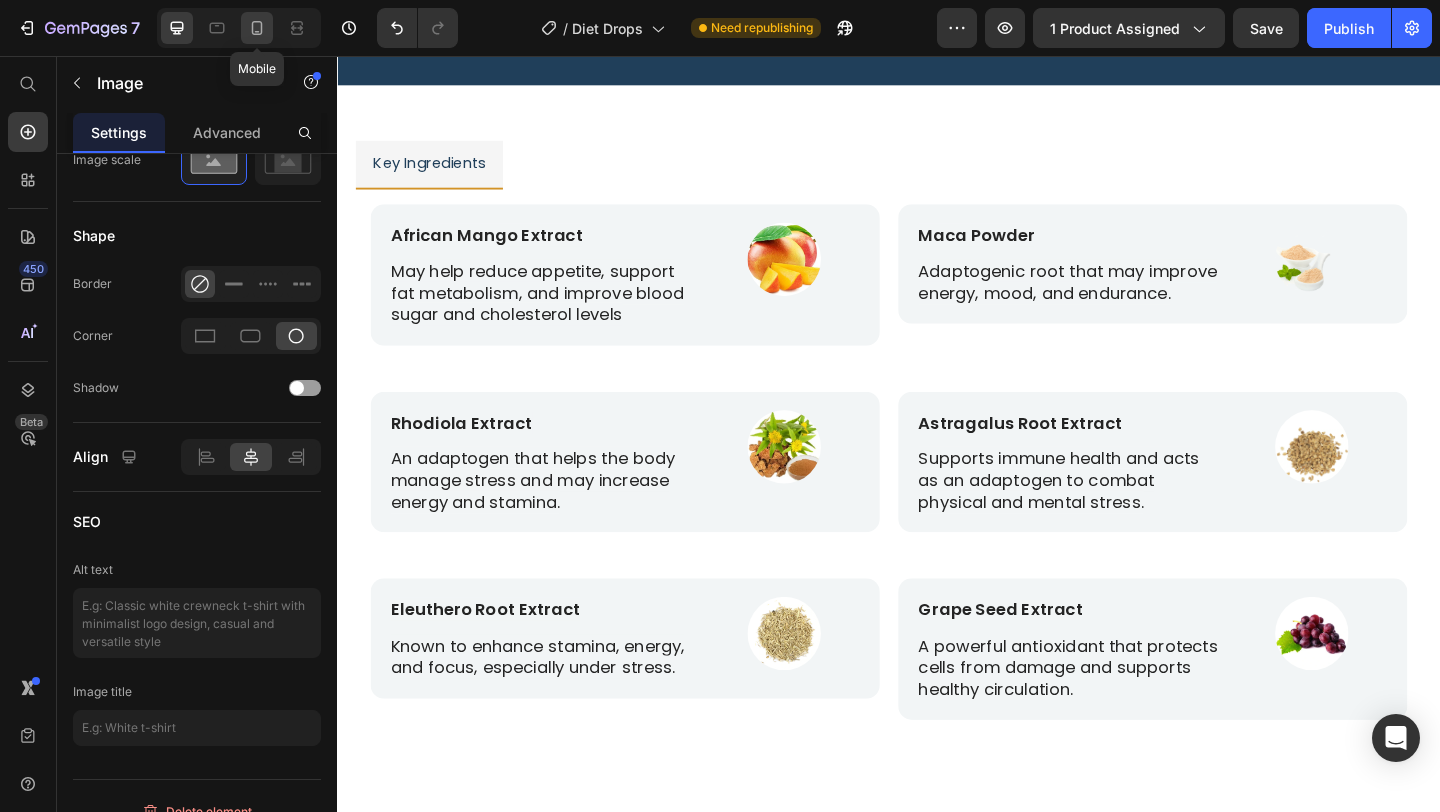 click 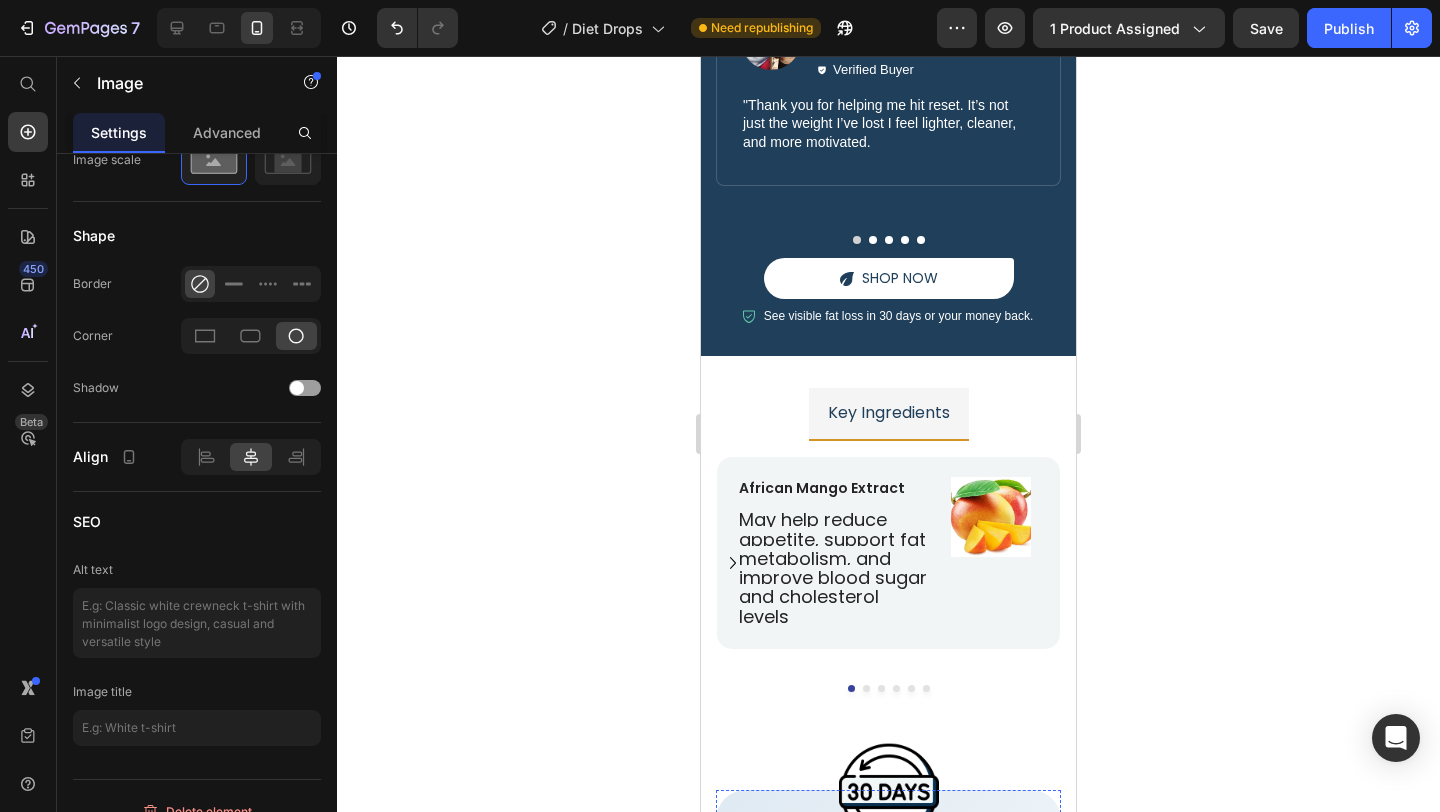 scroll, scrollTop: 3372, scrollLeft: 0, axis: vertical 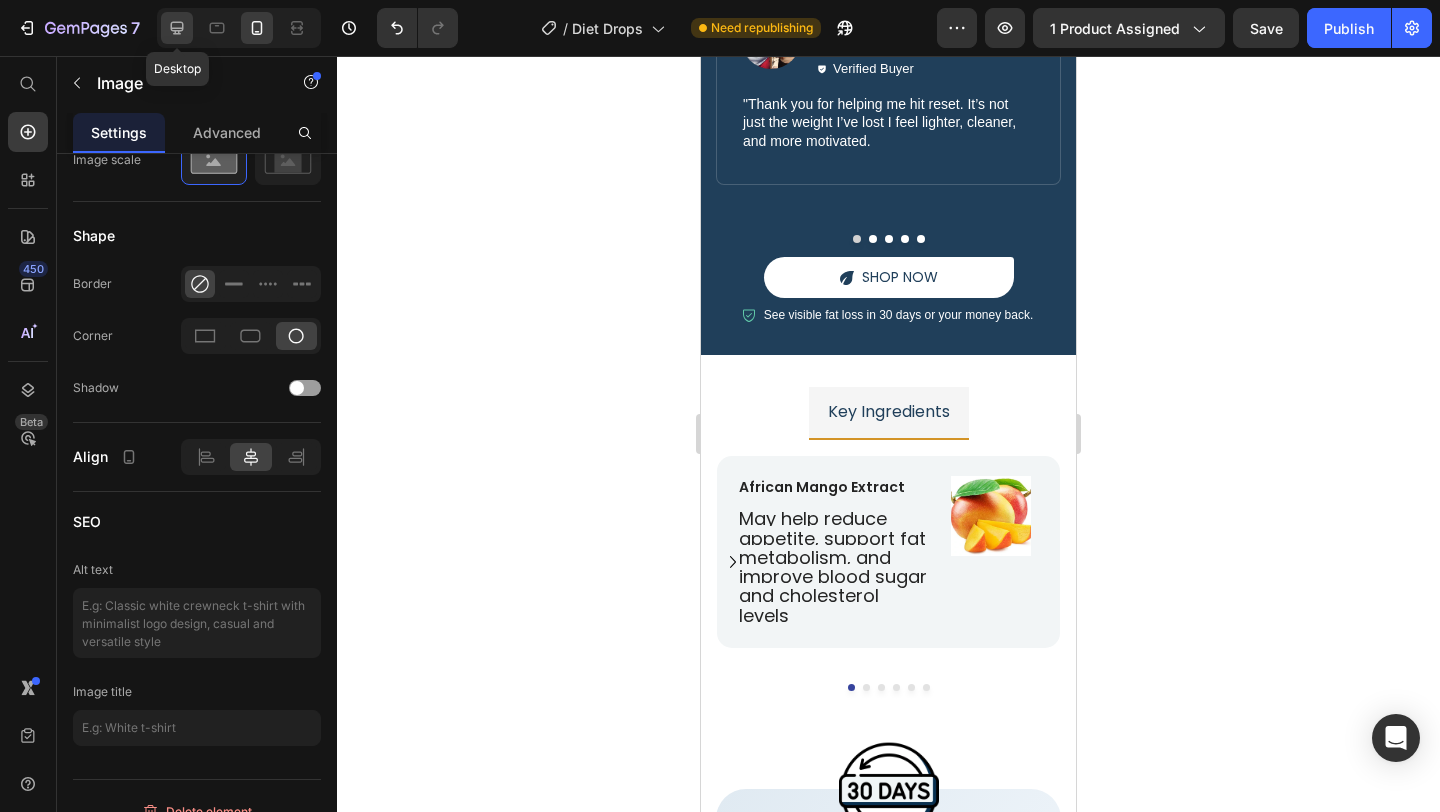 click 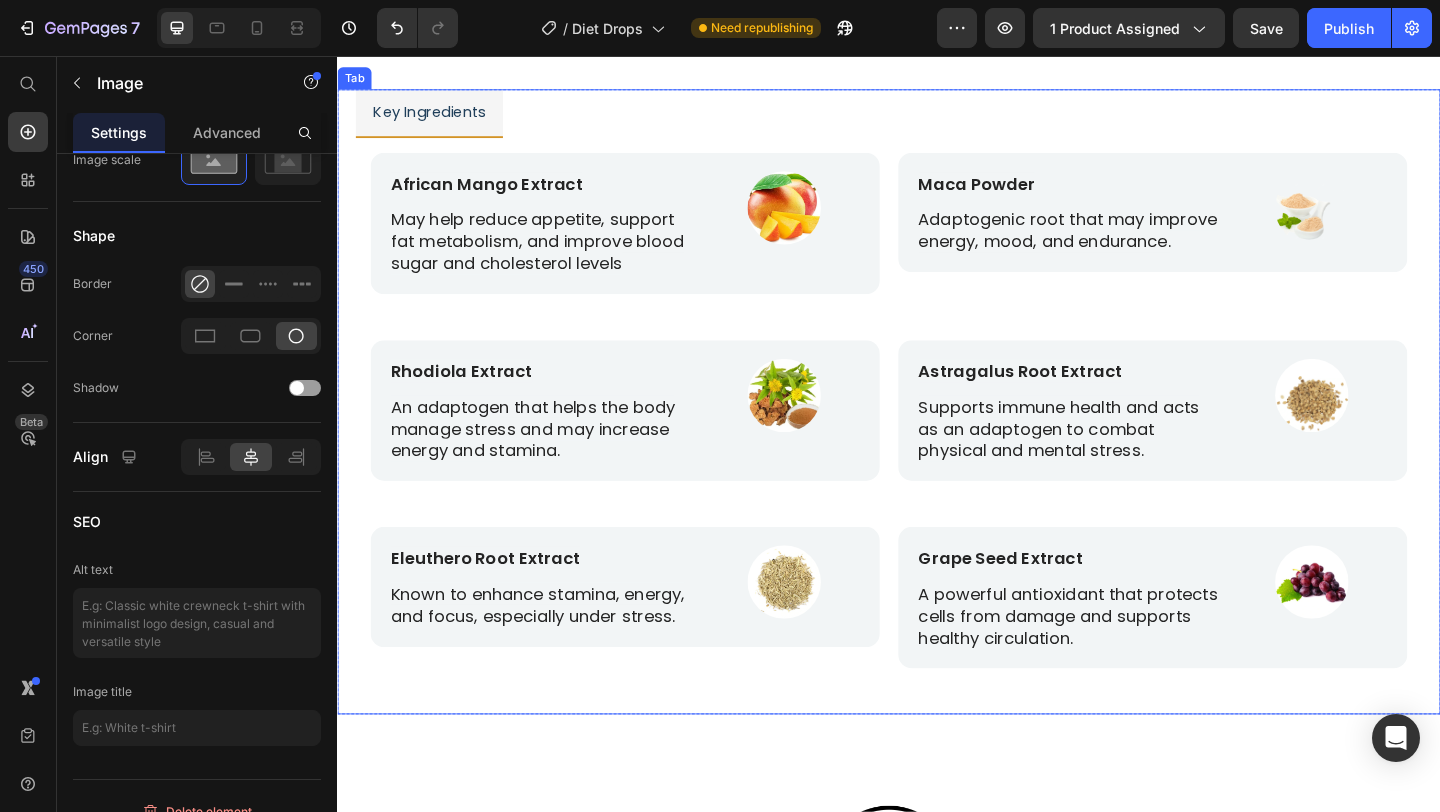 scroll, scrollTop: 3893, scrollLeft: 0, axis: vertical 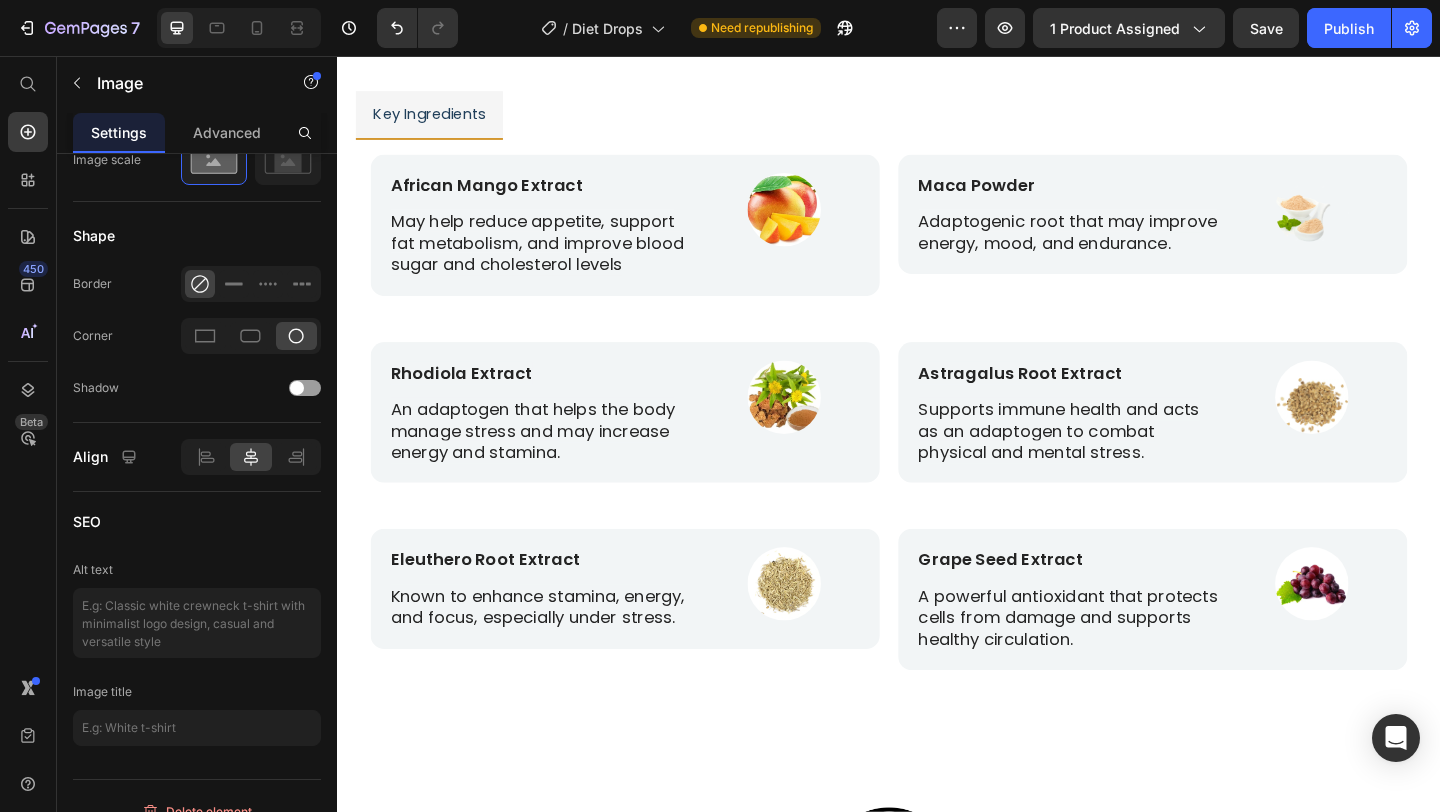 click at bounding box center [823, 223] 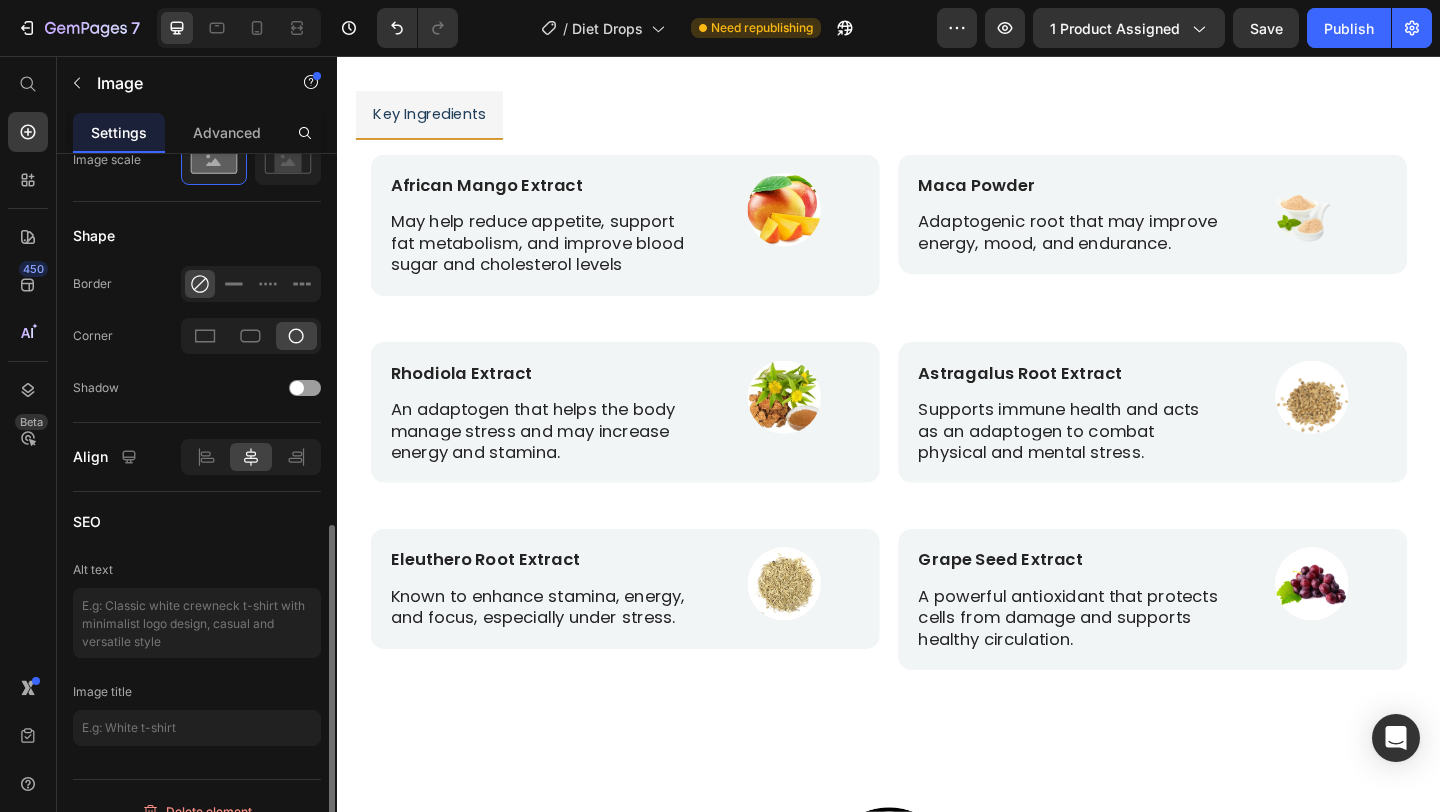 scroll, scrollTop: 0, scrollLeft: 0, axis: both 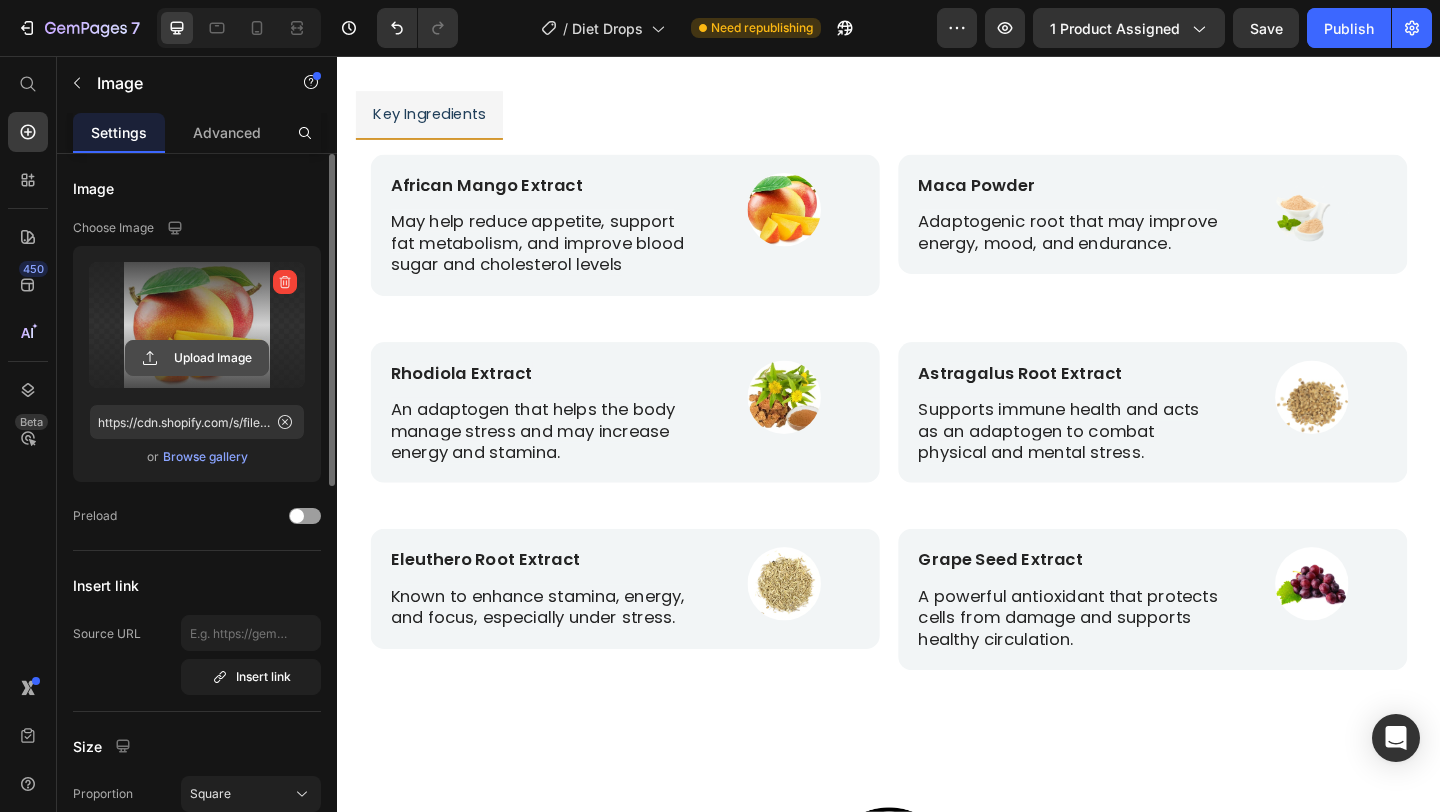 click 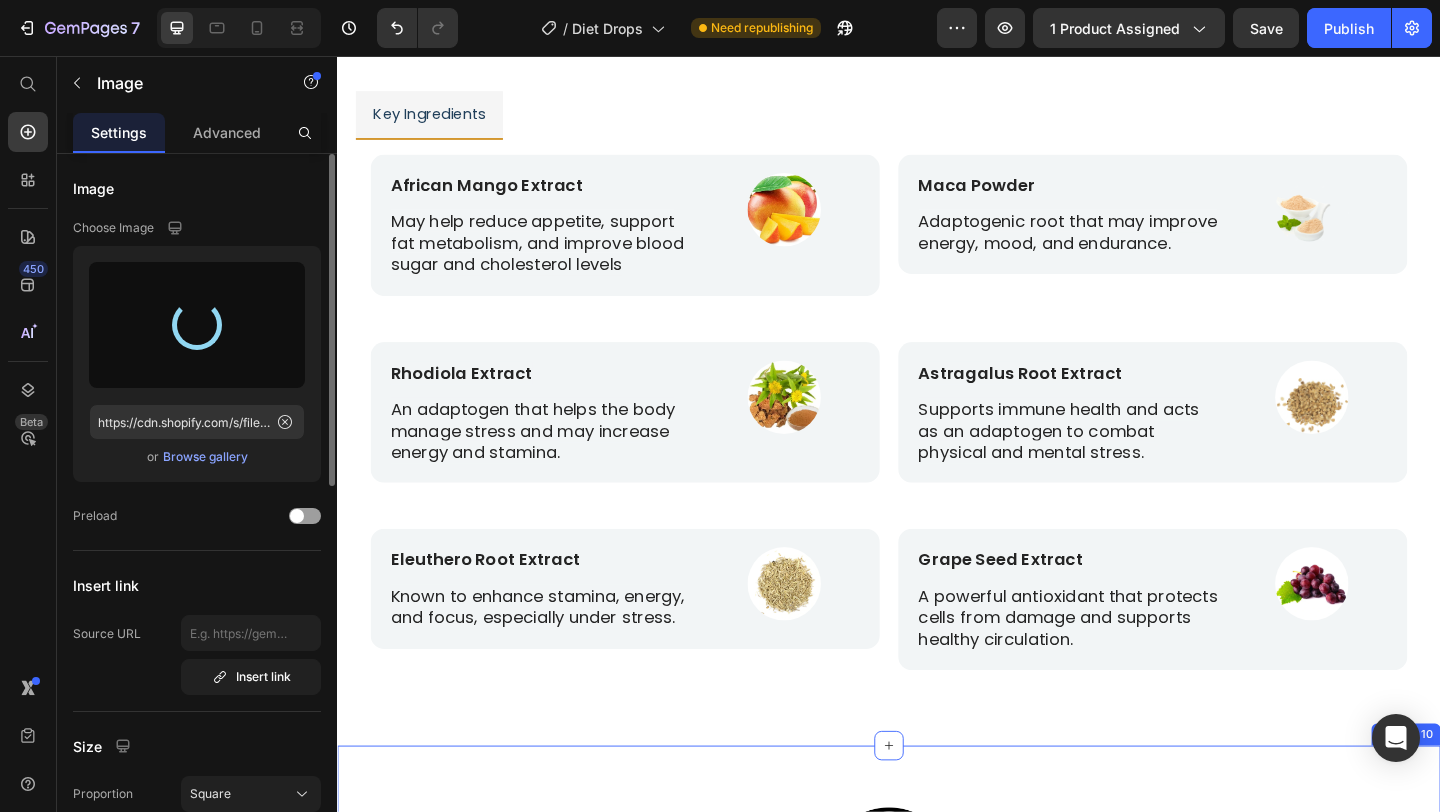 type on "https://cdn.shopify.com/s/files/1/0680/2685/9656/files/gempages_564408370014978867-221ce3ba-24d4-4d31-9694-575b5f72ac58.jpg" 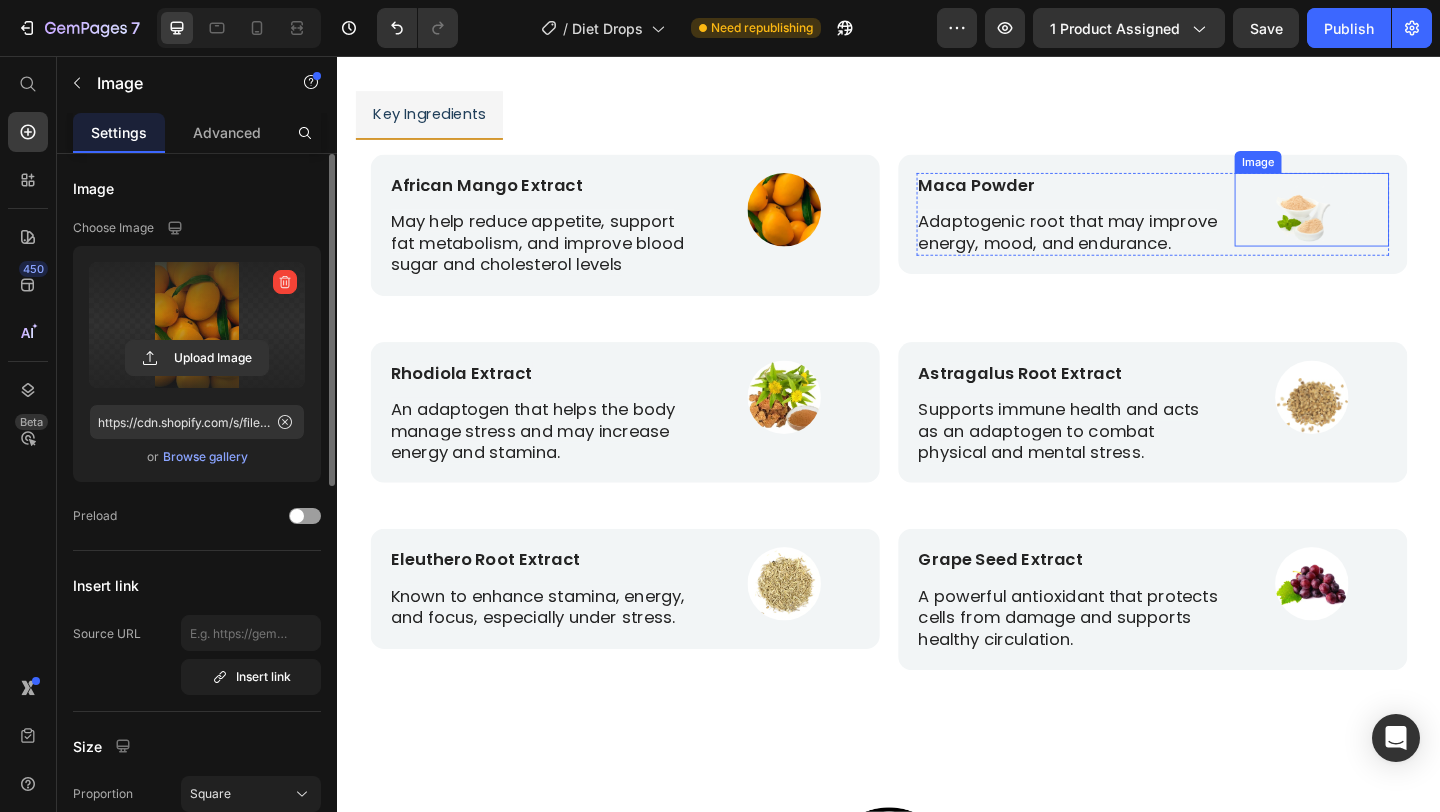 click at bounding box center [1397, 223] 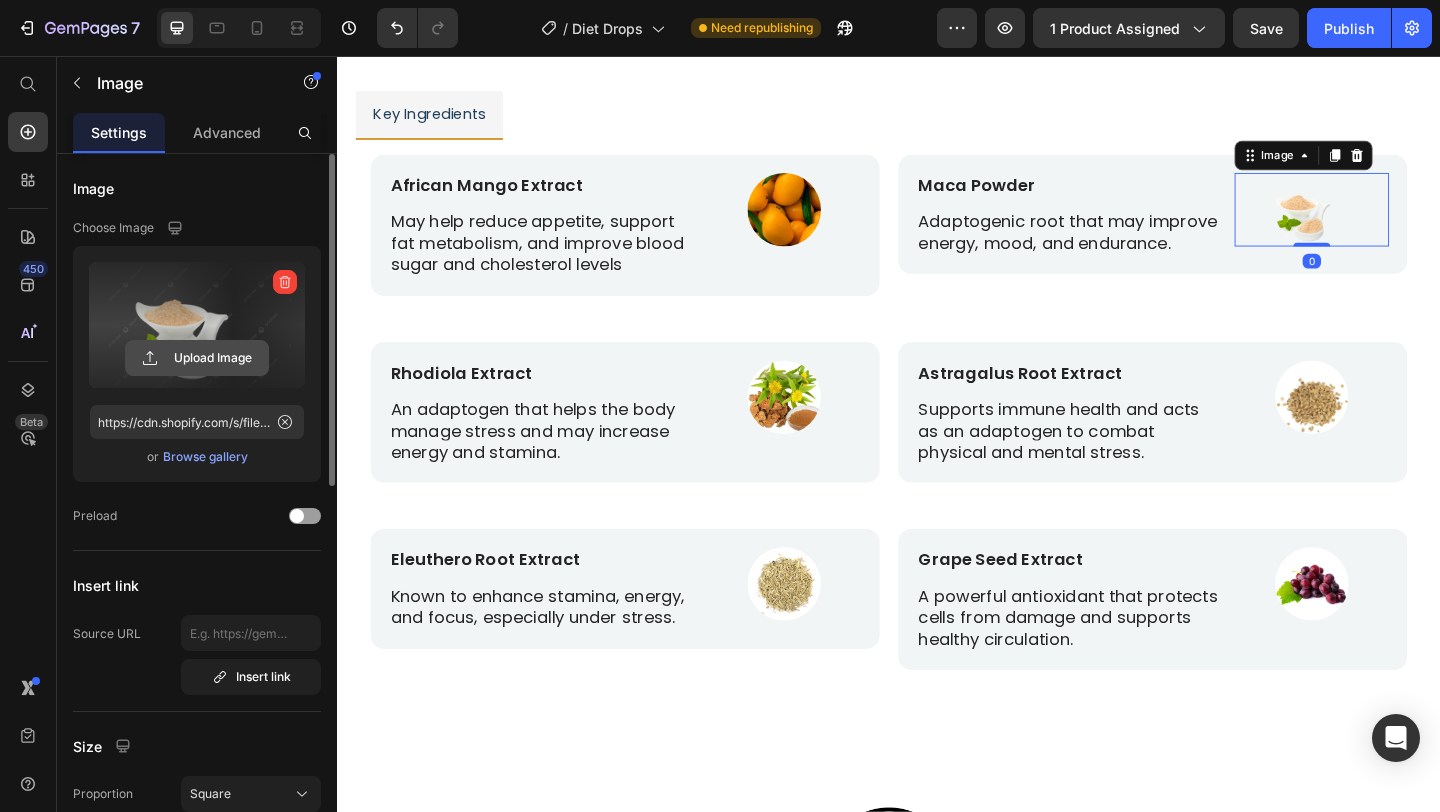 click 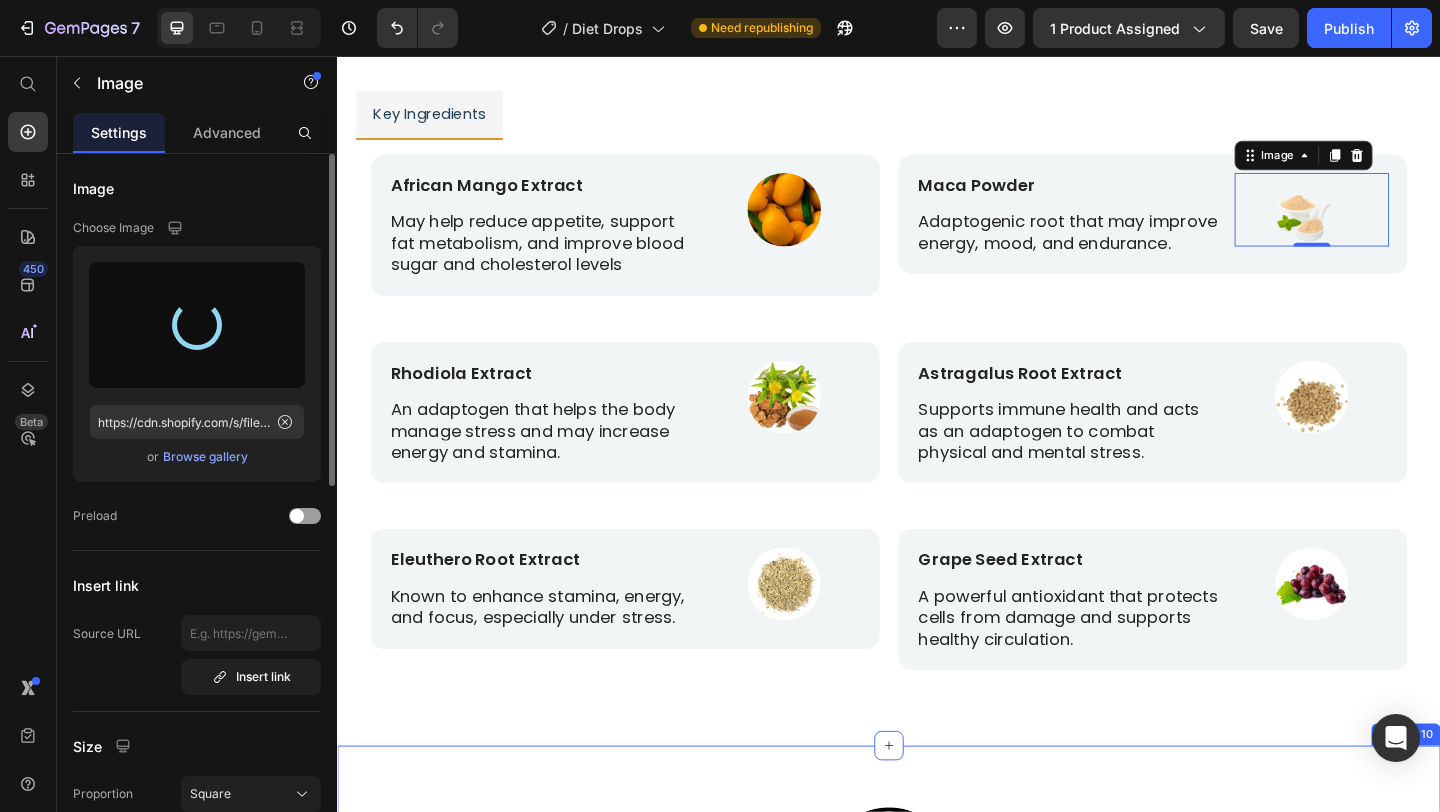 type on "https://cdn.shopify.com/s/files/1/0680/2685/9656/files/gempages_564408370014978867-f19e8acb-32ad-45c1-84e6-03049674b1a7.jpg" 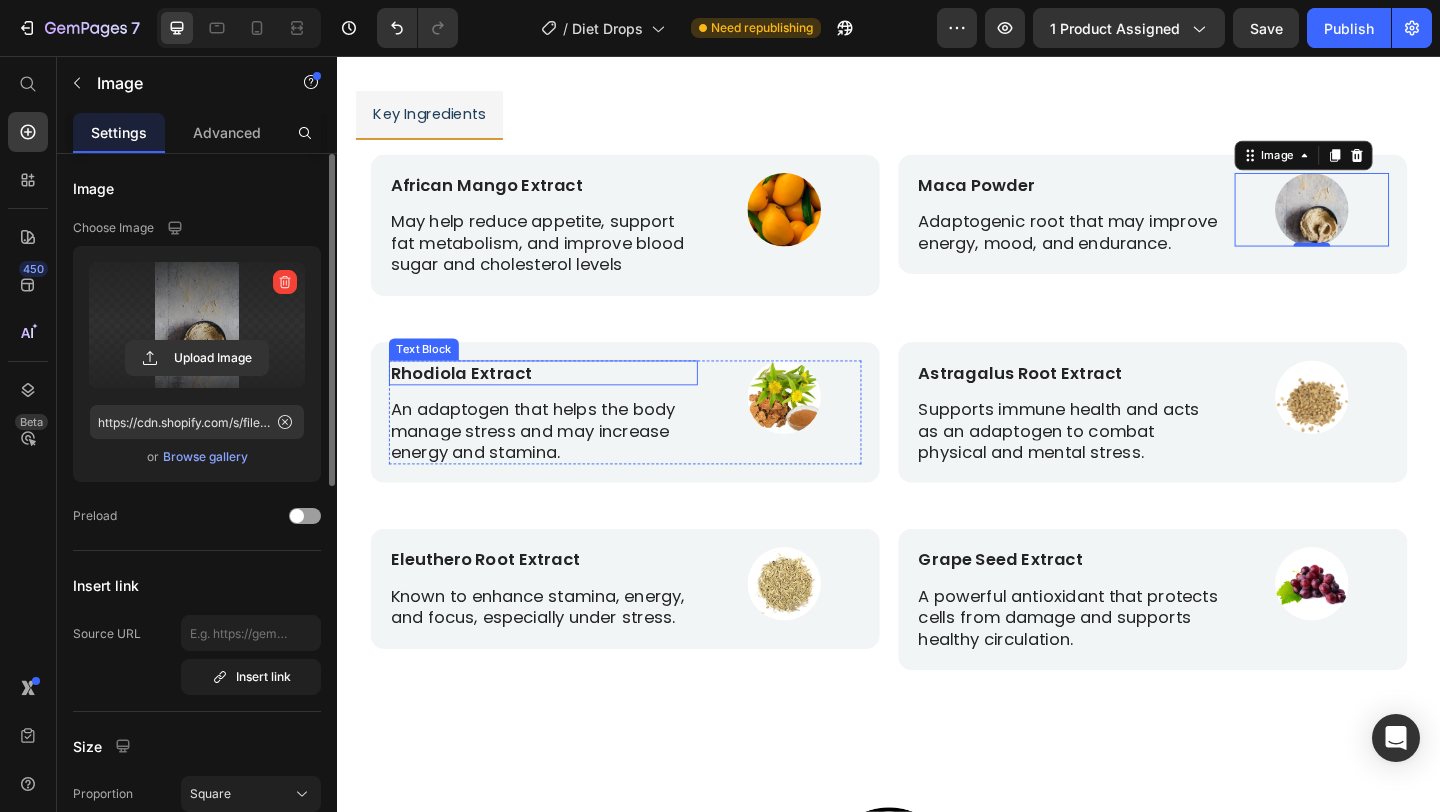 click on "Rhodiola Extract" at bounding box center [472, 400] 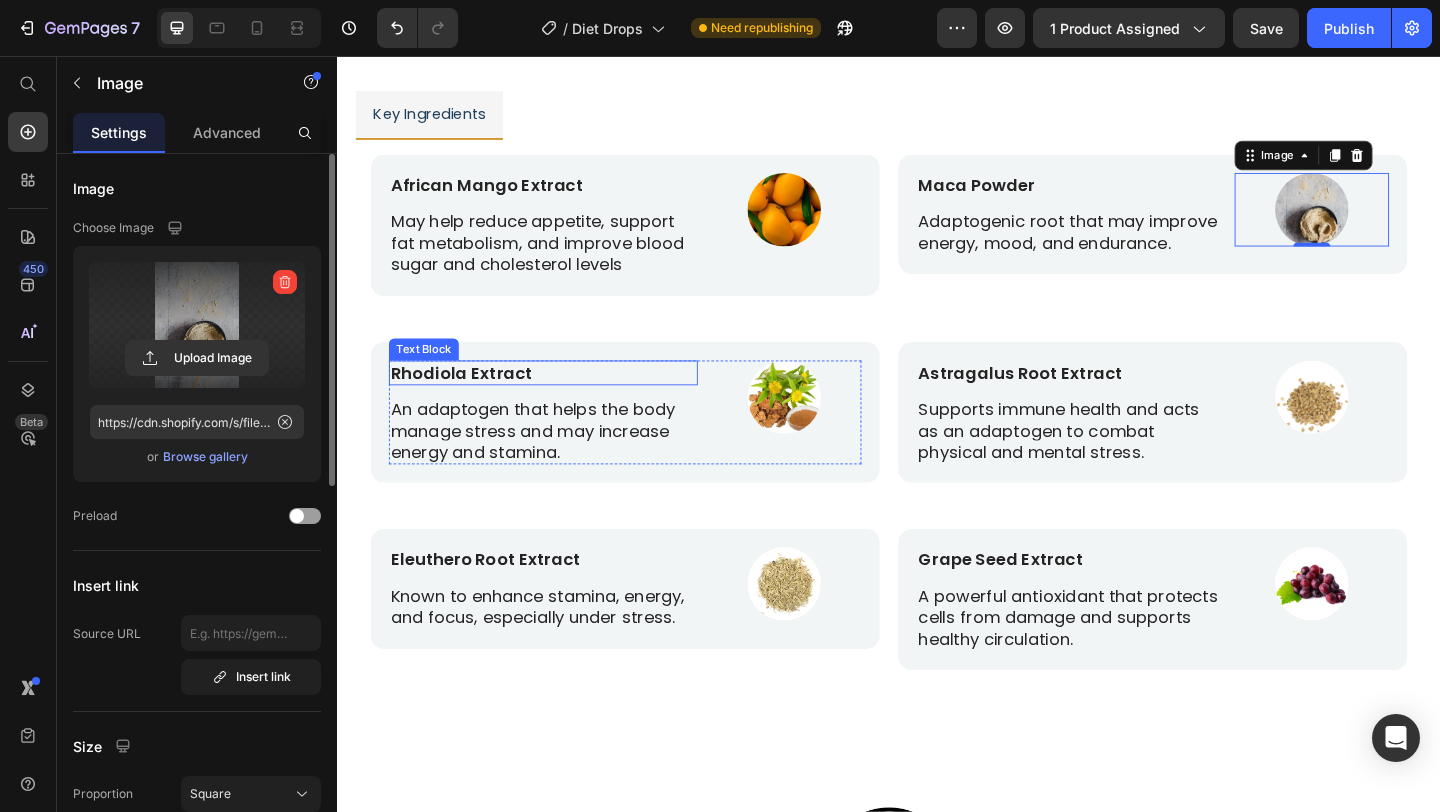 click on "Rhodiola Extract" at bounding box center [472, 400] 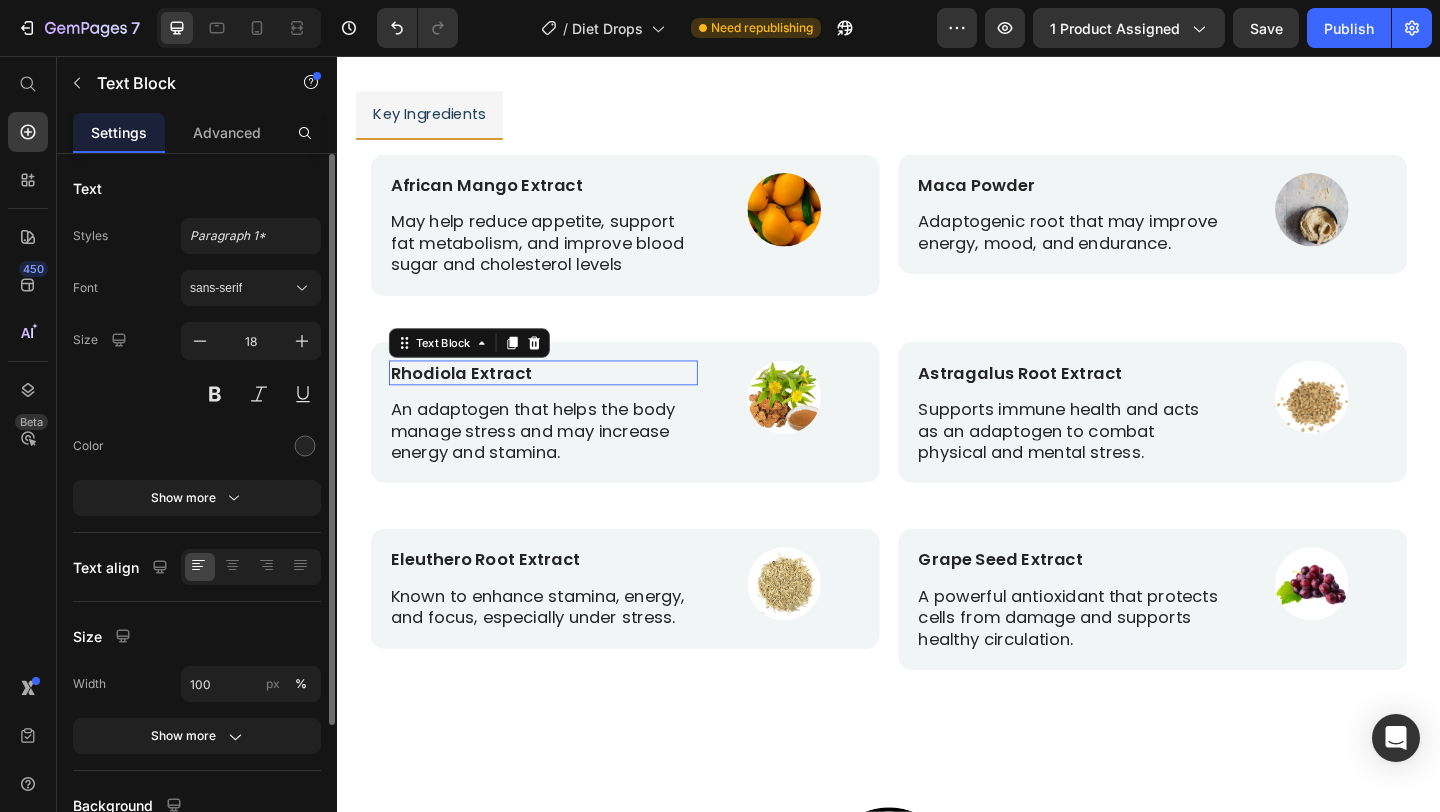 click on "Rhodiola Extract" at bounding box center [472, 400] 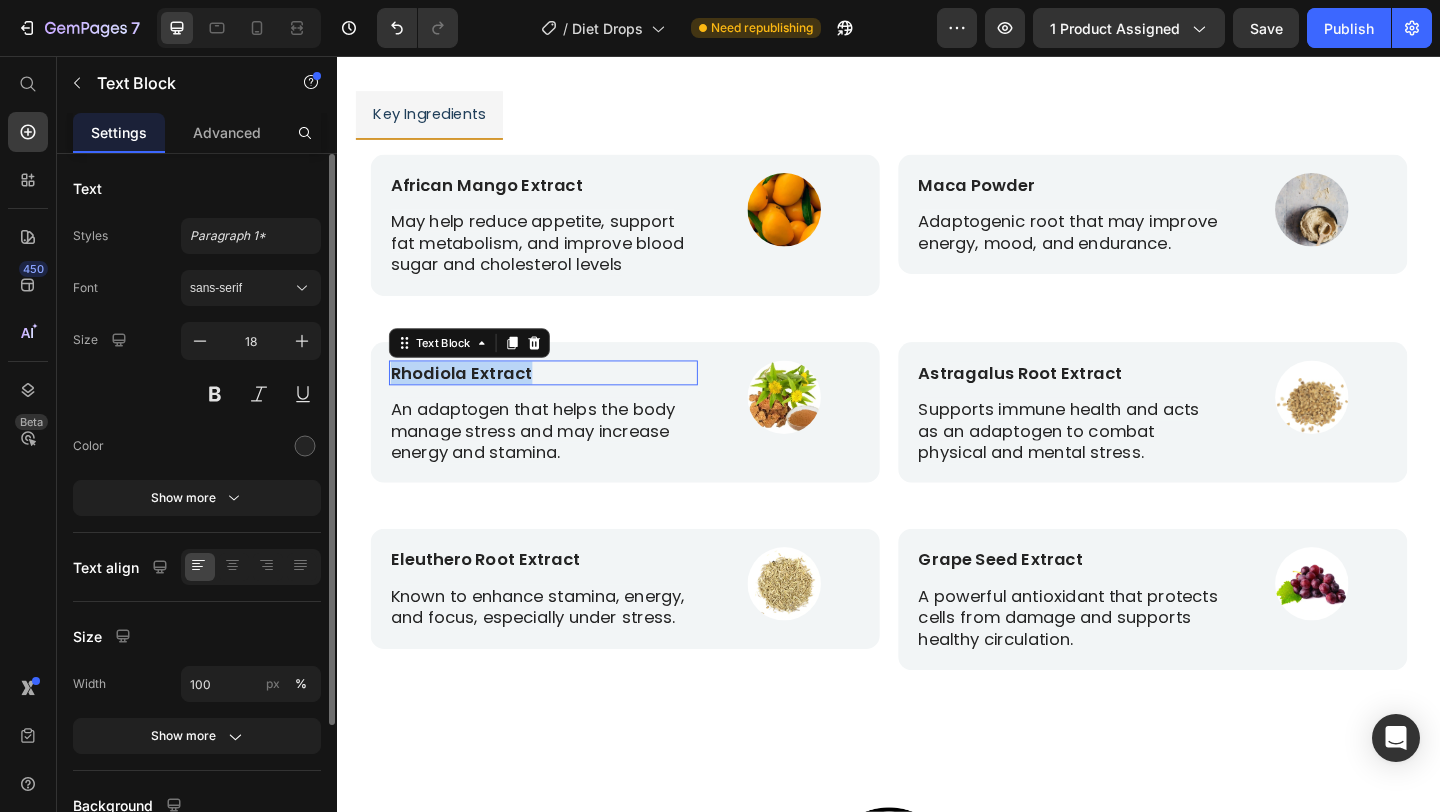 click on "Rhodiola Extract" at bounding box center [472, 400] 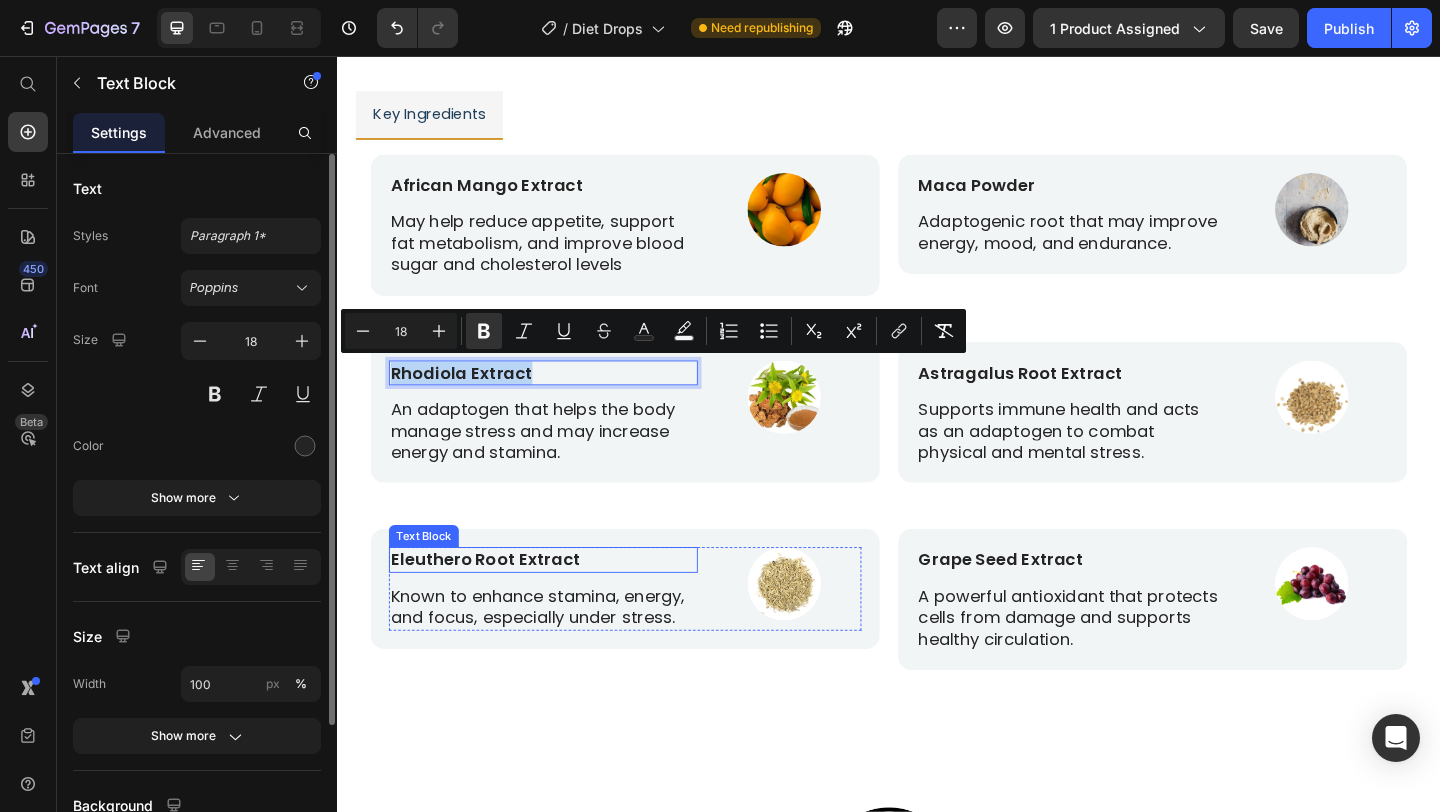 click on "Eleuthero Root Extract" at bounding box center (498, 603) 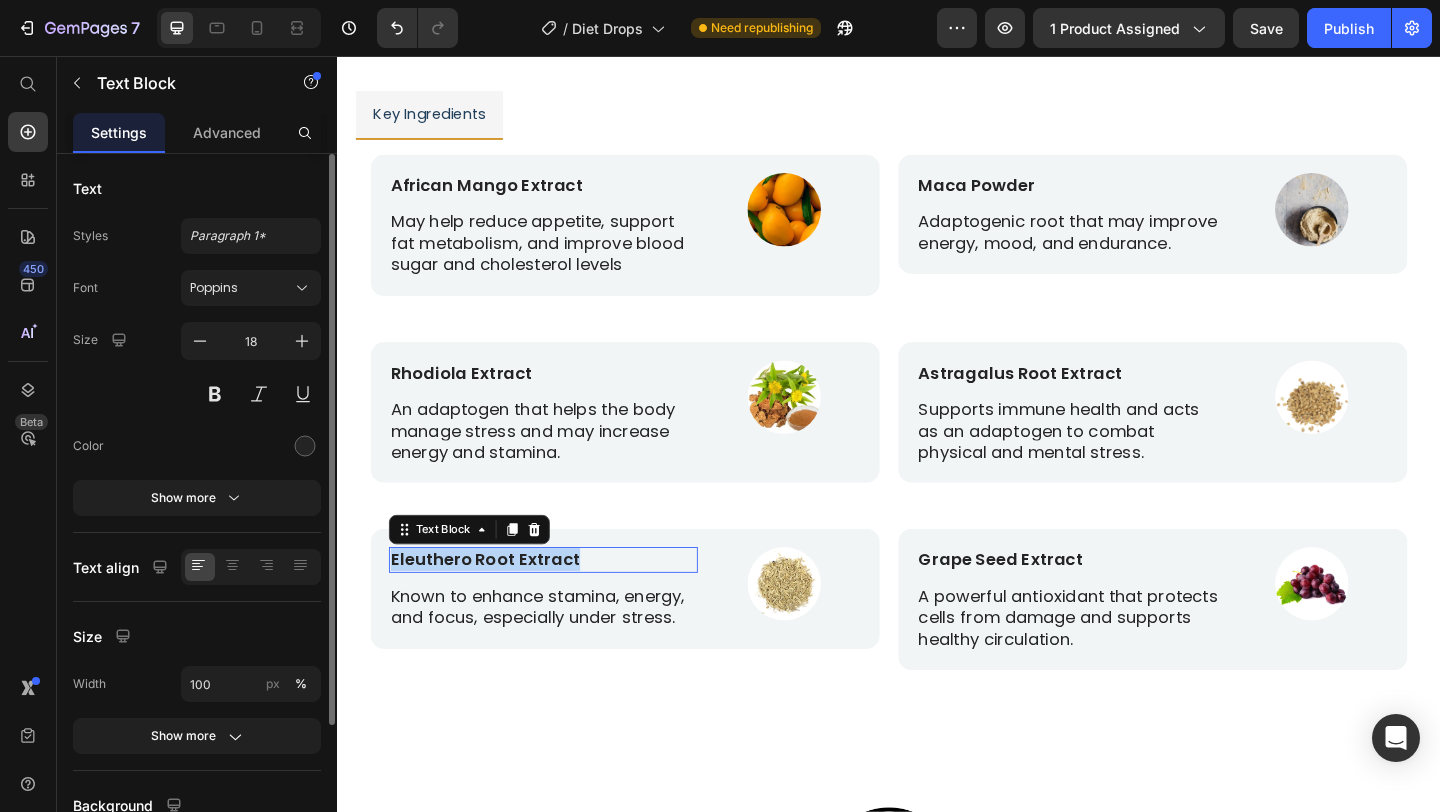 click on "Eleuthero Root Extract" at bounding box center (498, 603) 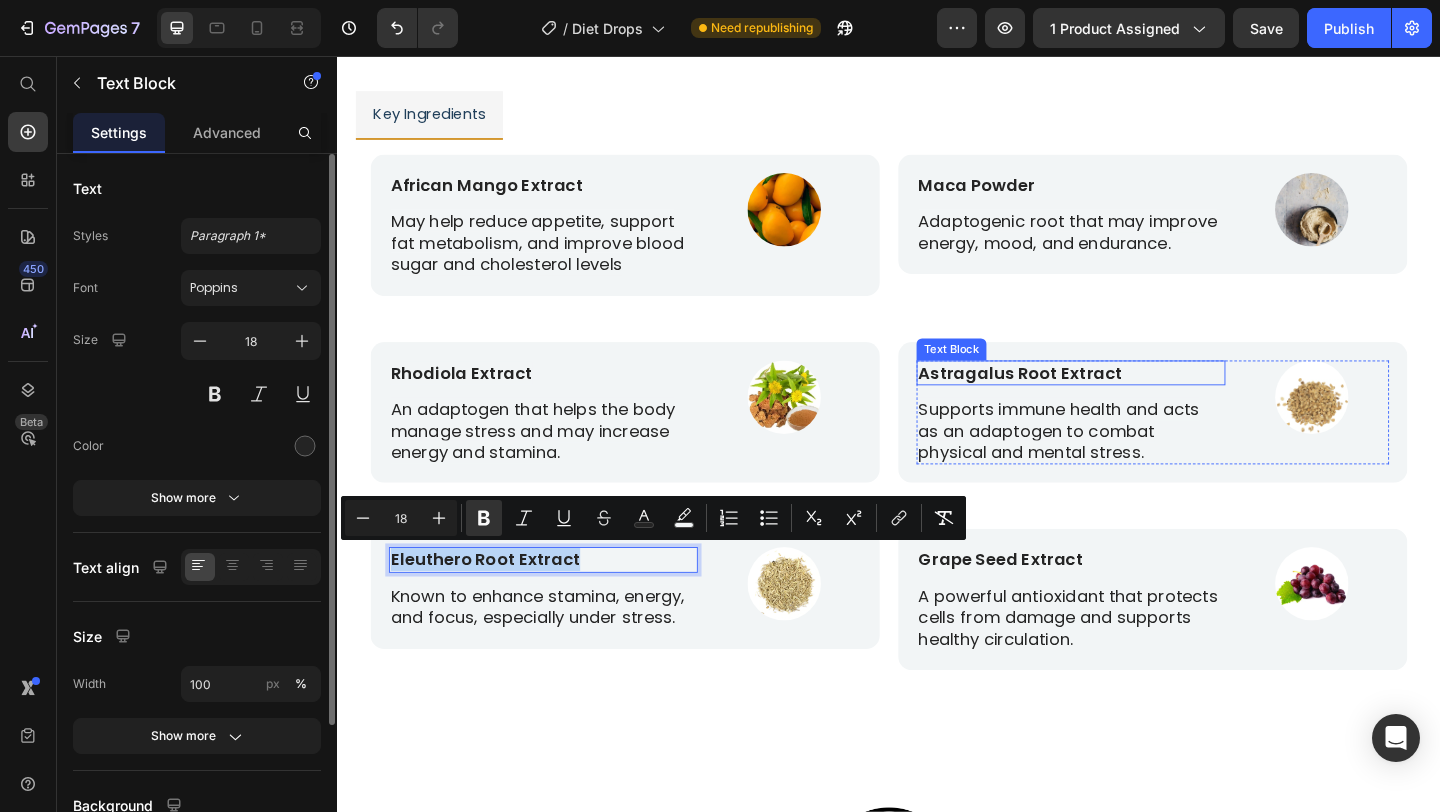 click on "Astragalus Root Extract" at bounding box center (1080, 400) 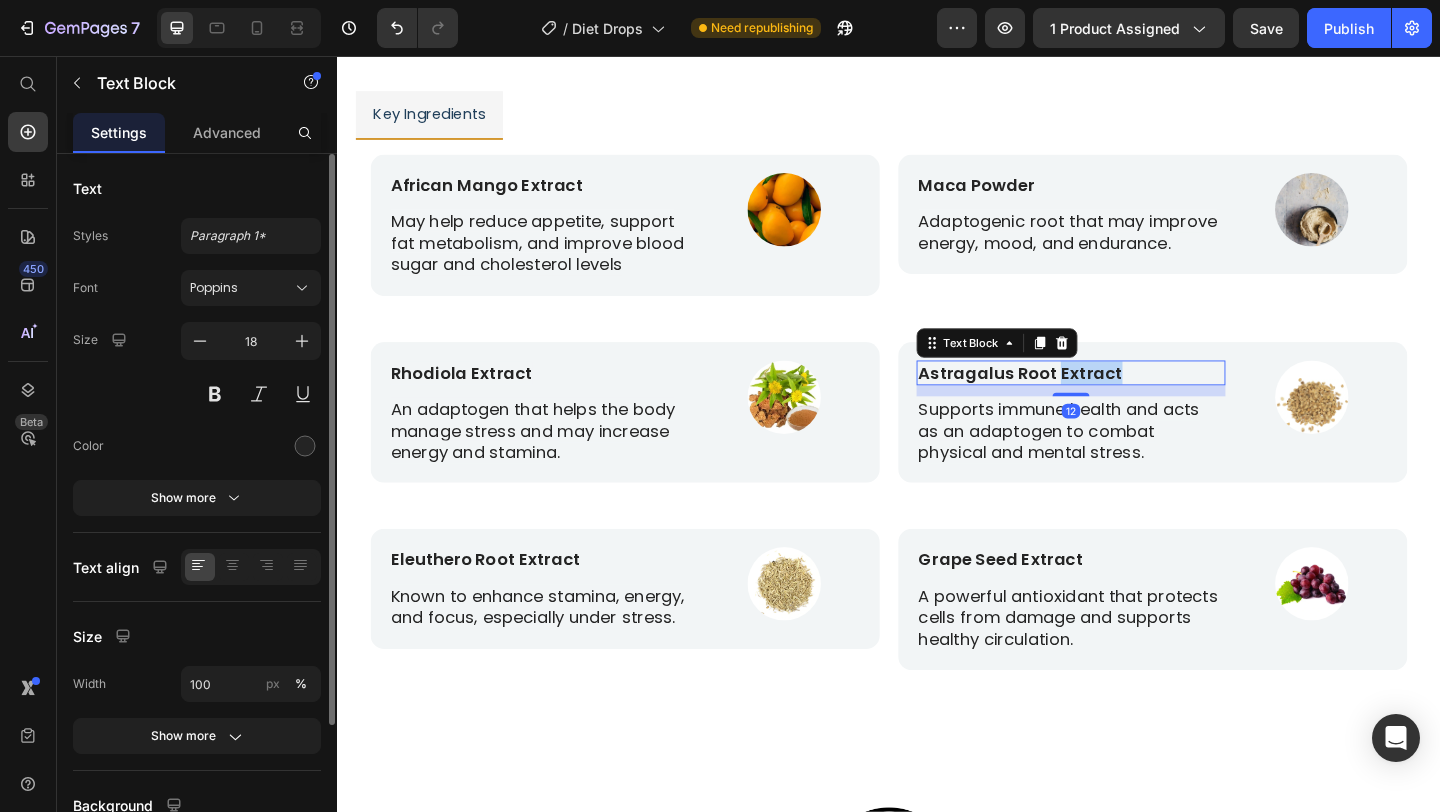 click on "Astragalus Root Extract" at bounding box center [1080, 400] 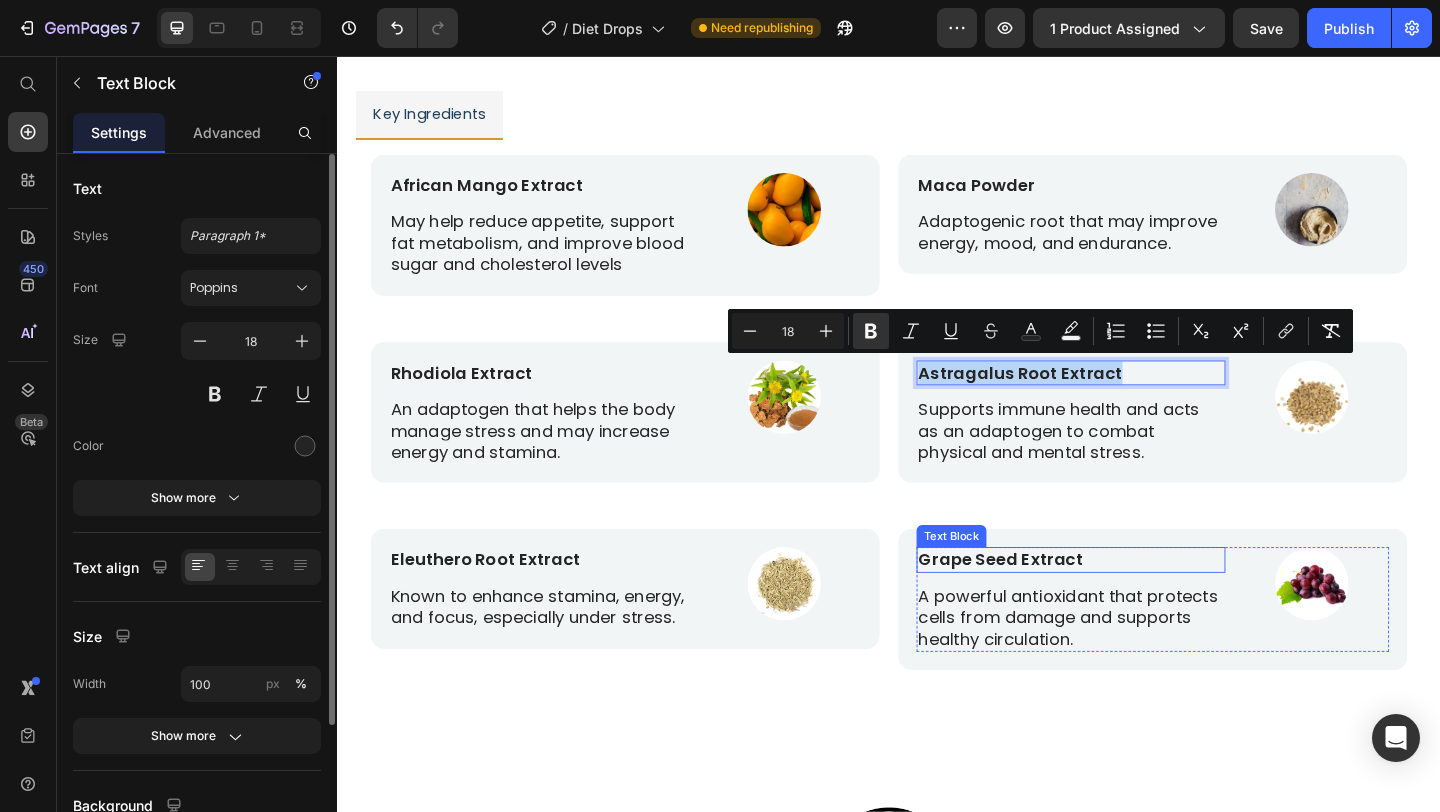 click on "Grape Seed Extract" at bounding box center (1135, 603) 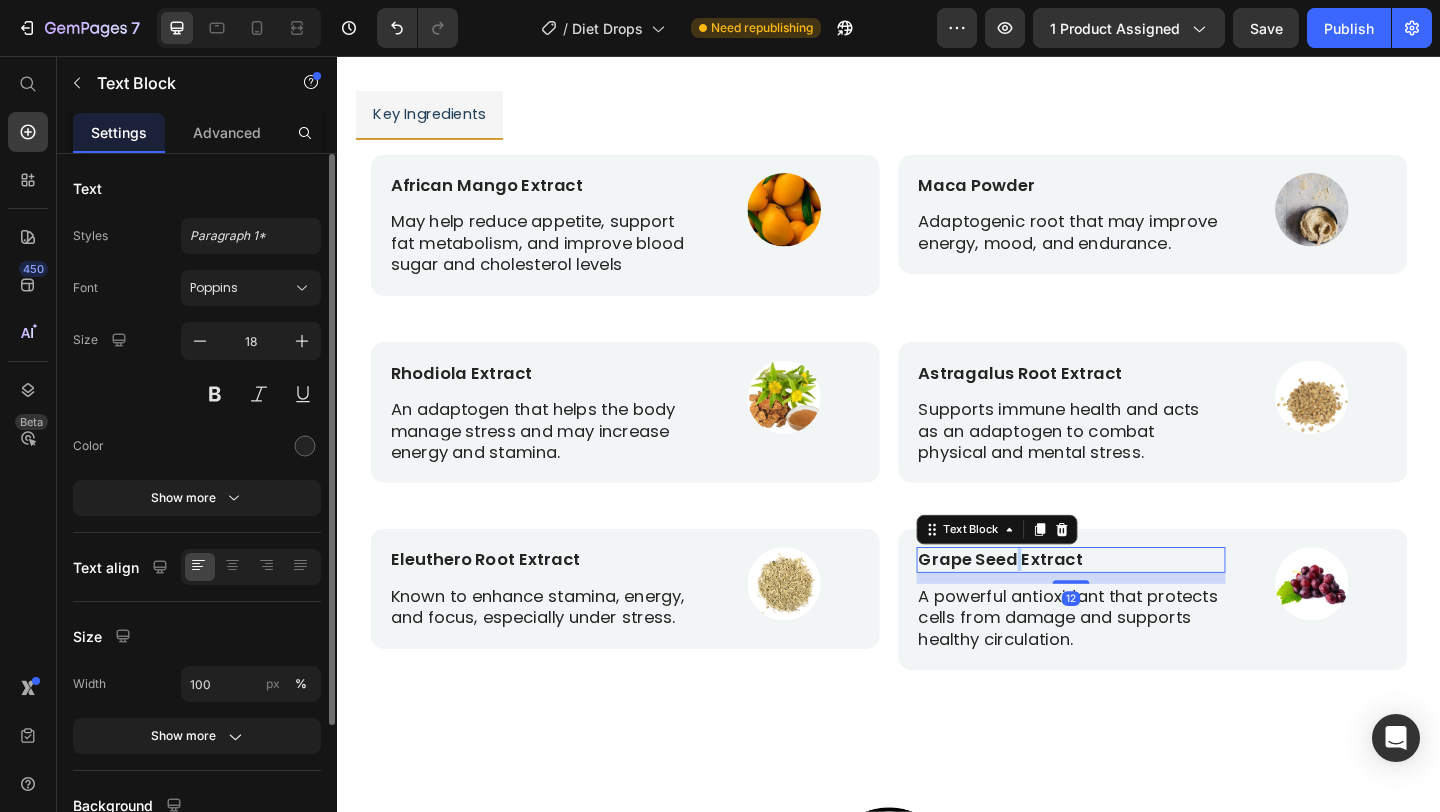 click on "Grape Seed Extract" at bounding box center [1135, 603] 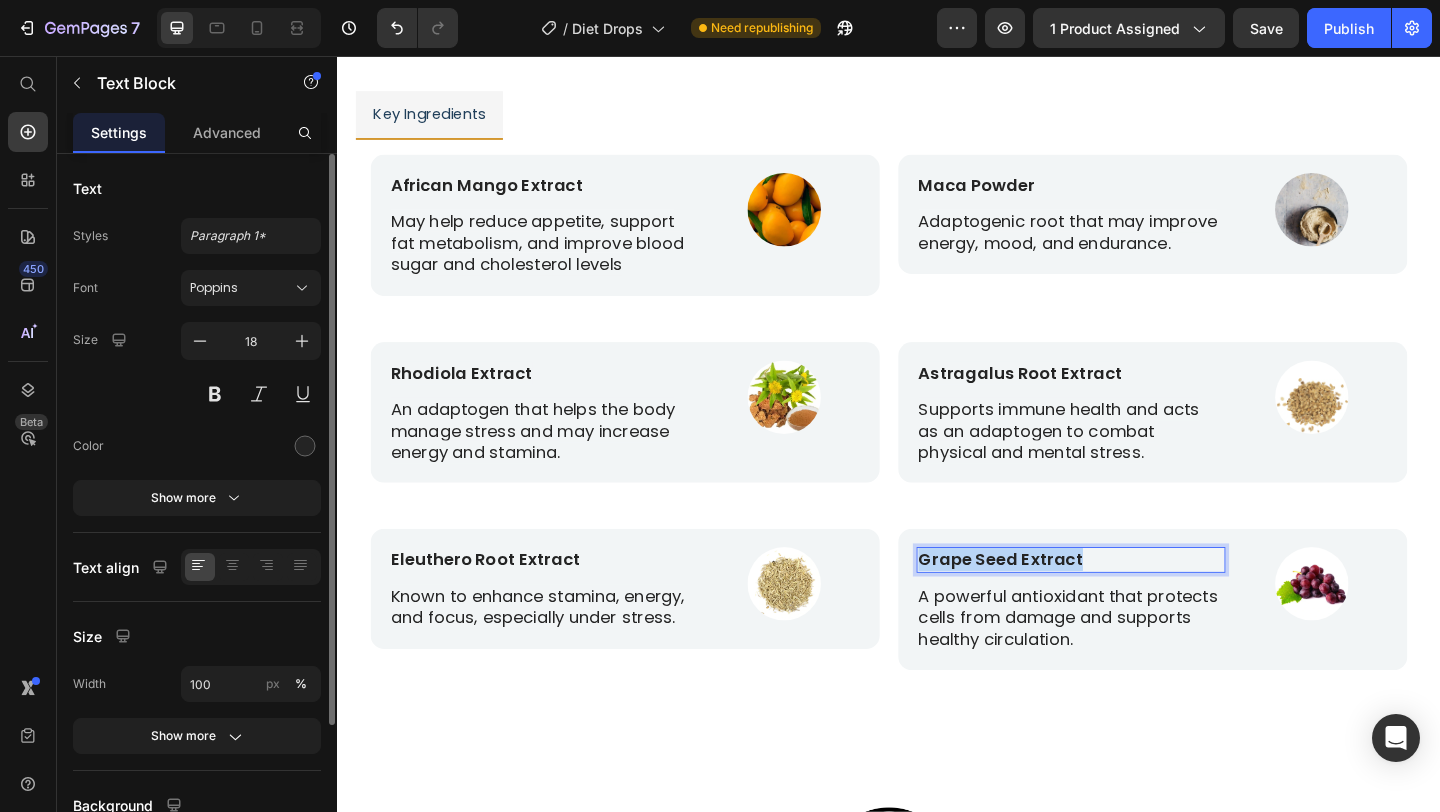 click on "Grape Seed Extract" at bounding box center (1135, 603) 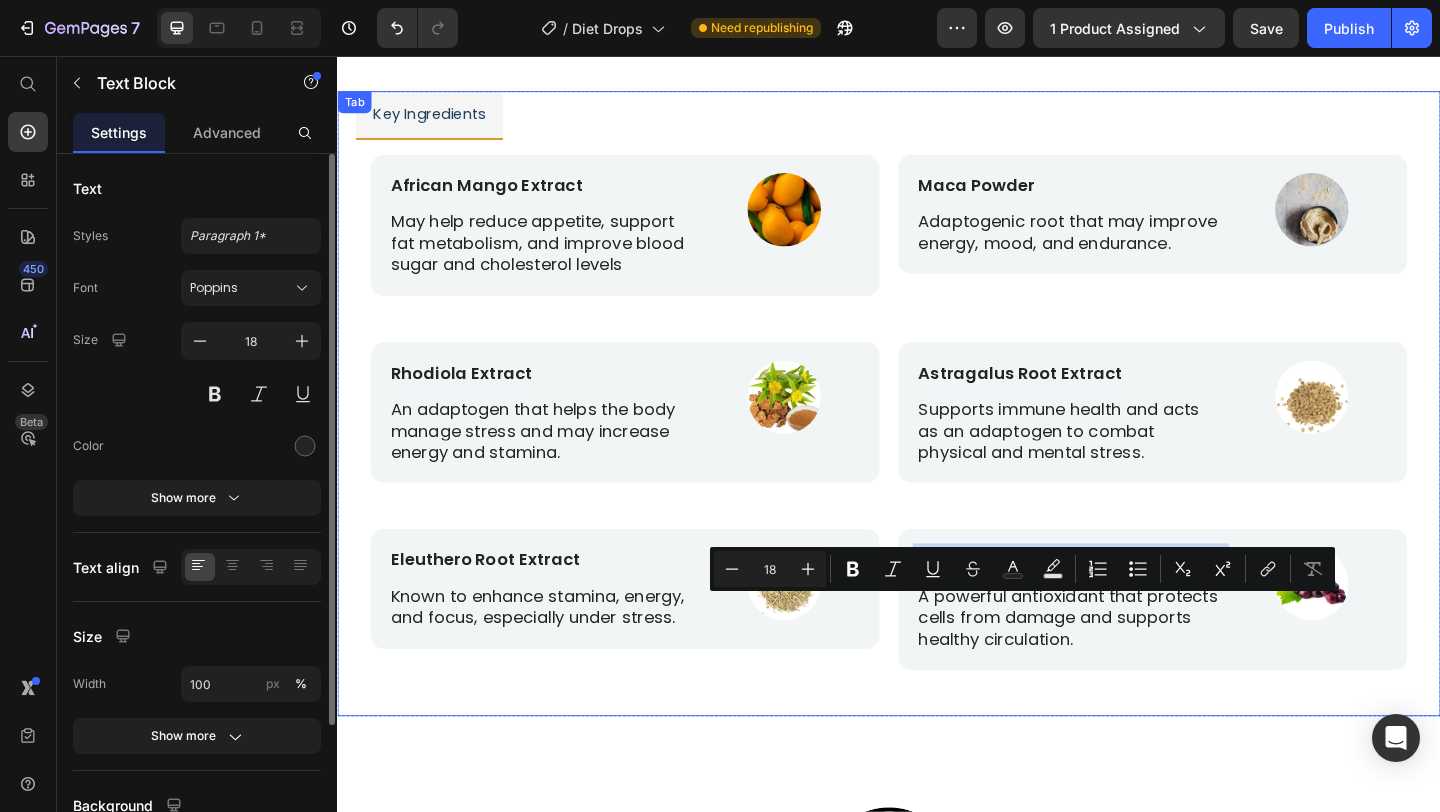 scroll, scrollTop: 3802, scrollLeft: 0, axis: vertical 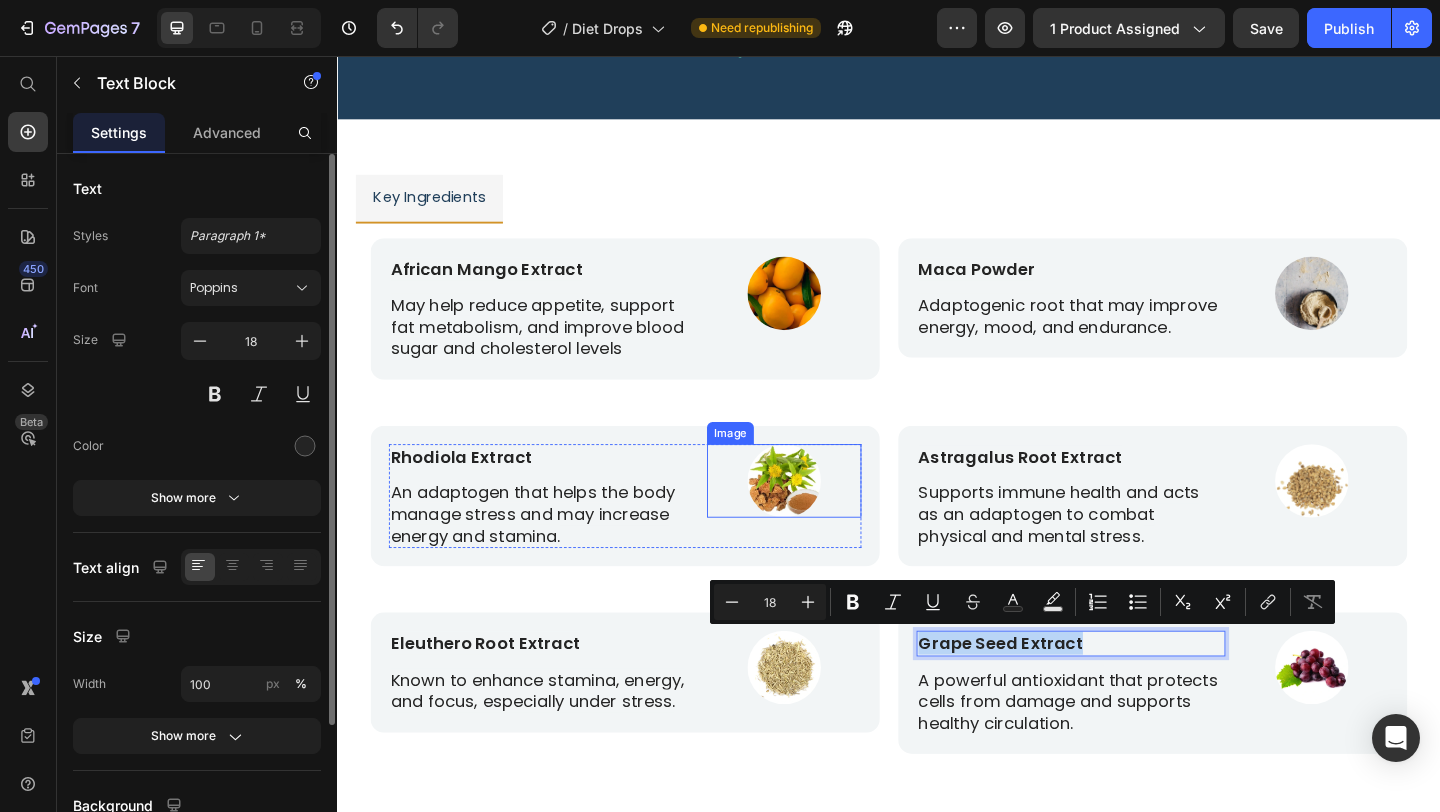 click at bounding box center [823, 518] 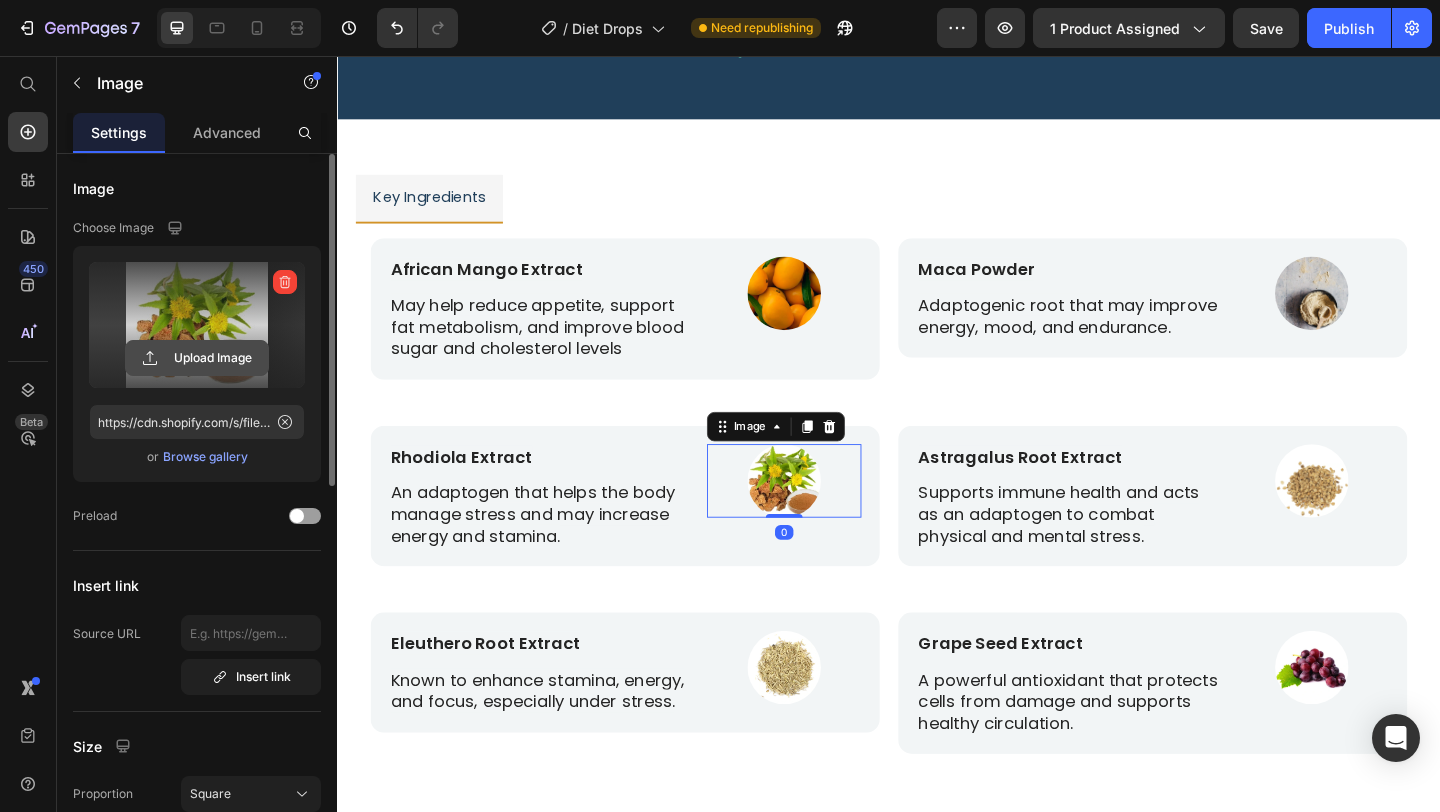 click 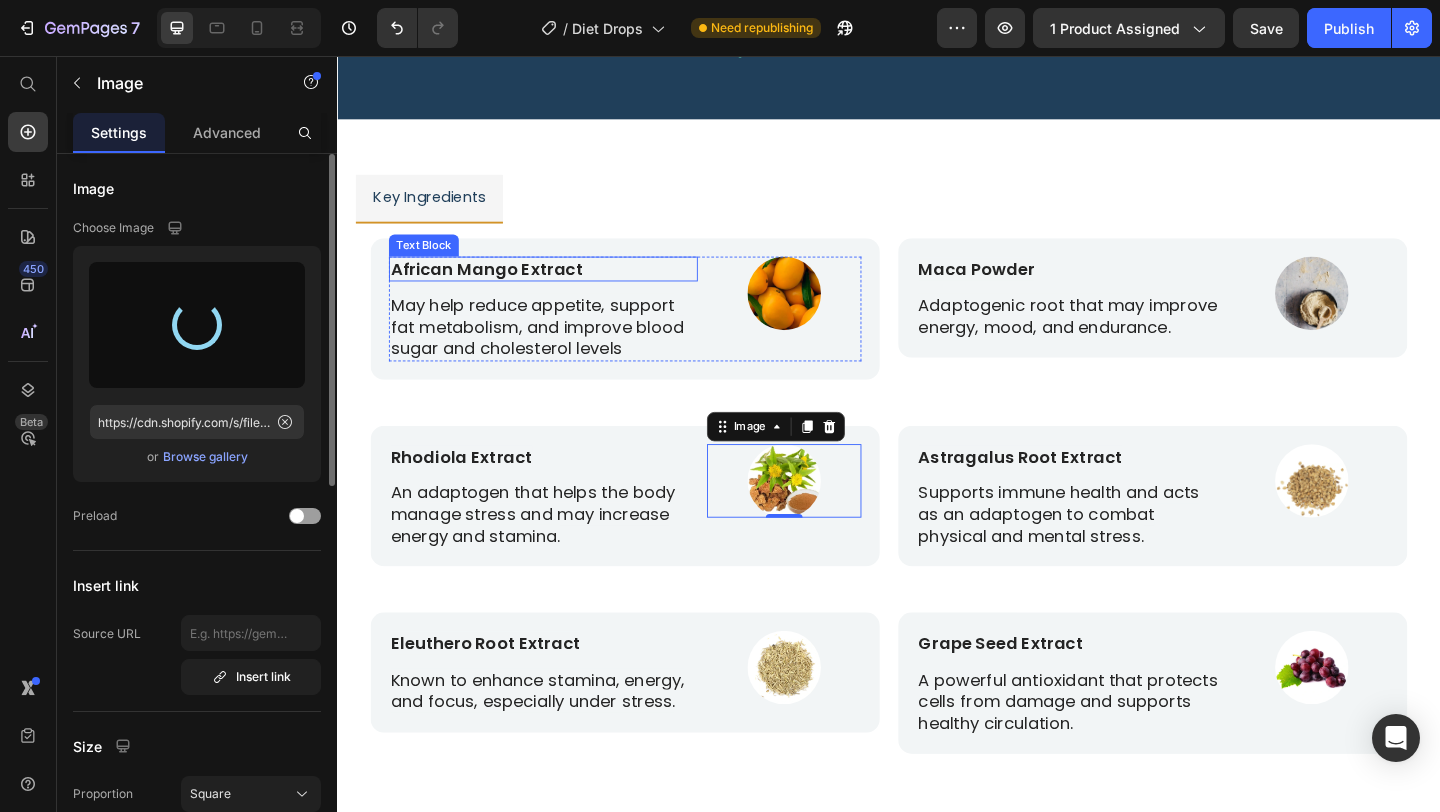 type on "https://cdn.shopify.com/s/files/1/0680/2685/9656/files/gempages_564408370014978867-6aacfd41-cbde-4de8-ad67-553c08ab8c5d.jpg" 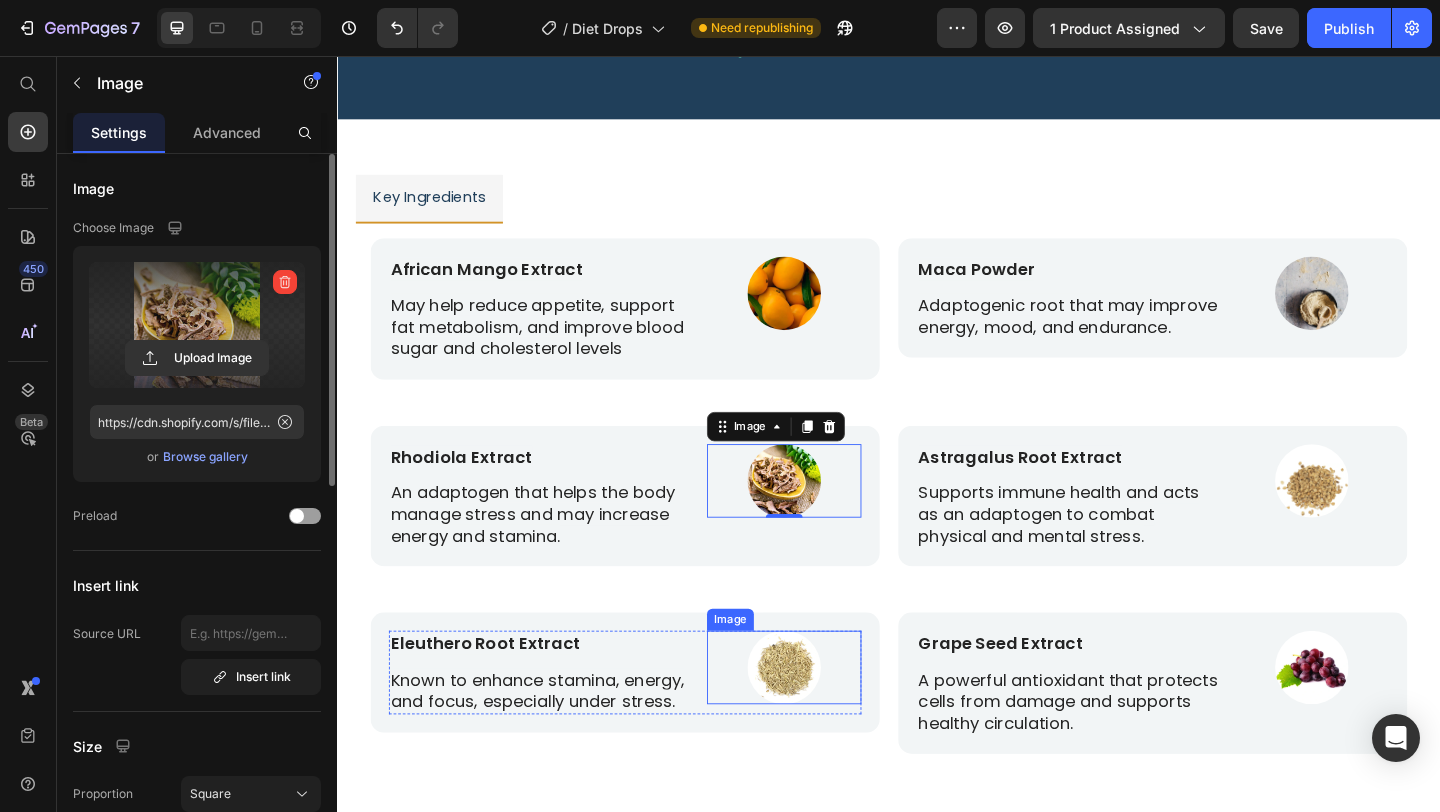 click at bounding box center (823, 721) 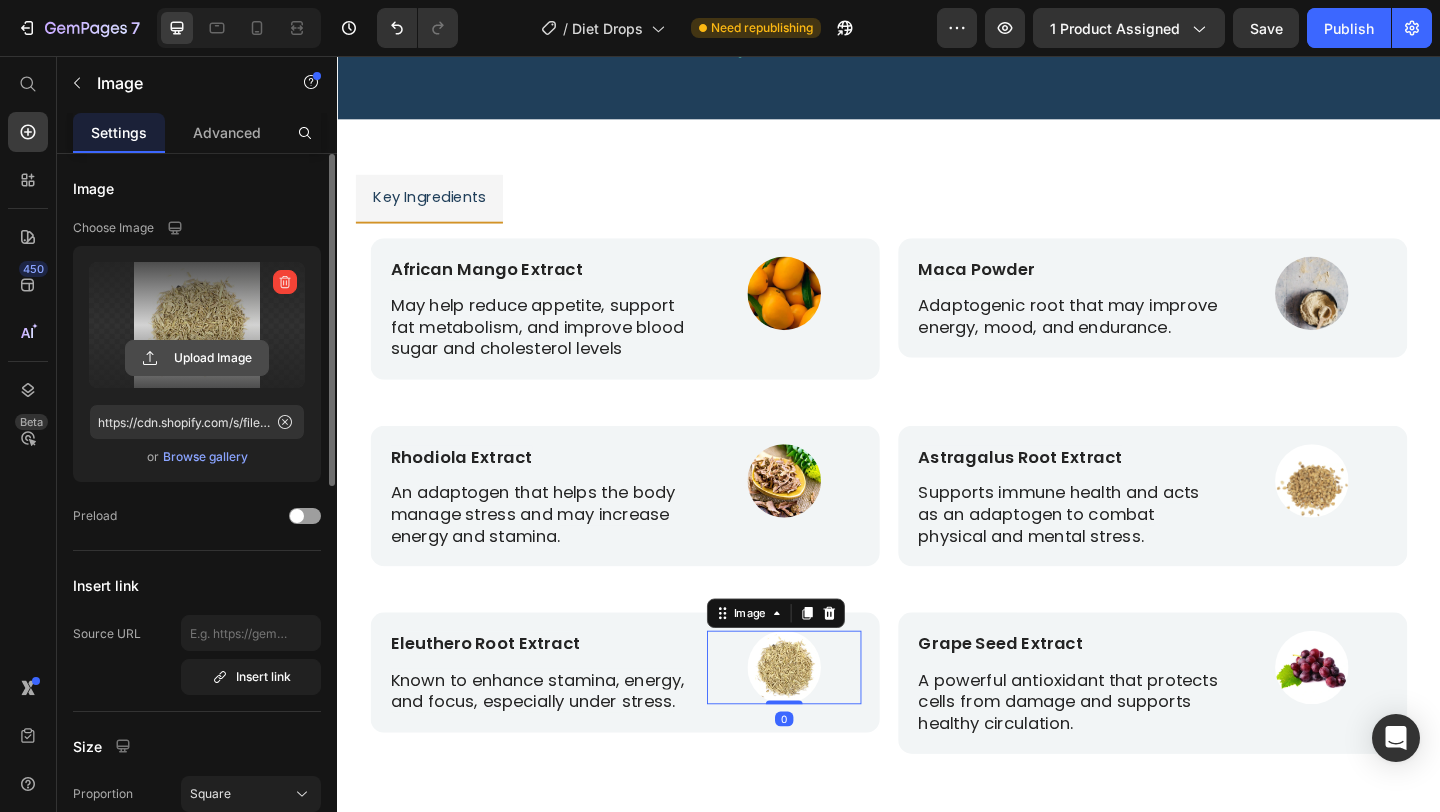 click 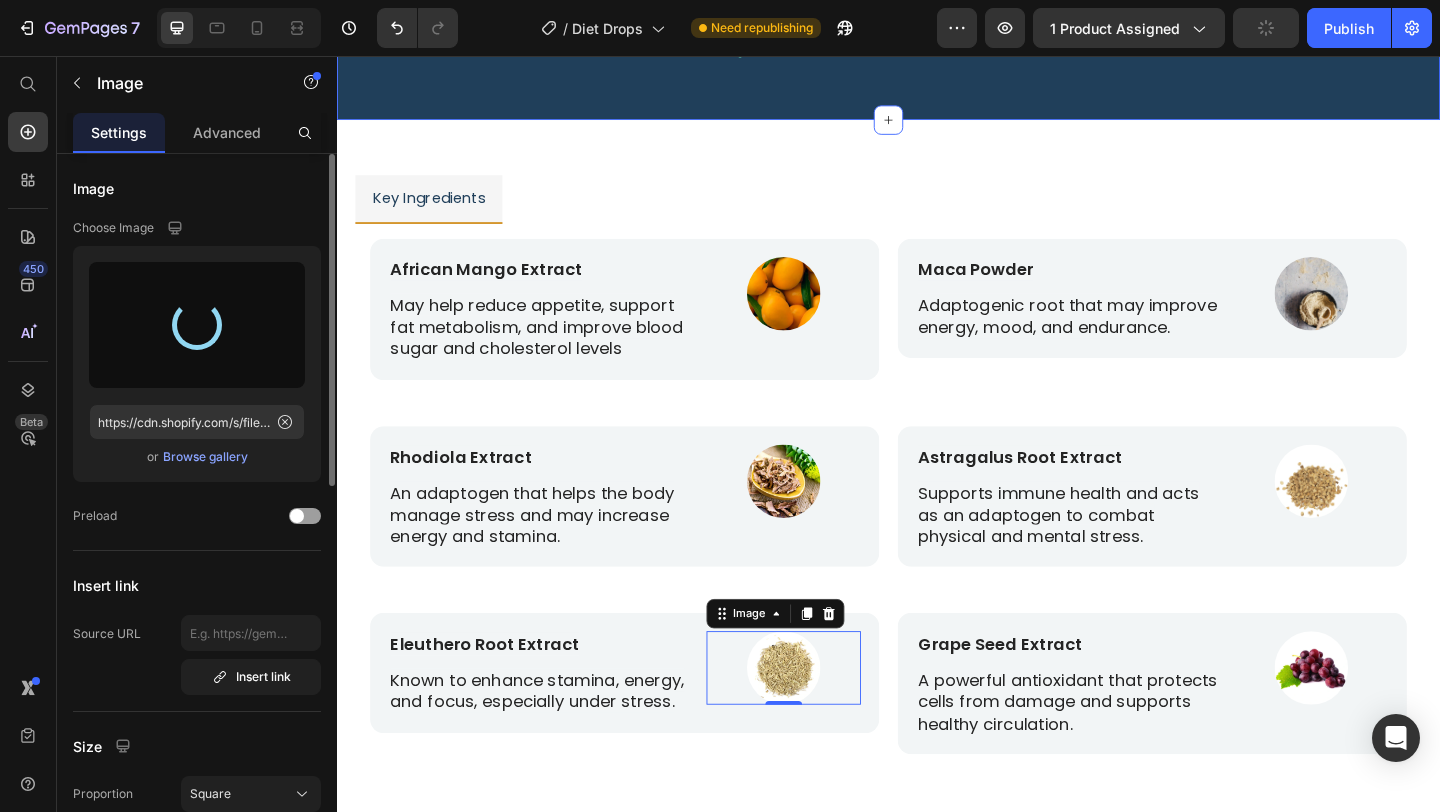 type on "https://cdn.shopify.com/s/files/1/0680/2685/9656/files/gempages_564408370014978867-19658502-9a76-41bf-bece-0715fdf5c4d7.jpg" 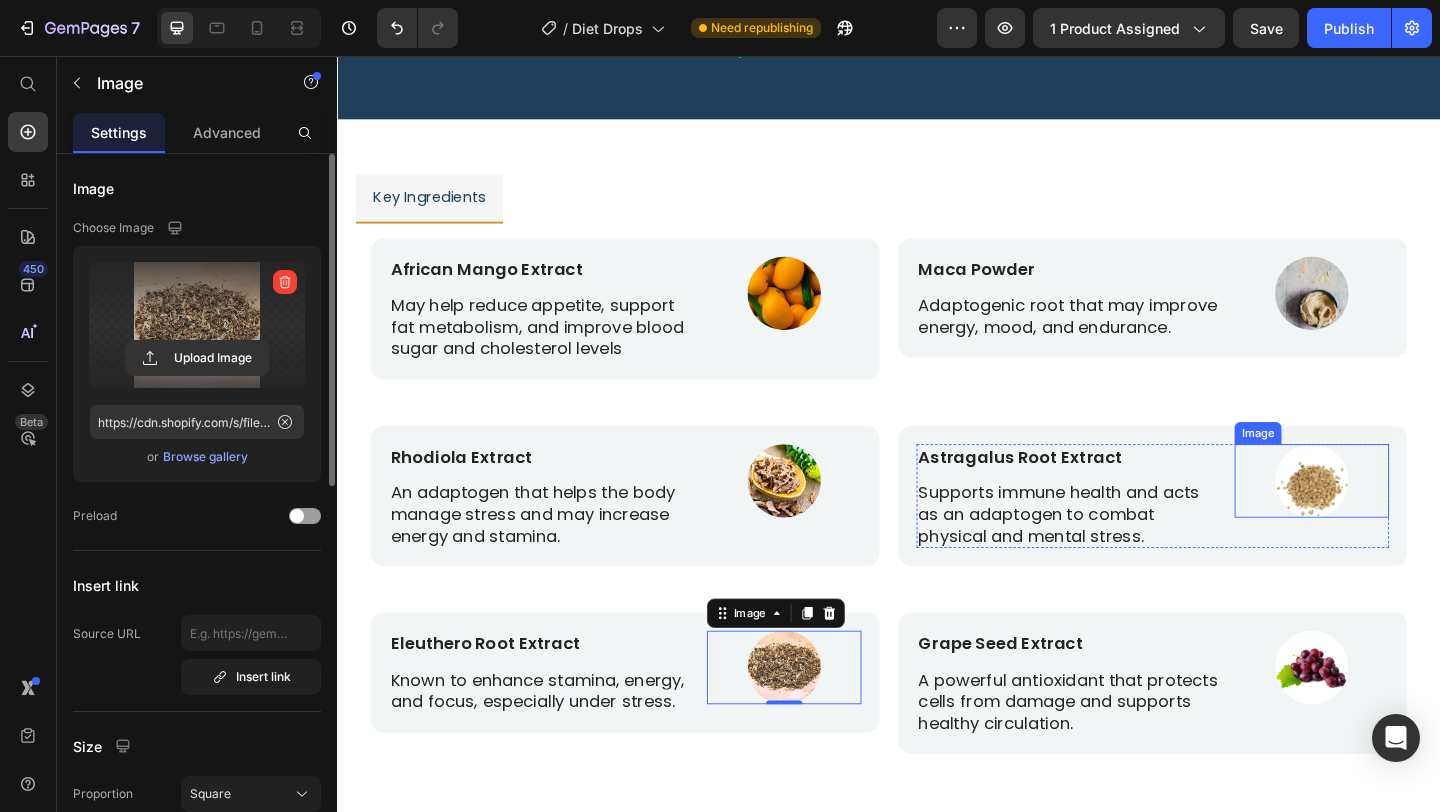 click at bounding box center (1397, 518) 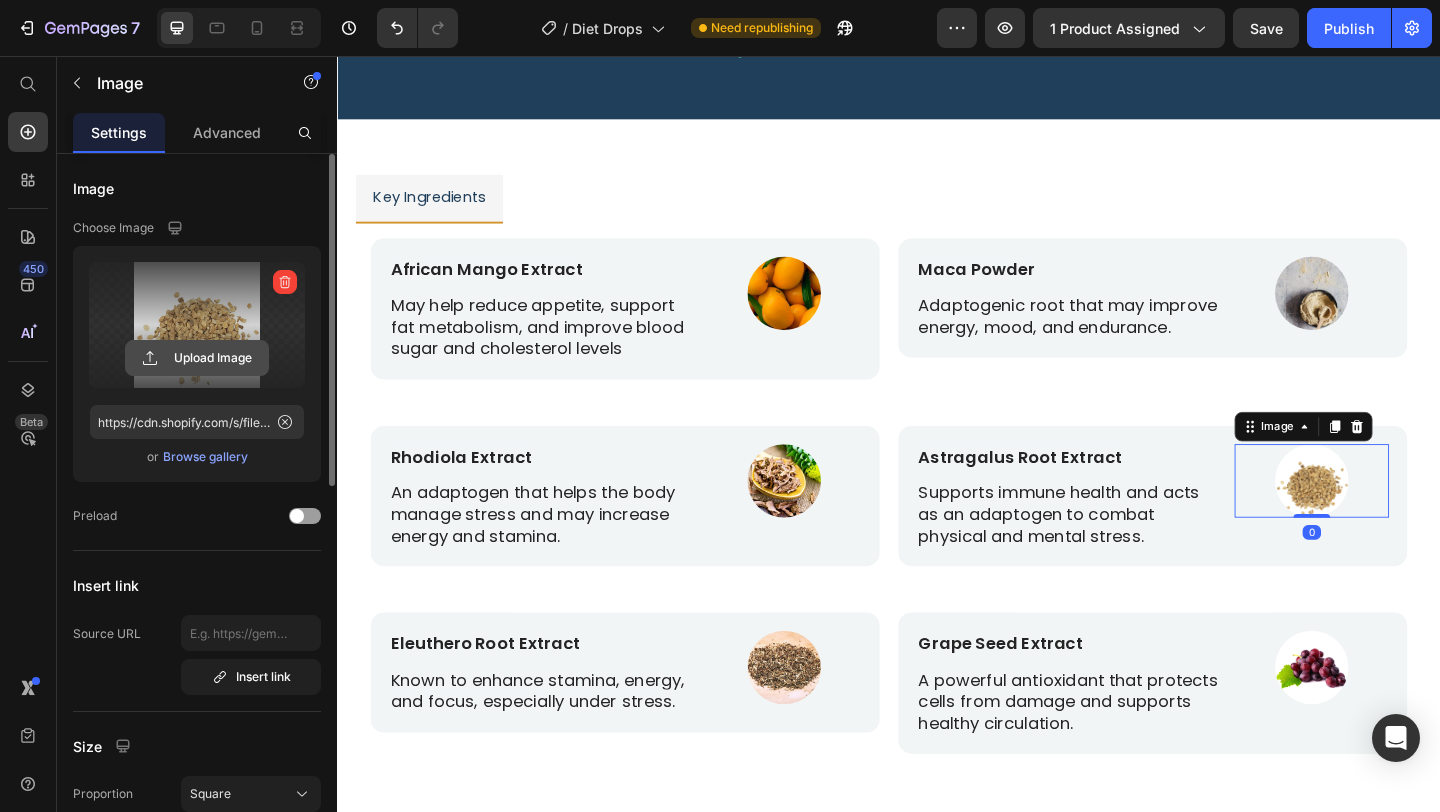 click 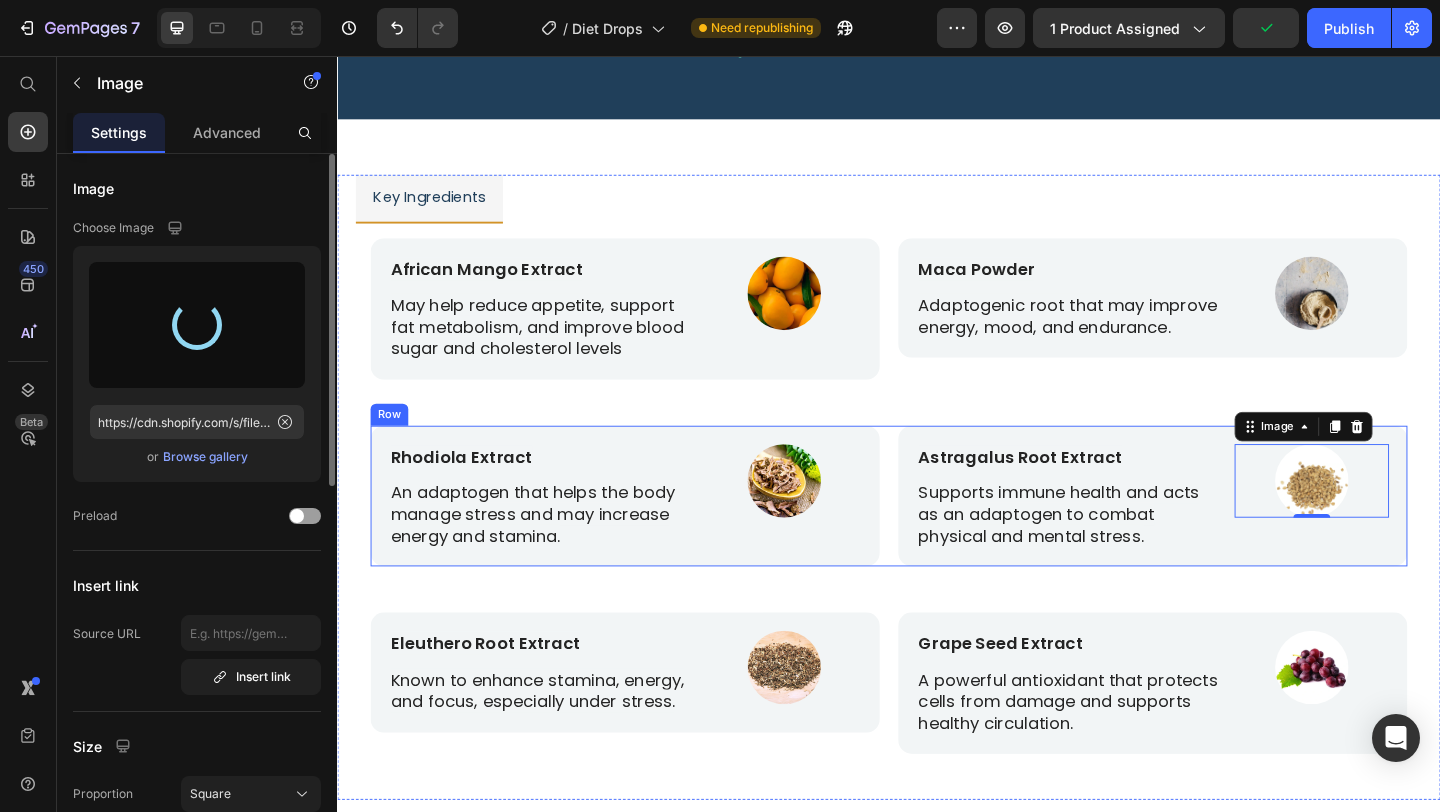 type on "https://cdn.shopify.com/s/files/1/0680/2685/9656/files/gempages_564408370014978867-bcc50cf2-25dd-4848-b245-8a18628f4bd7.jpg" 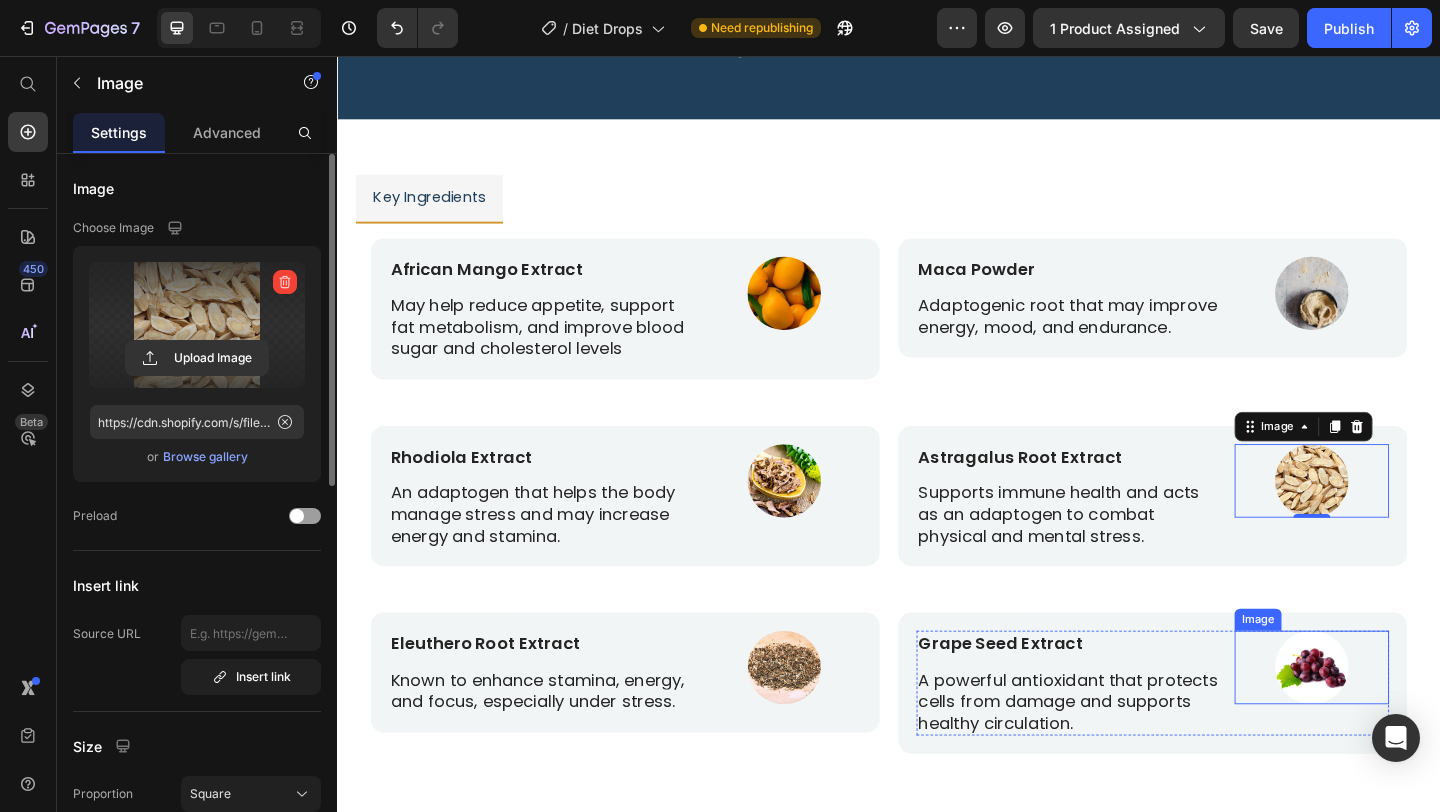 click at bounding box center [1397, 721] 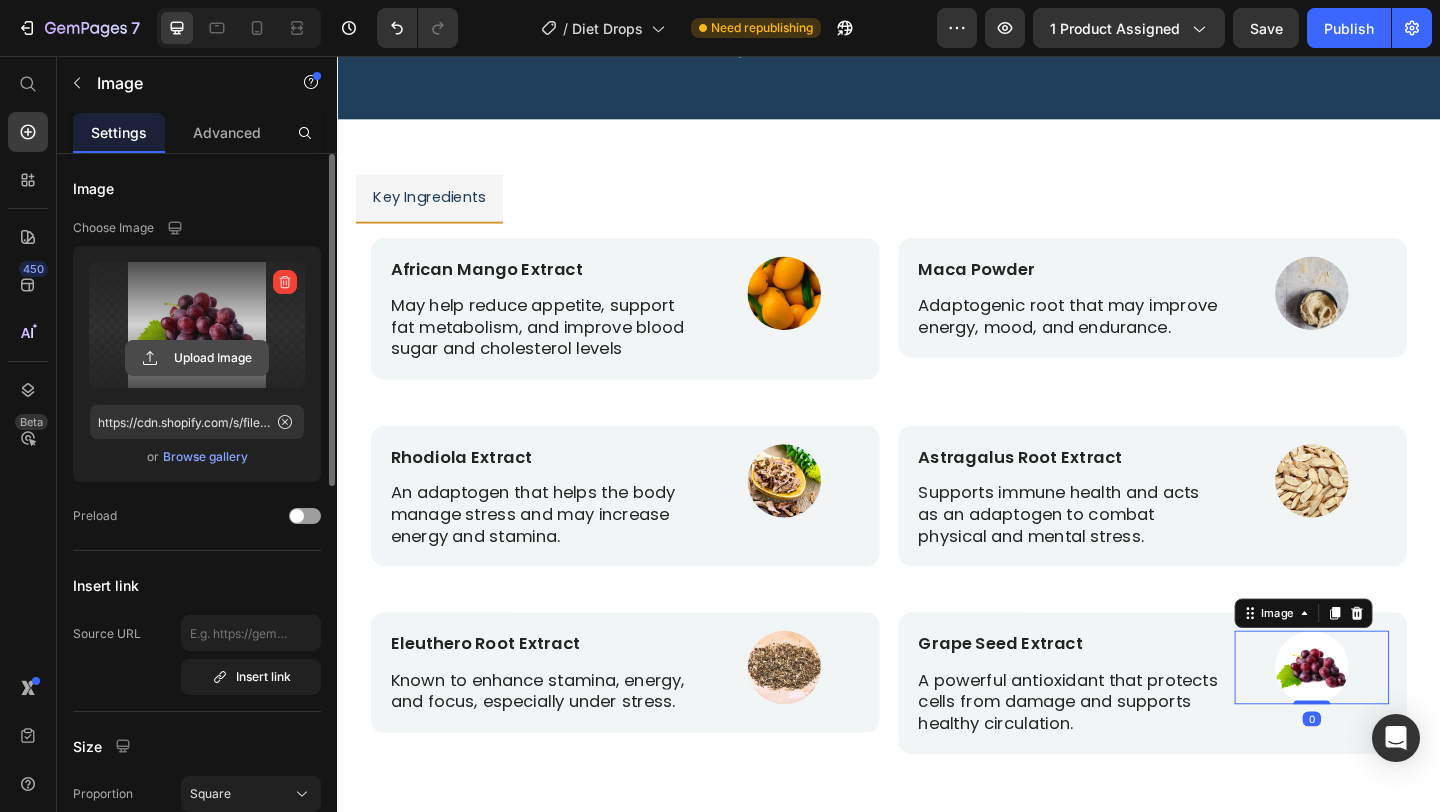 click 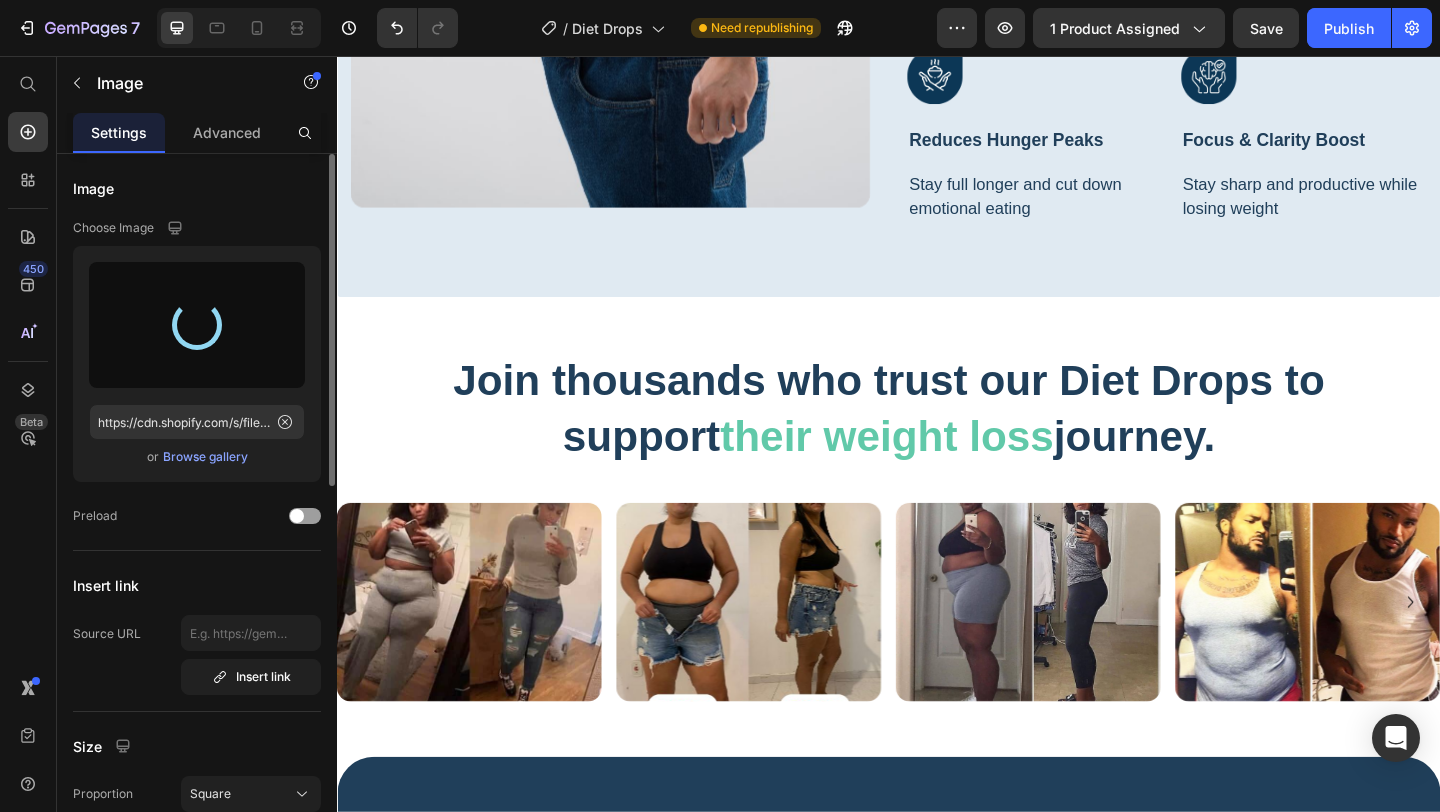 scroll, scrollTop: 2432, scrollLeft: 0, axis: vertical 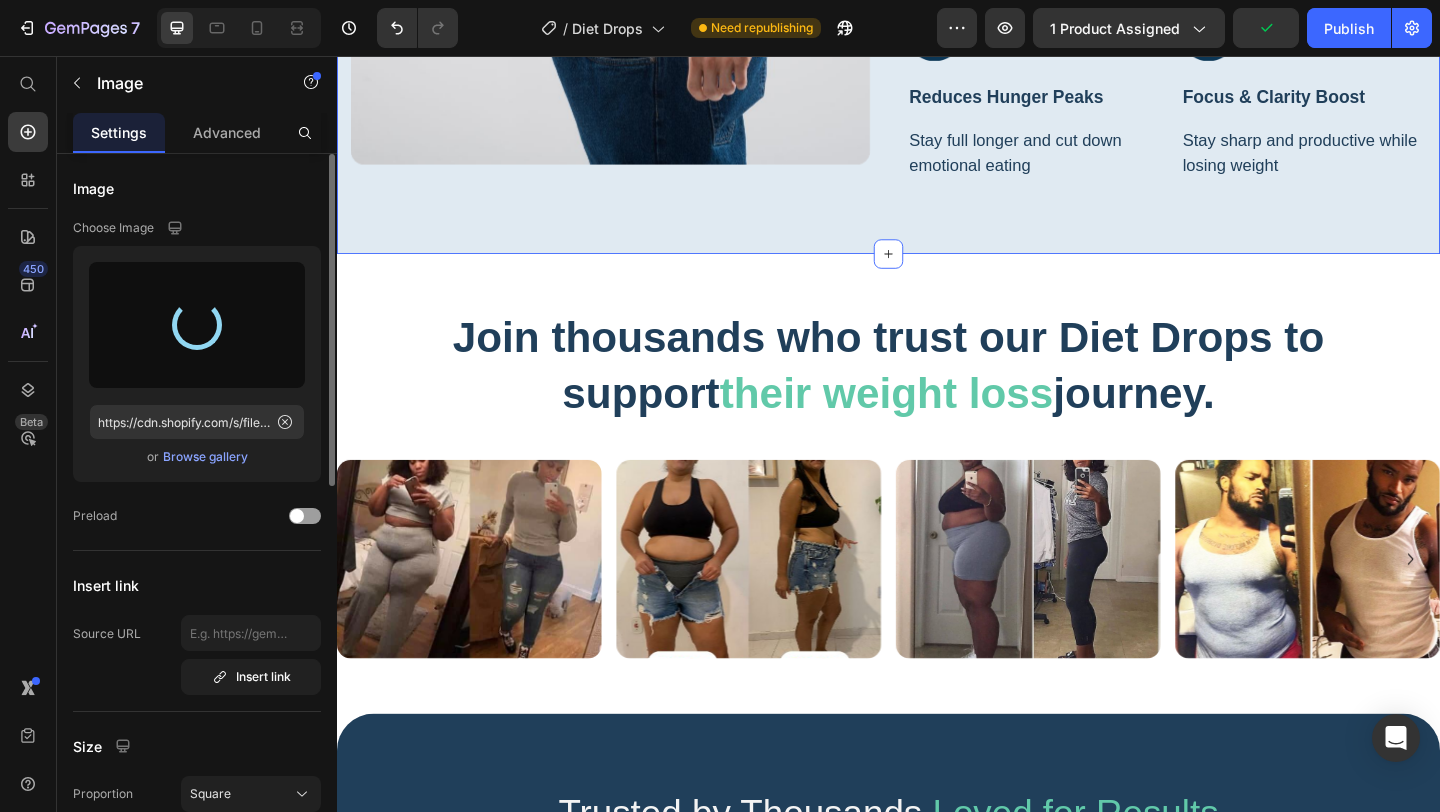 type on "https://cdn.shopify.com/s/files/1/0680/2685/9656/files/gempages_564408370014978867-1580d7e6-343a-4fff-889e-15f069af831f.jpg" 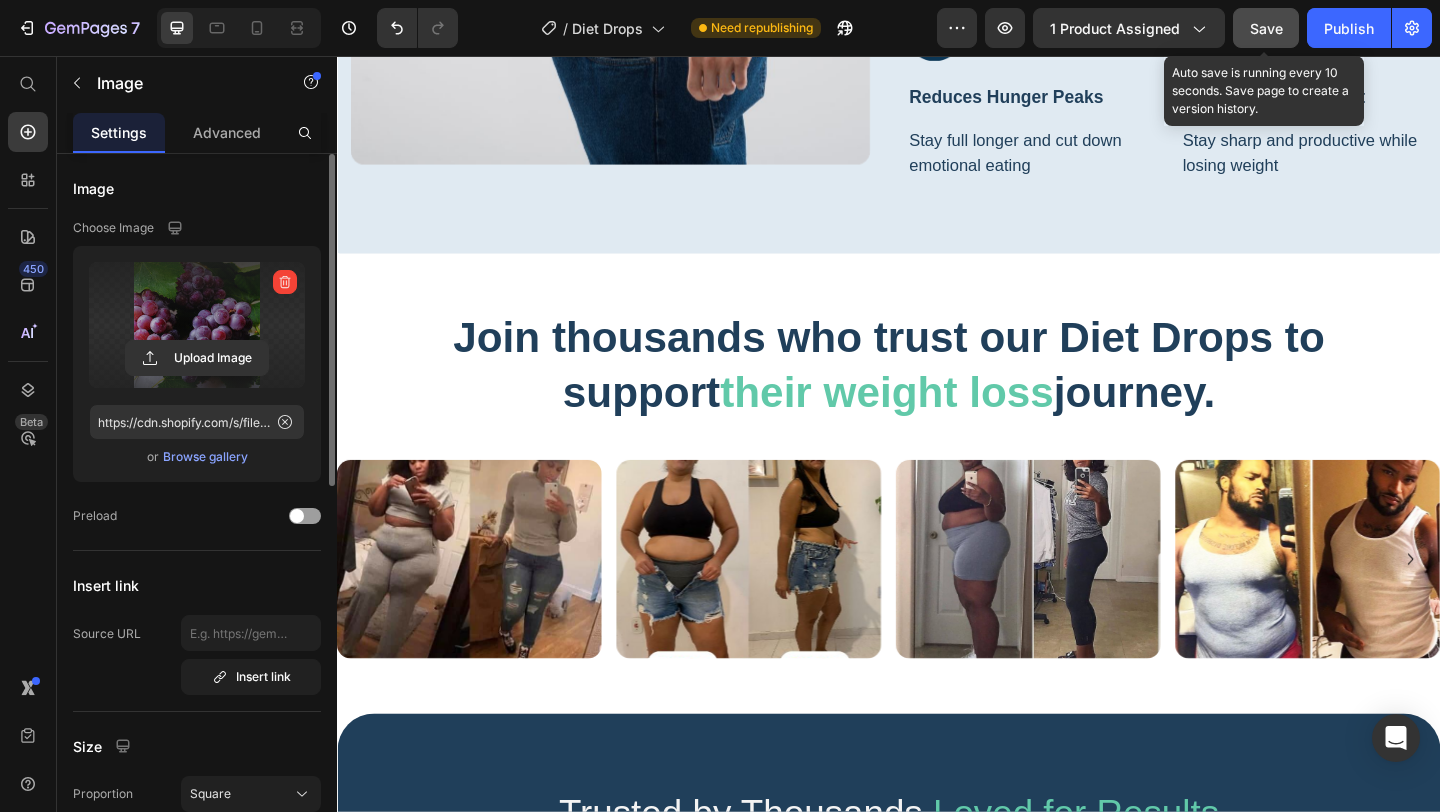 click on "Save" at bounding box center (1266, 28) 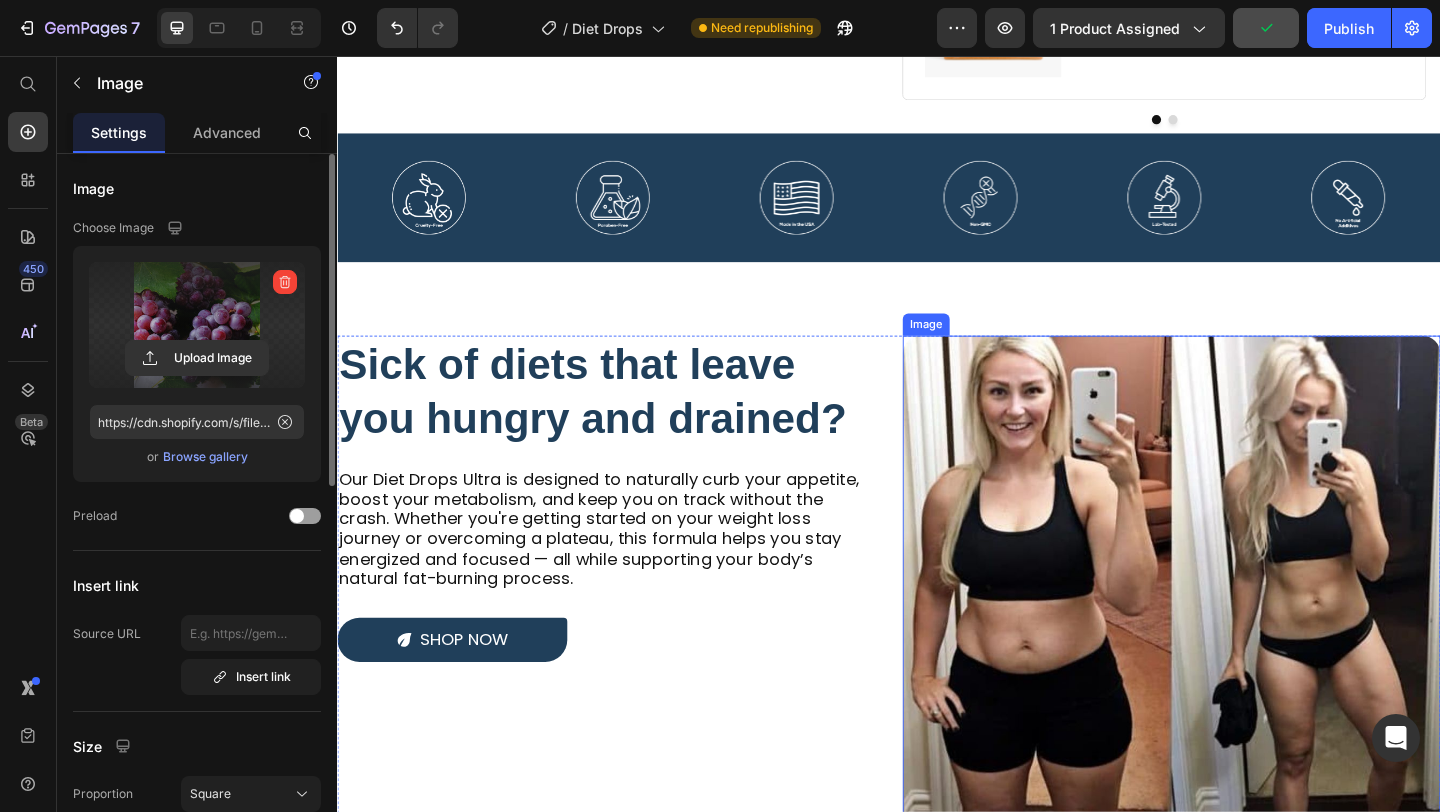 scroll, scrollTop: 1156, scrollLeft: 0, axis: vertical 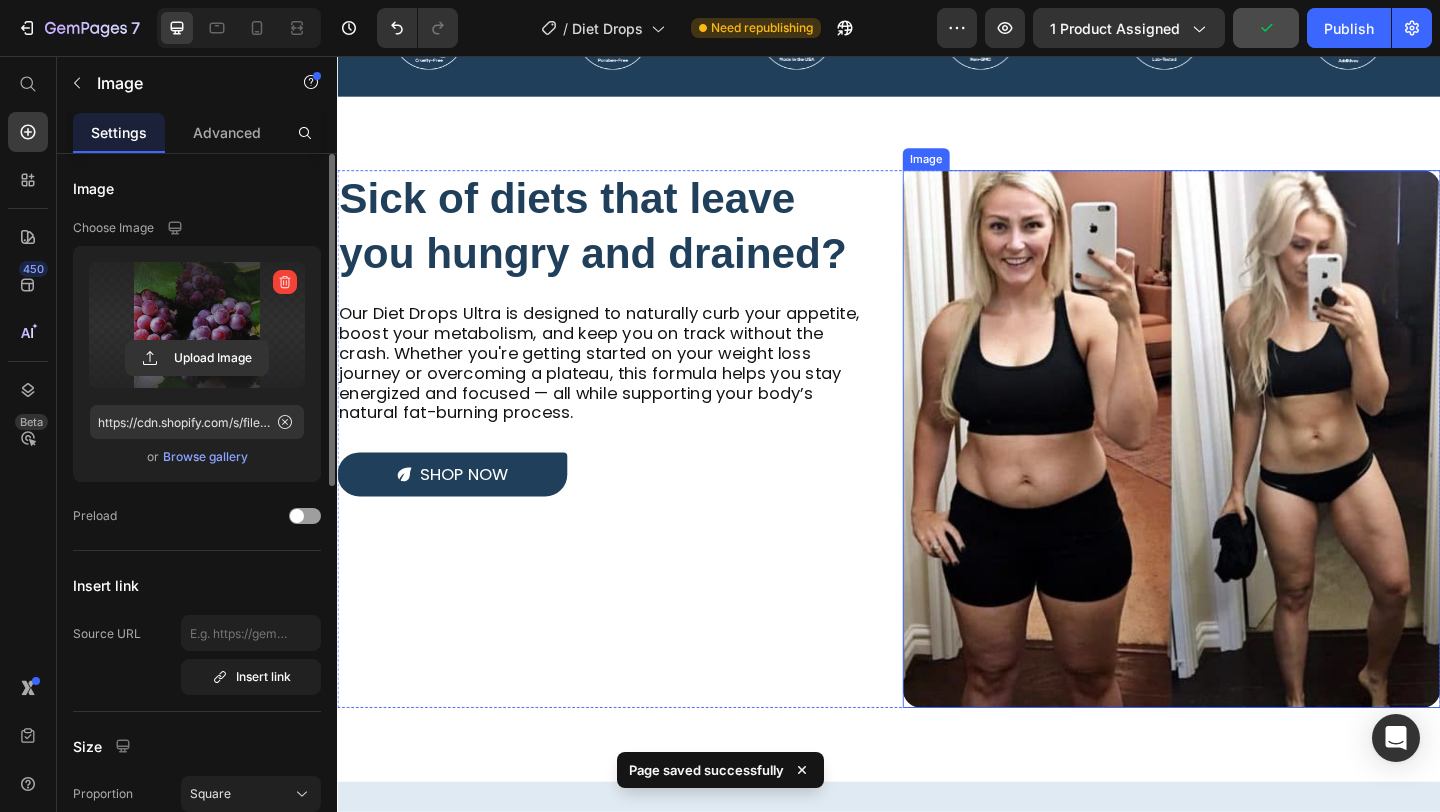 click at bounding box center (1244, 472) 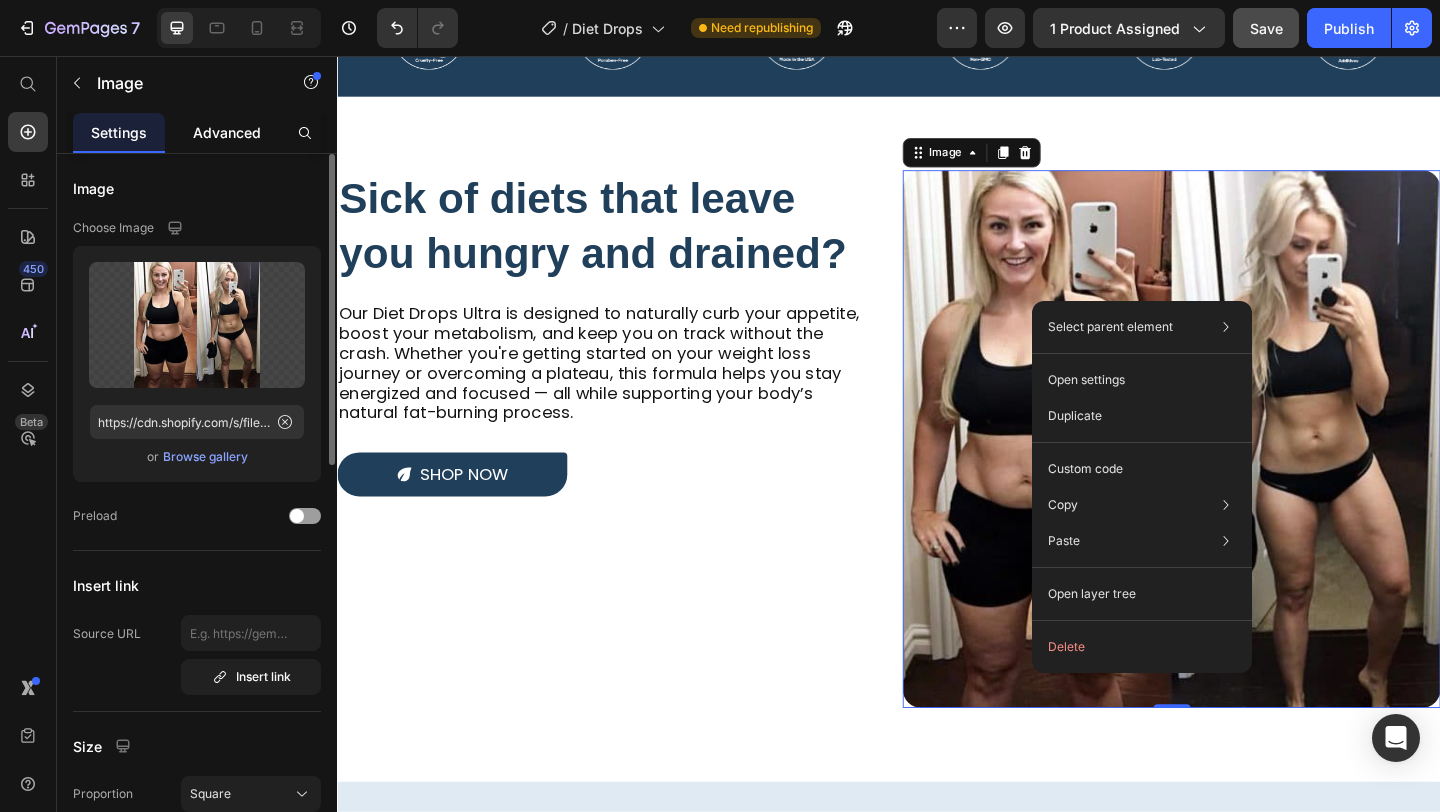 click on "Advanced" at bounding box center (227, 132) 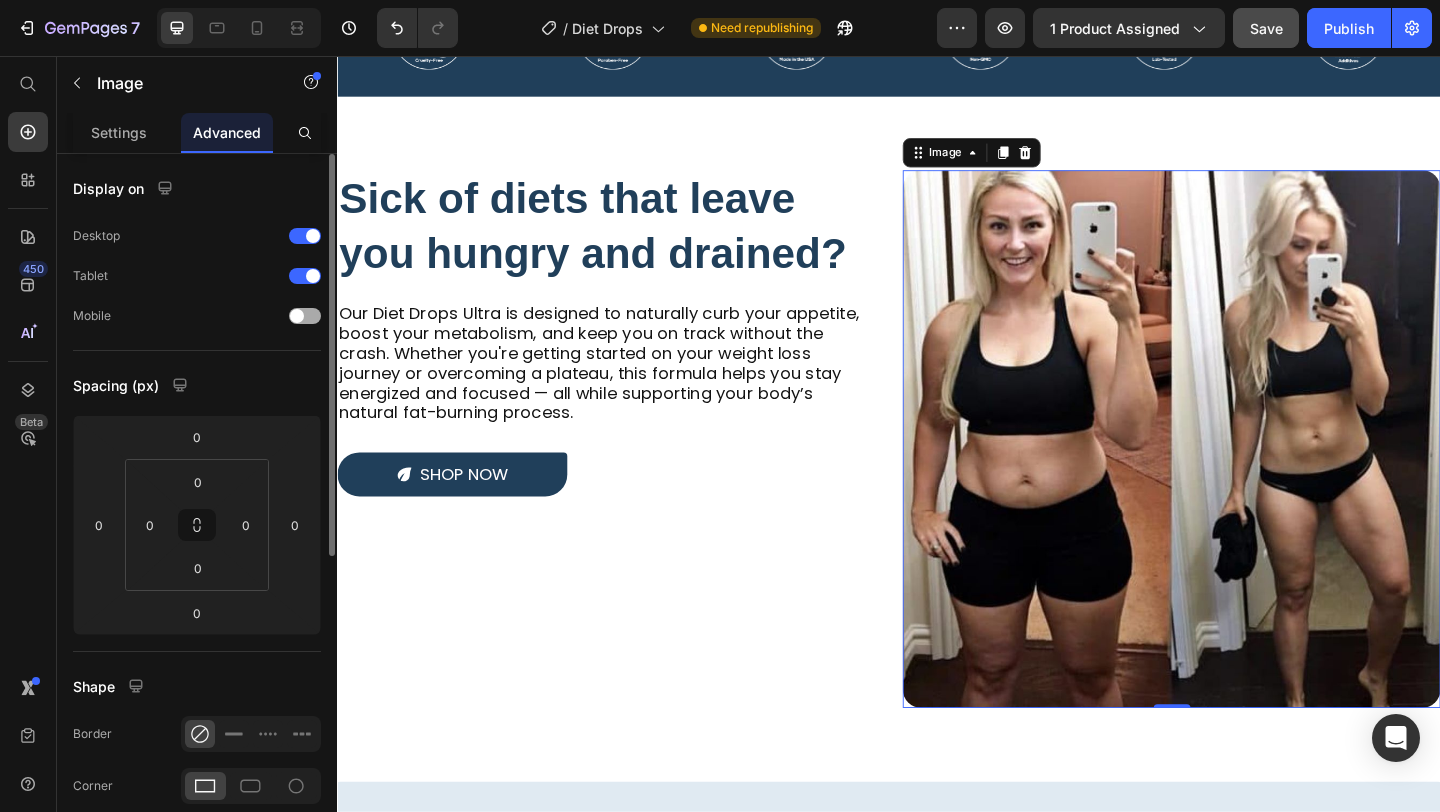 click at bounding box center [305, 316] 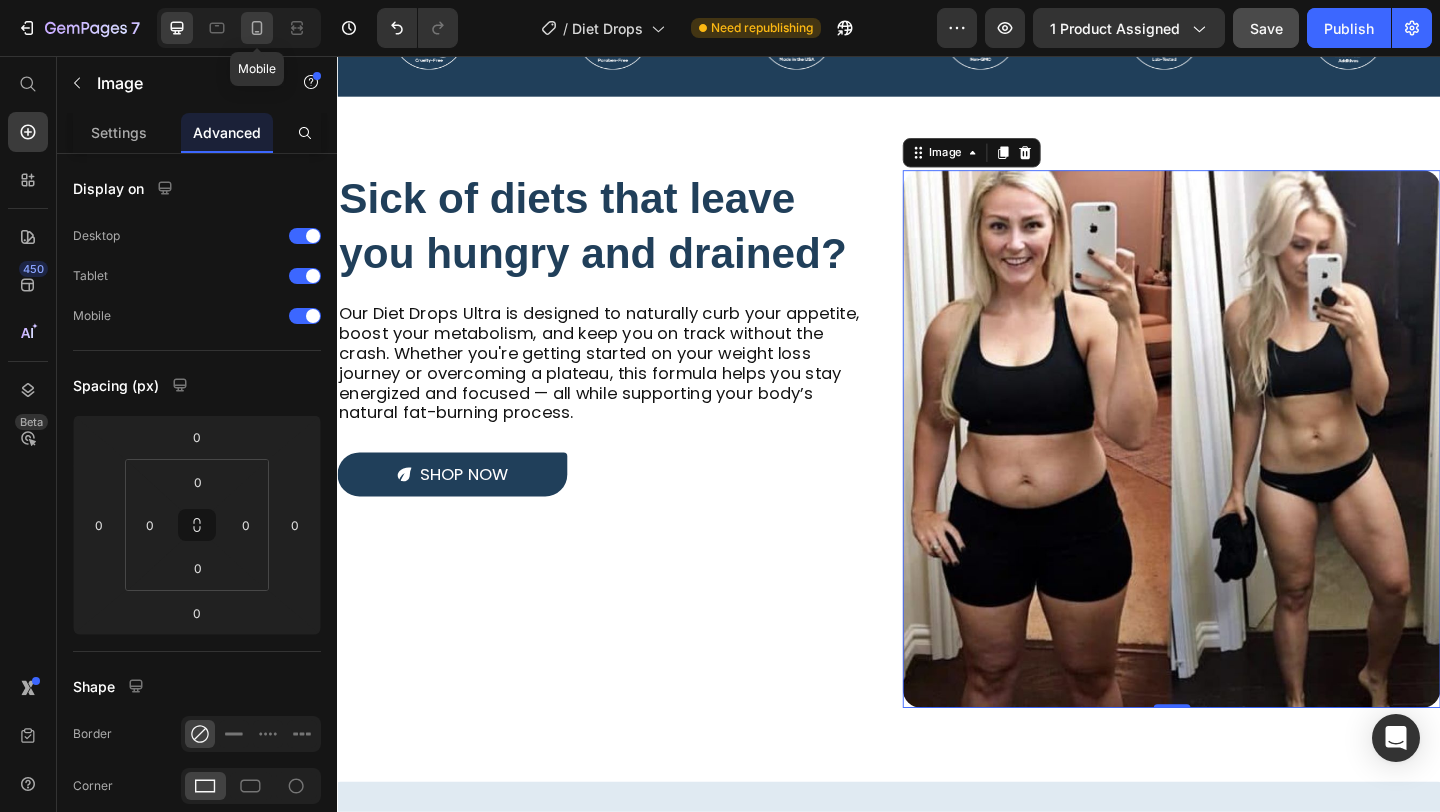 click 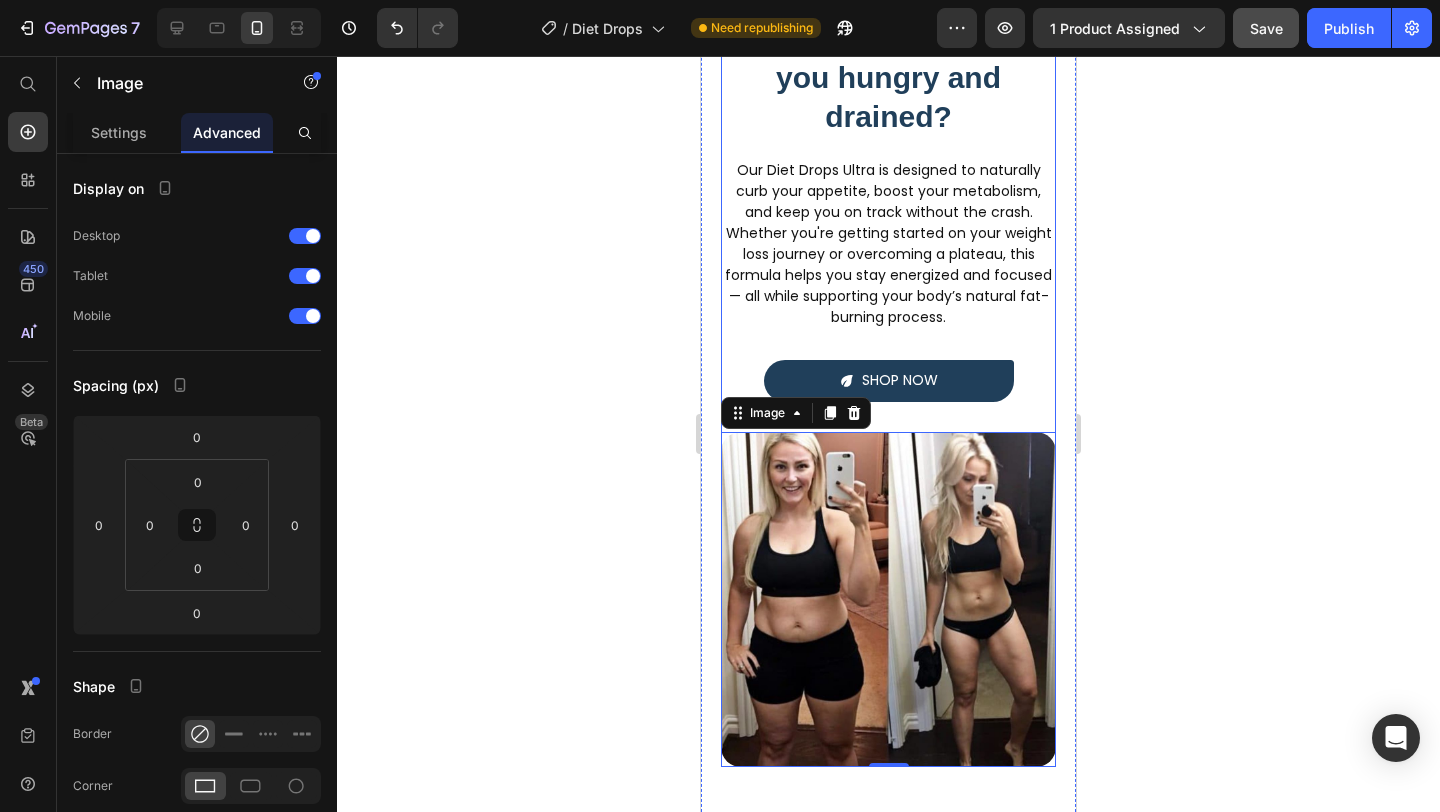 scroll, scrollTop: 2135, scrollLeft: 0, axis: vertical 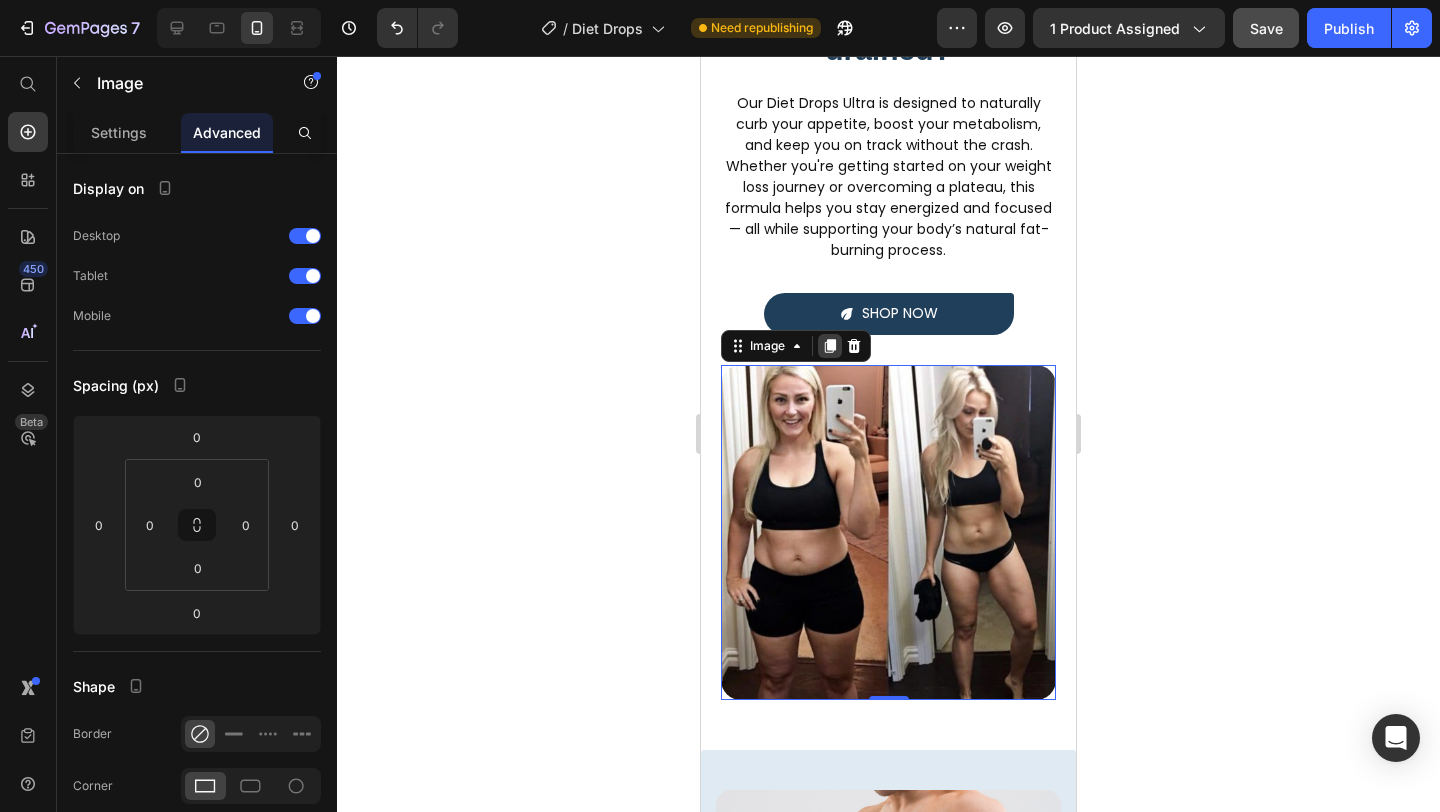 click 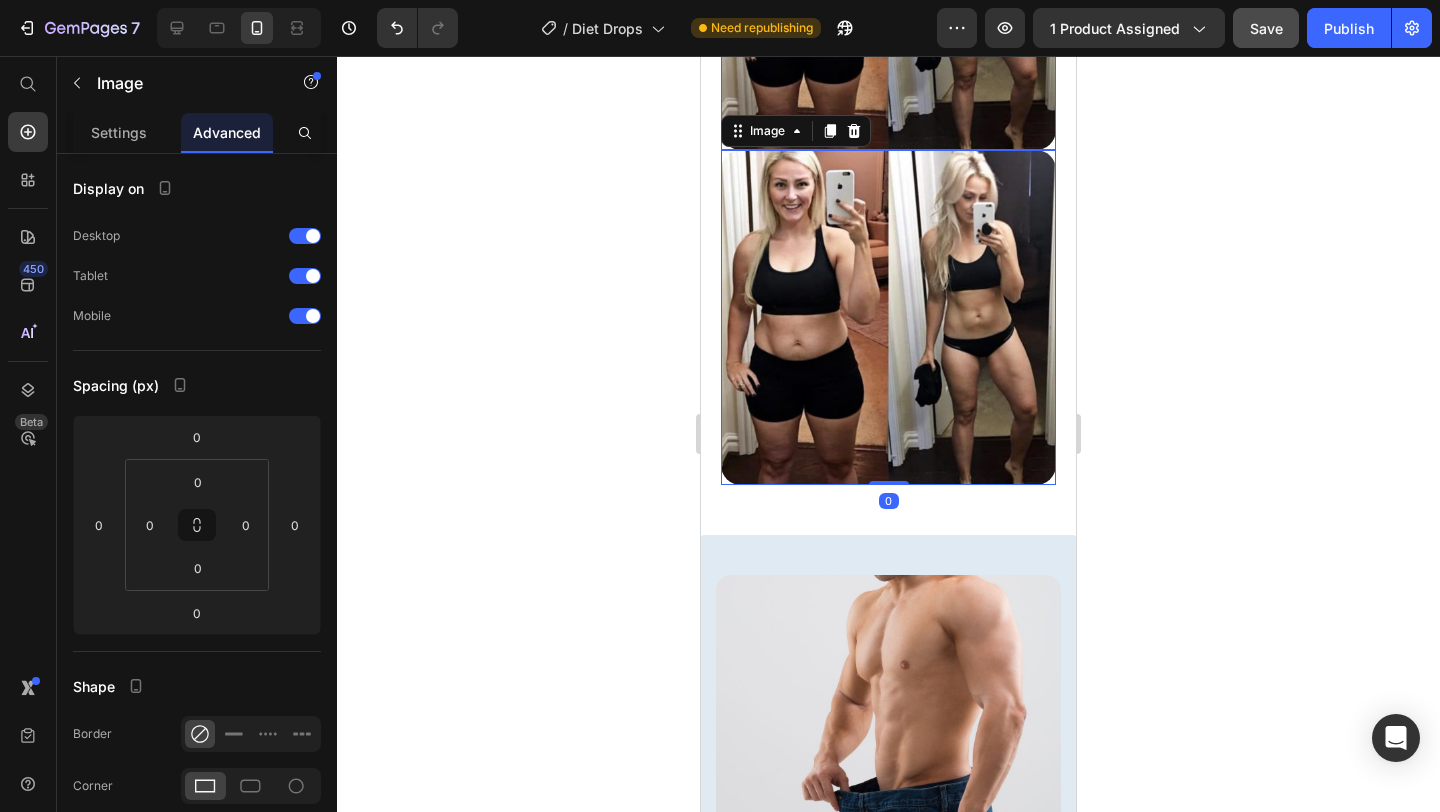 scroll, scrollTop: 2708, scrollLeft: 0, axis: vertical 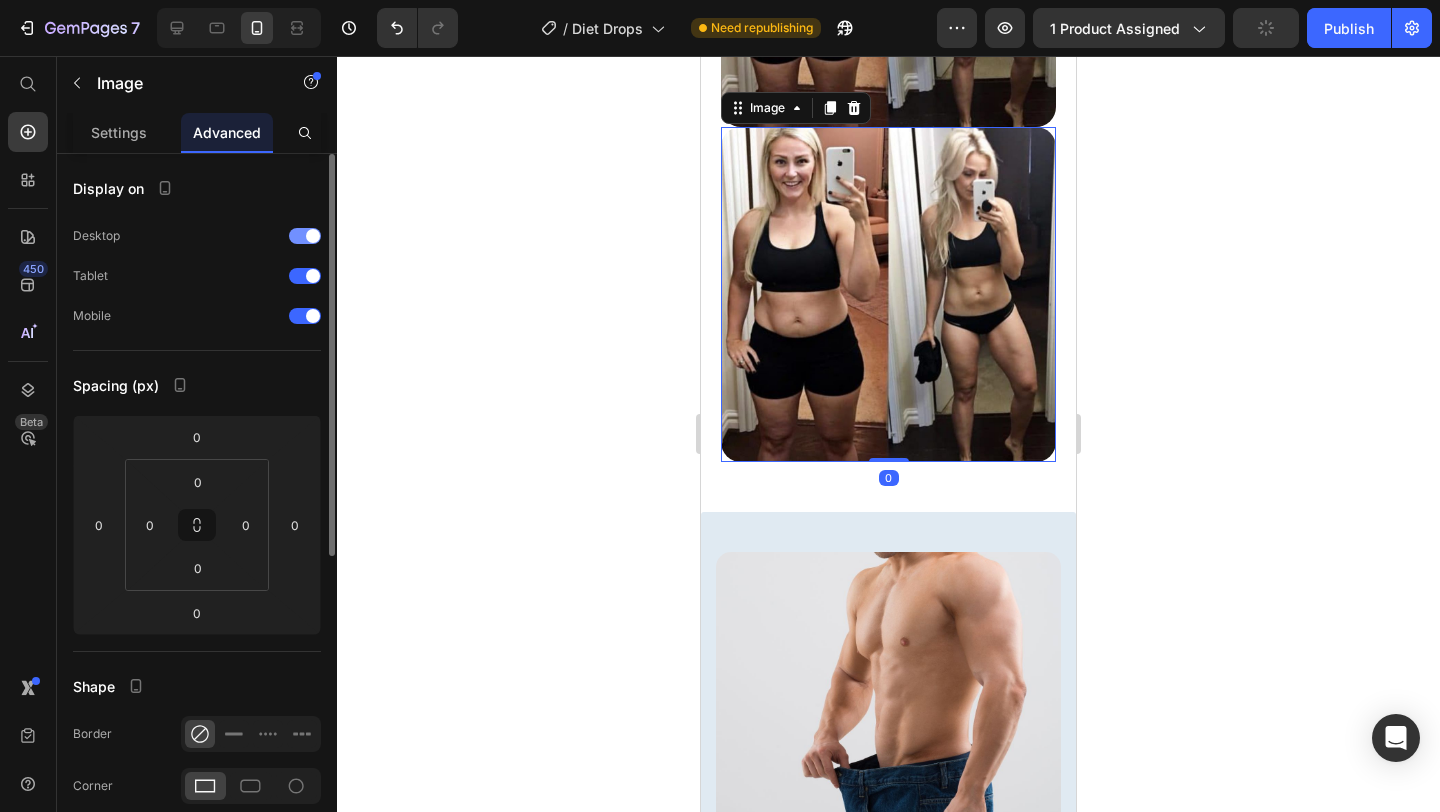 click at bounding box center [305, 236] 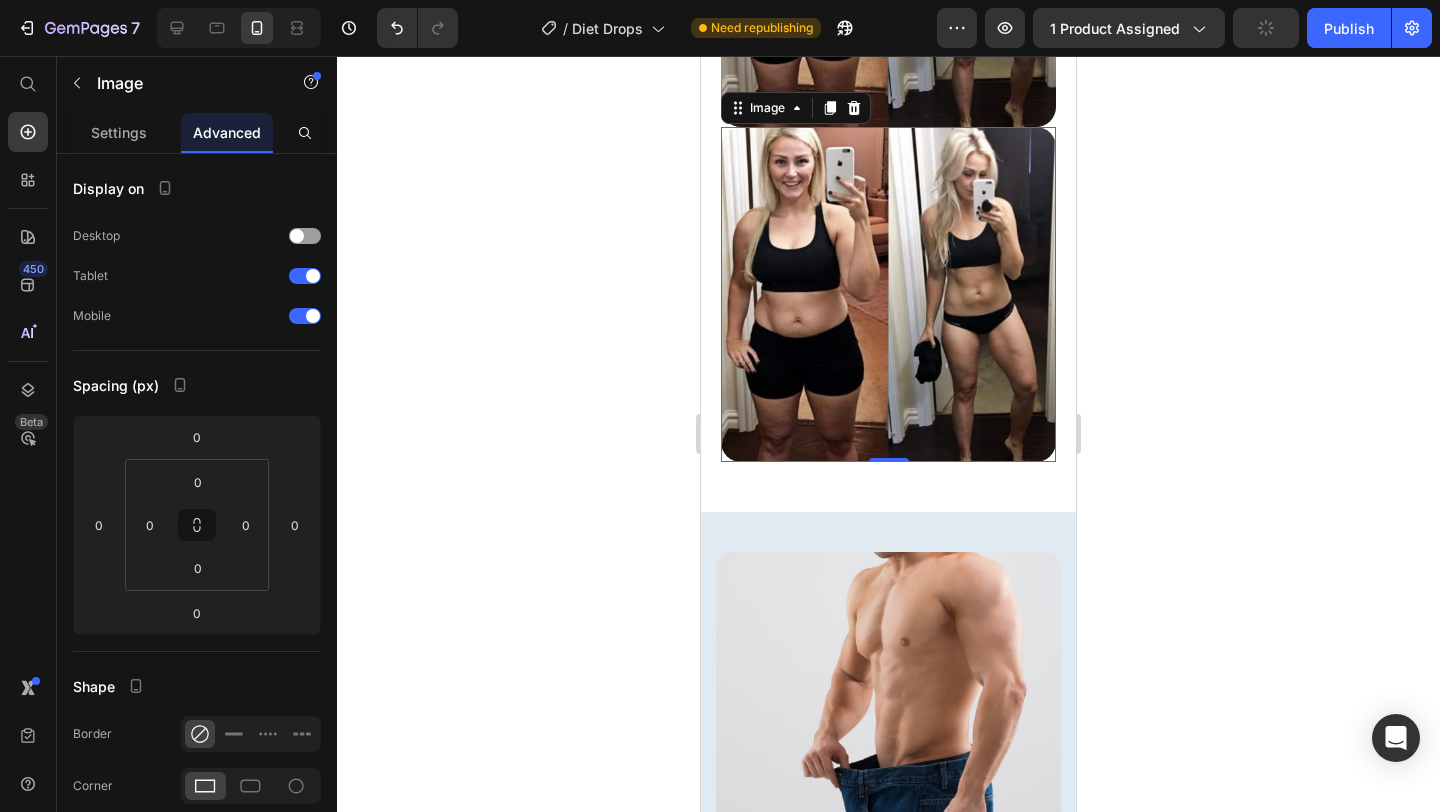scroll, scrollTop: 2427, scrollLeft: 0, axis: vertical 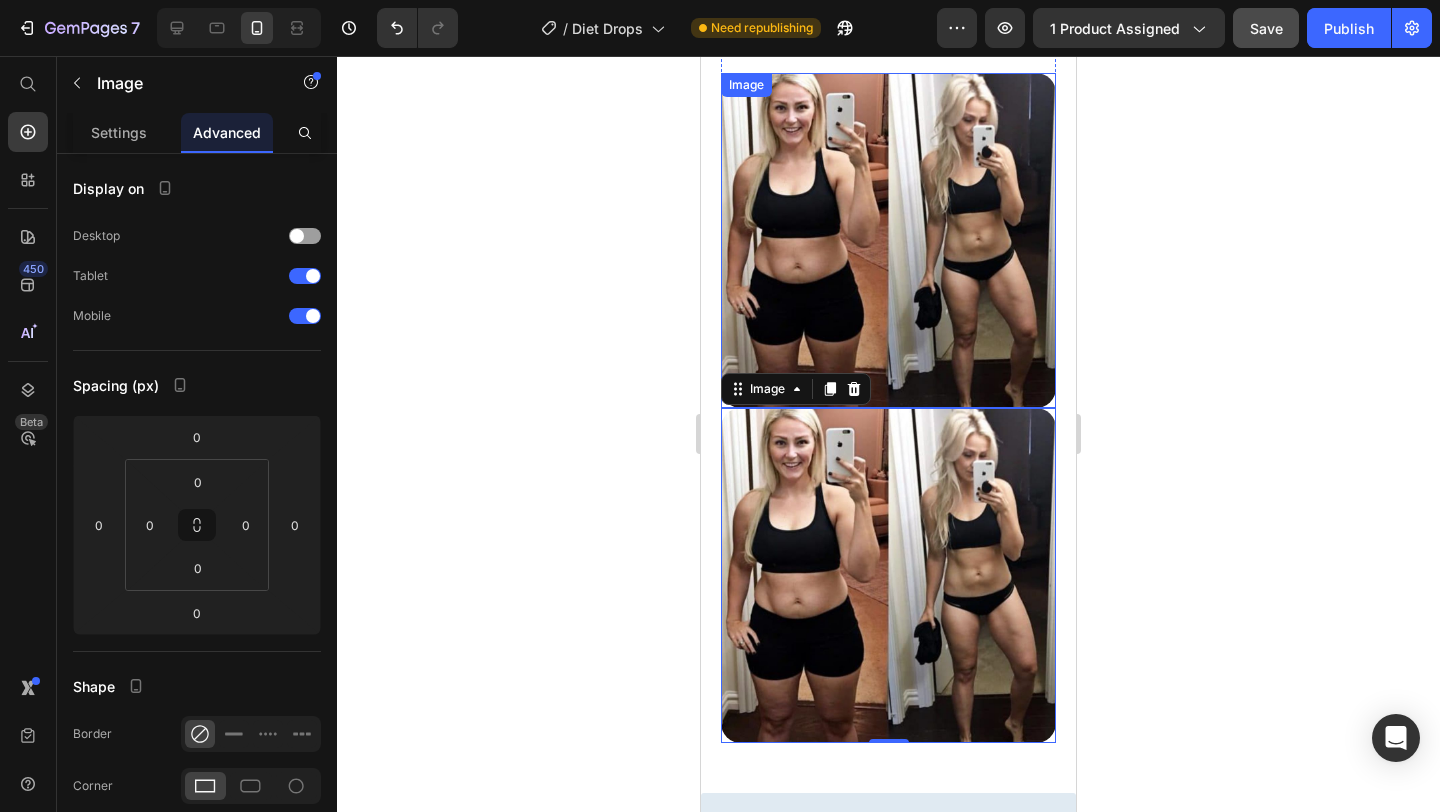 click at bounding box center (888, 240) 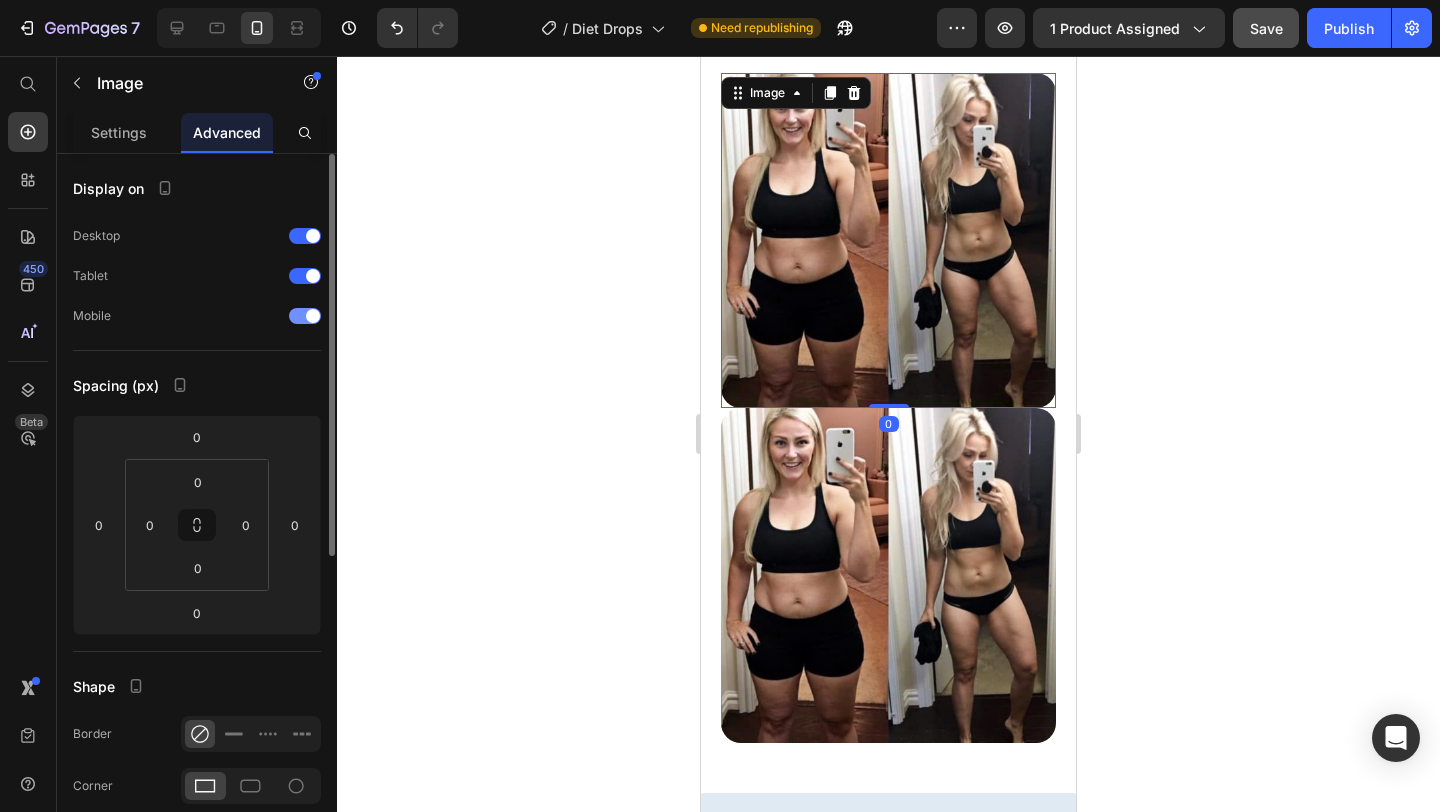 click at bounding box center (305, 316) 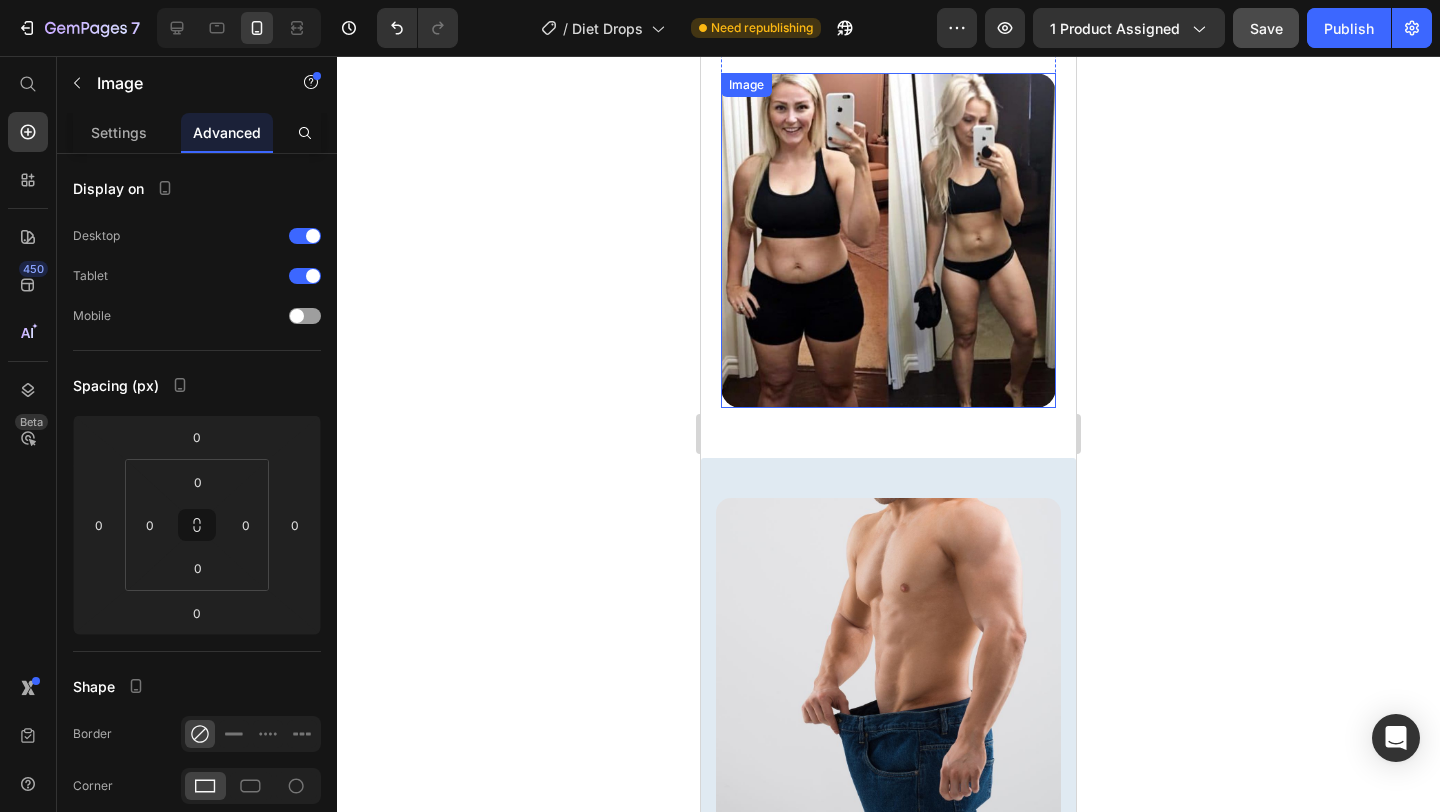 click at bounding box center (888, 240) 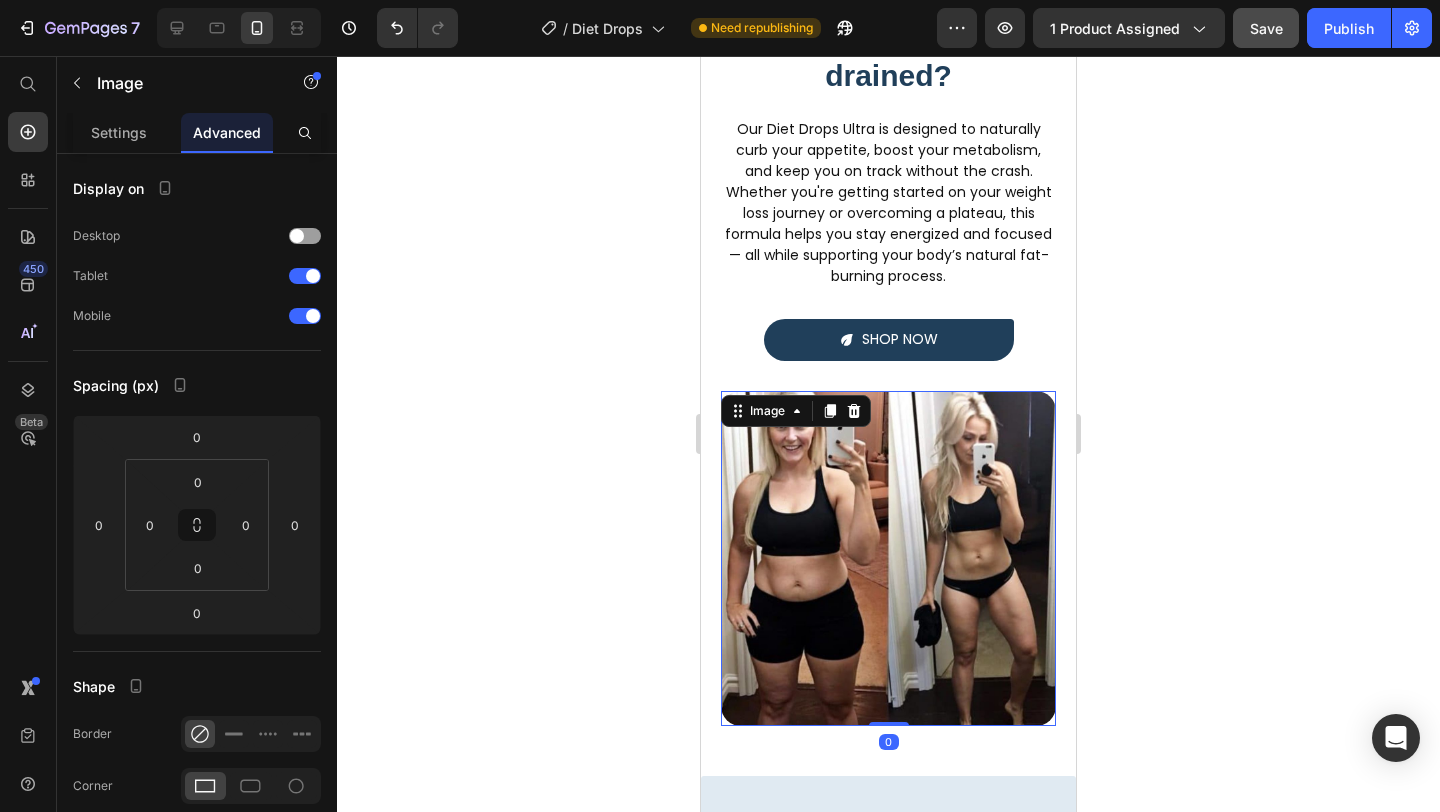 scroll, scrollTop: 2061, scrollLeft: 0, axis: vertical 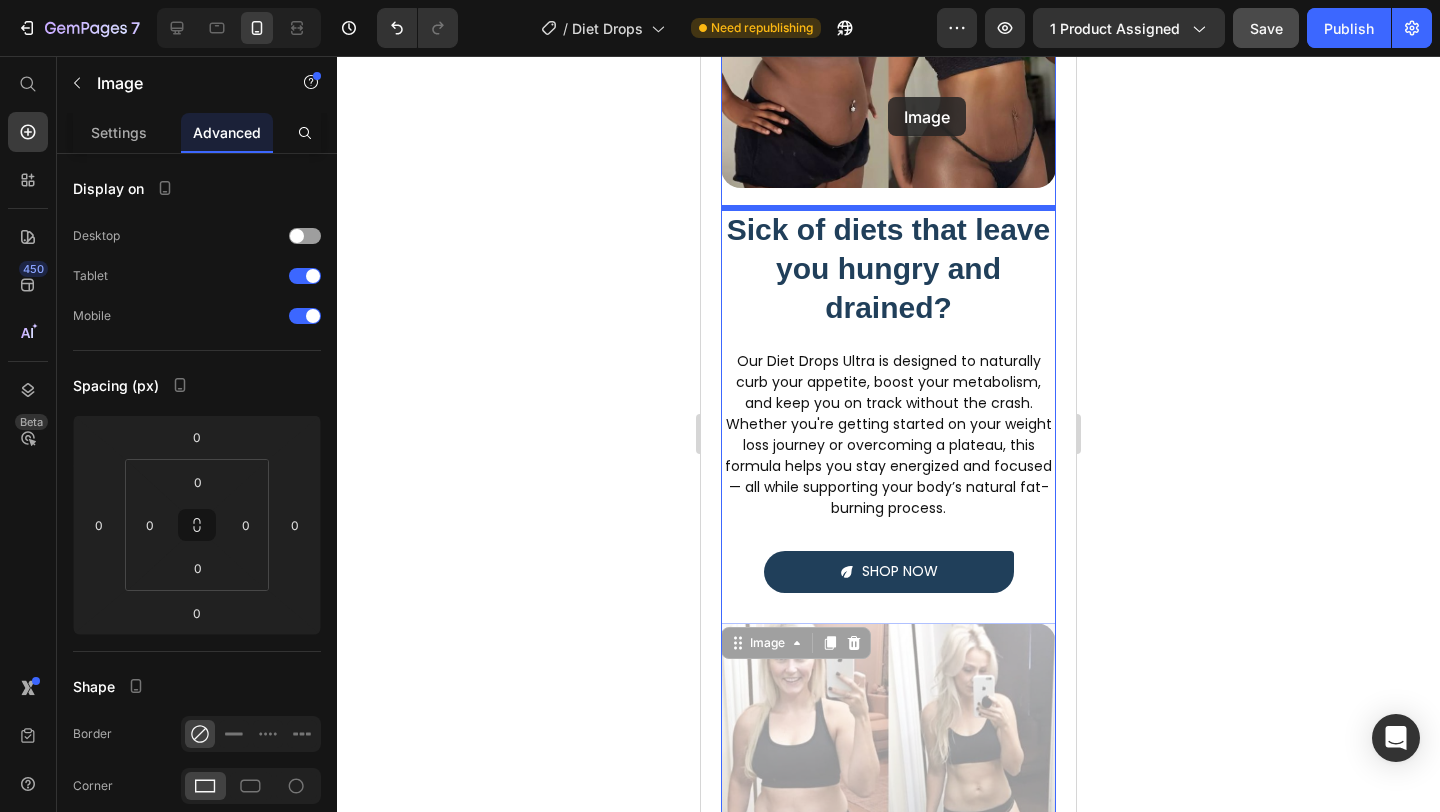 drag, startPoint x: 731, startPoint y: 462, endPoint x: 874, endPoint y: 67, distance: 420.08807 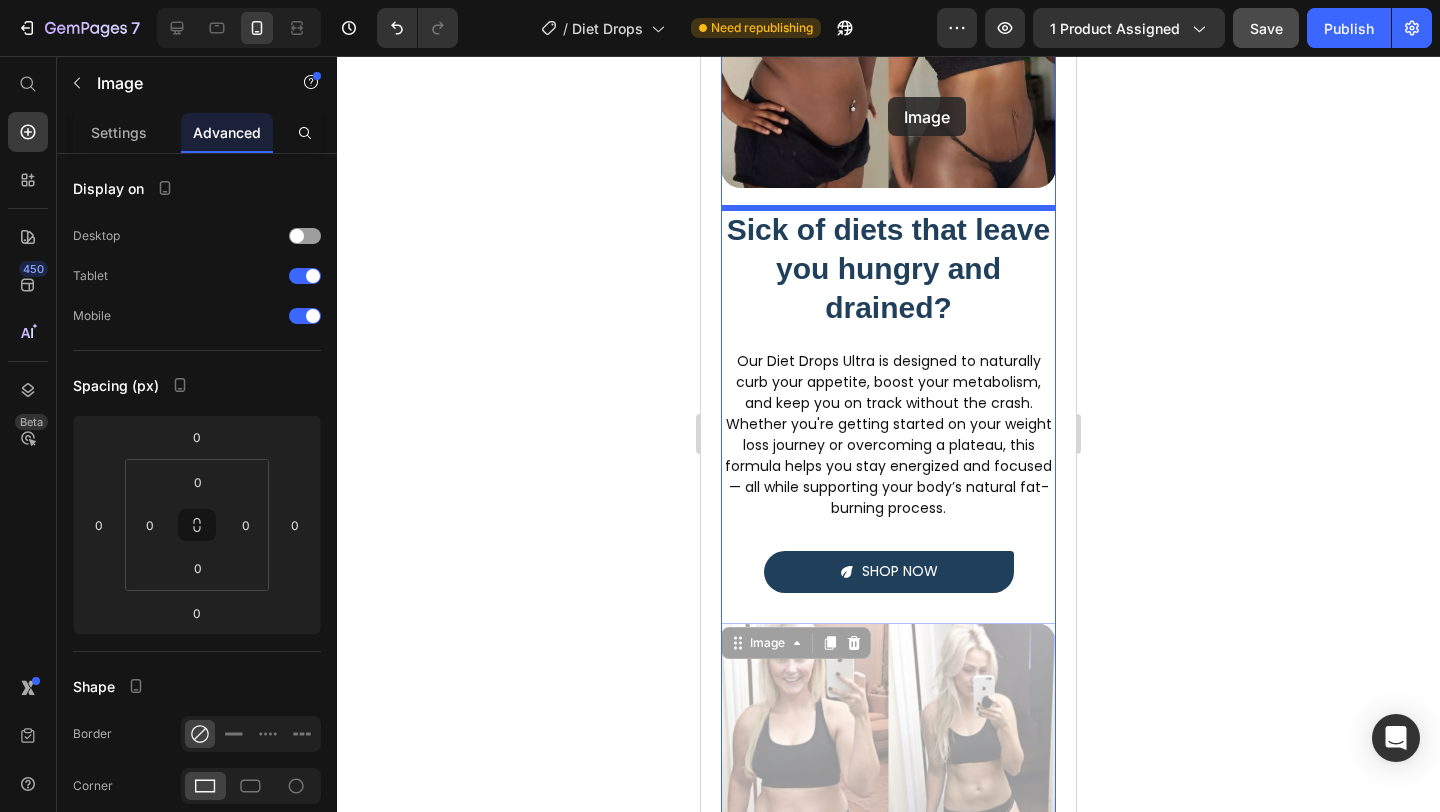 type on "20" 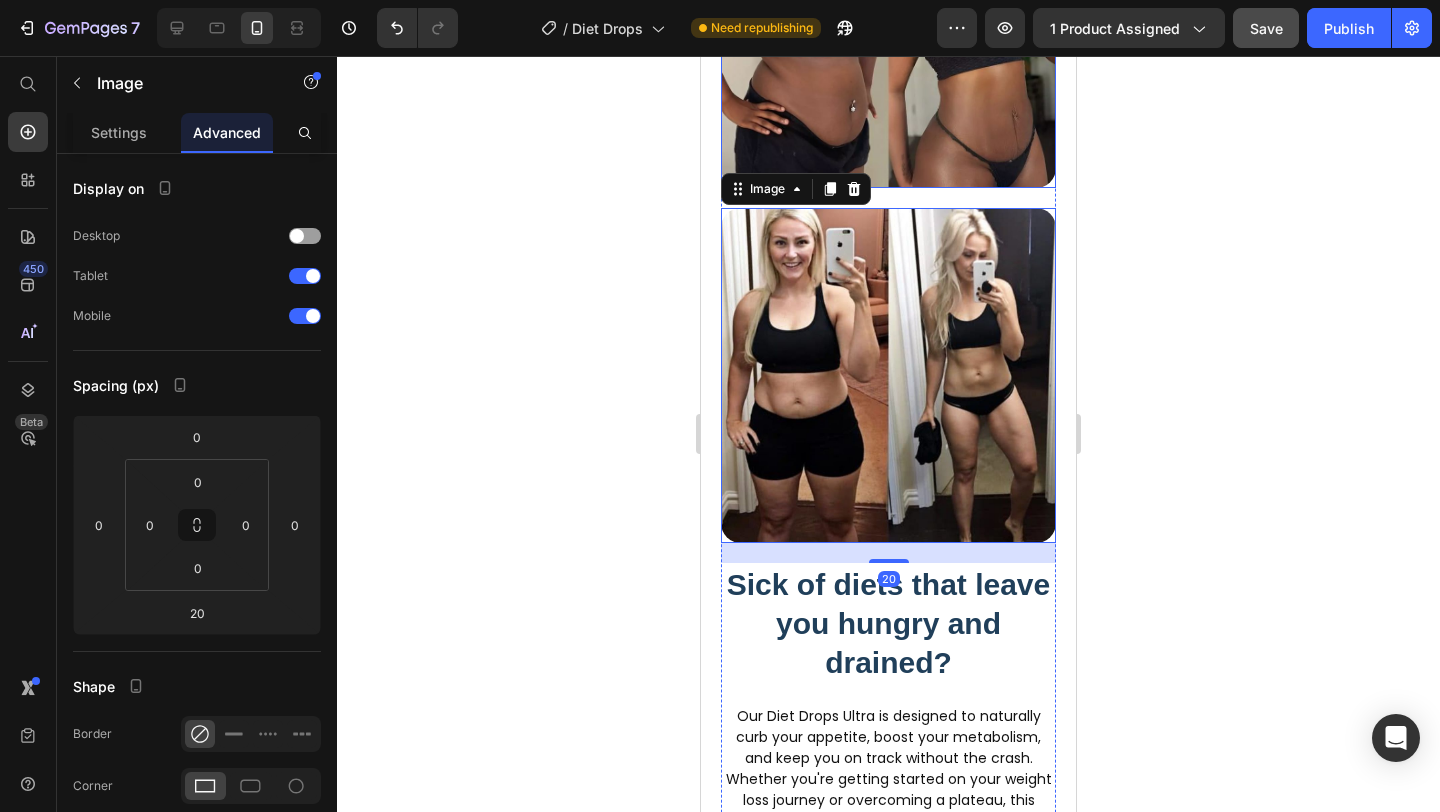 scroll, scrollTop: 1866, scrollLeft: 0, axis: vertical 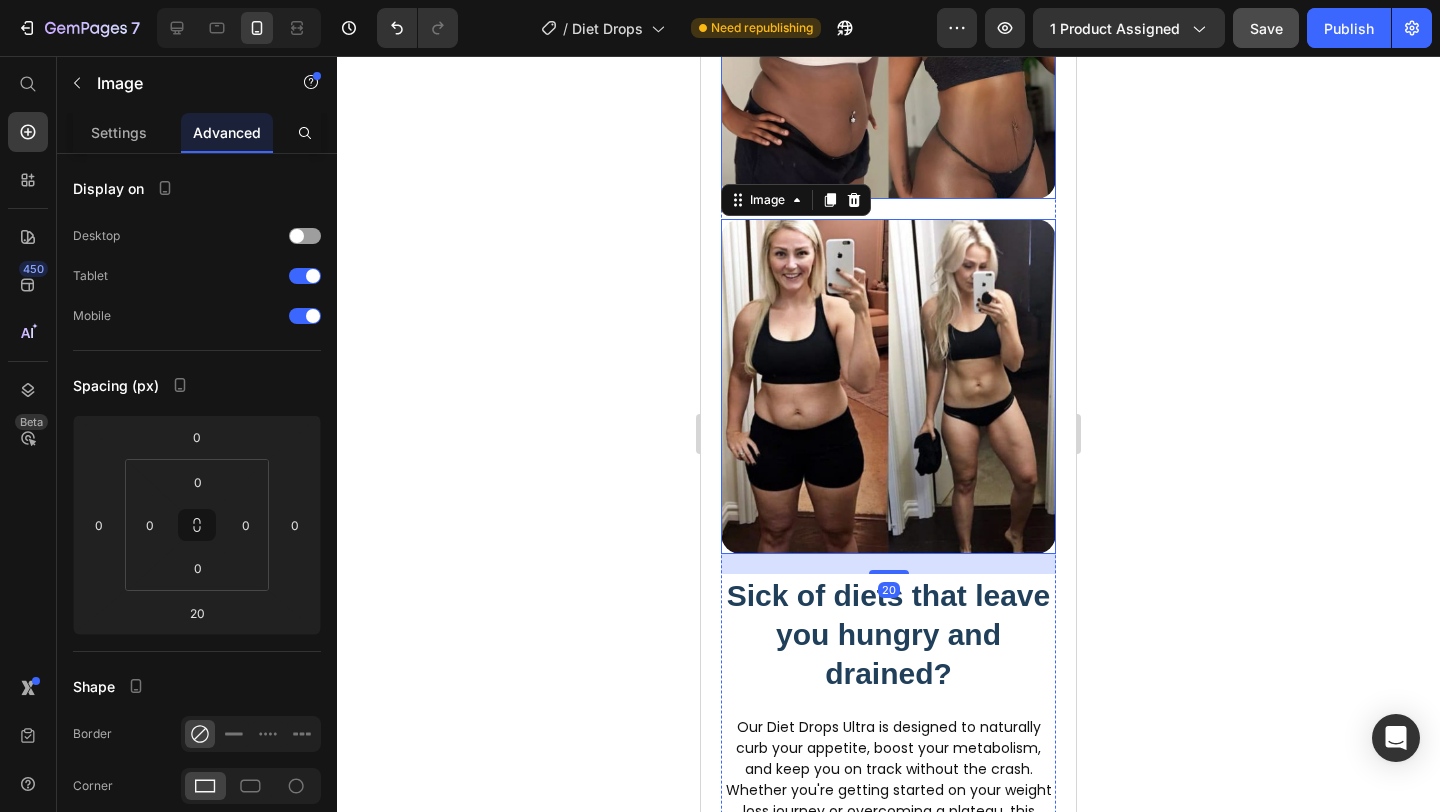 click at bounding box center (888, 31) 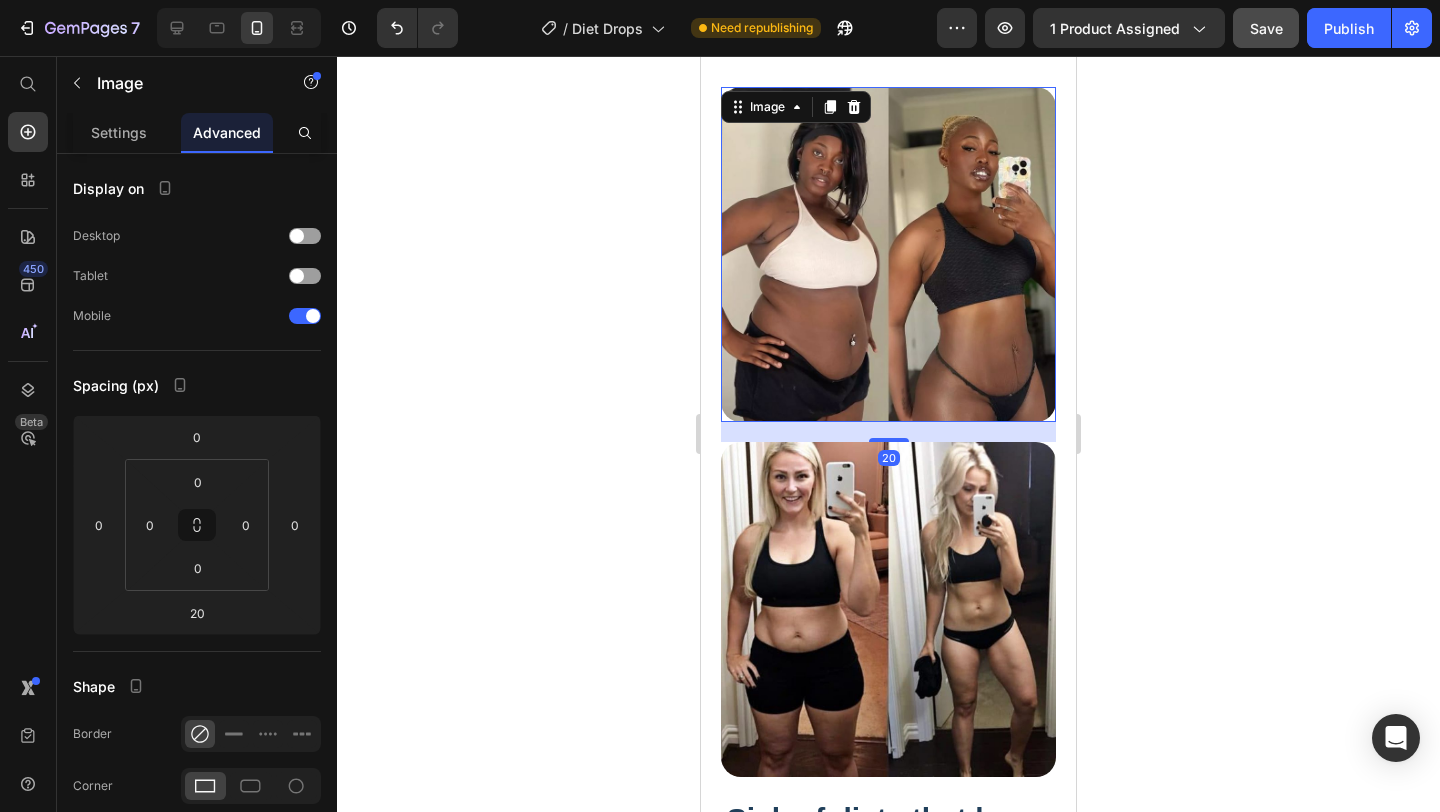scroll, scrollTop: 1644, scrollLeft: 0, axis: vertical 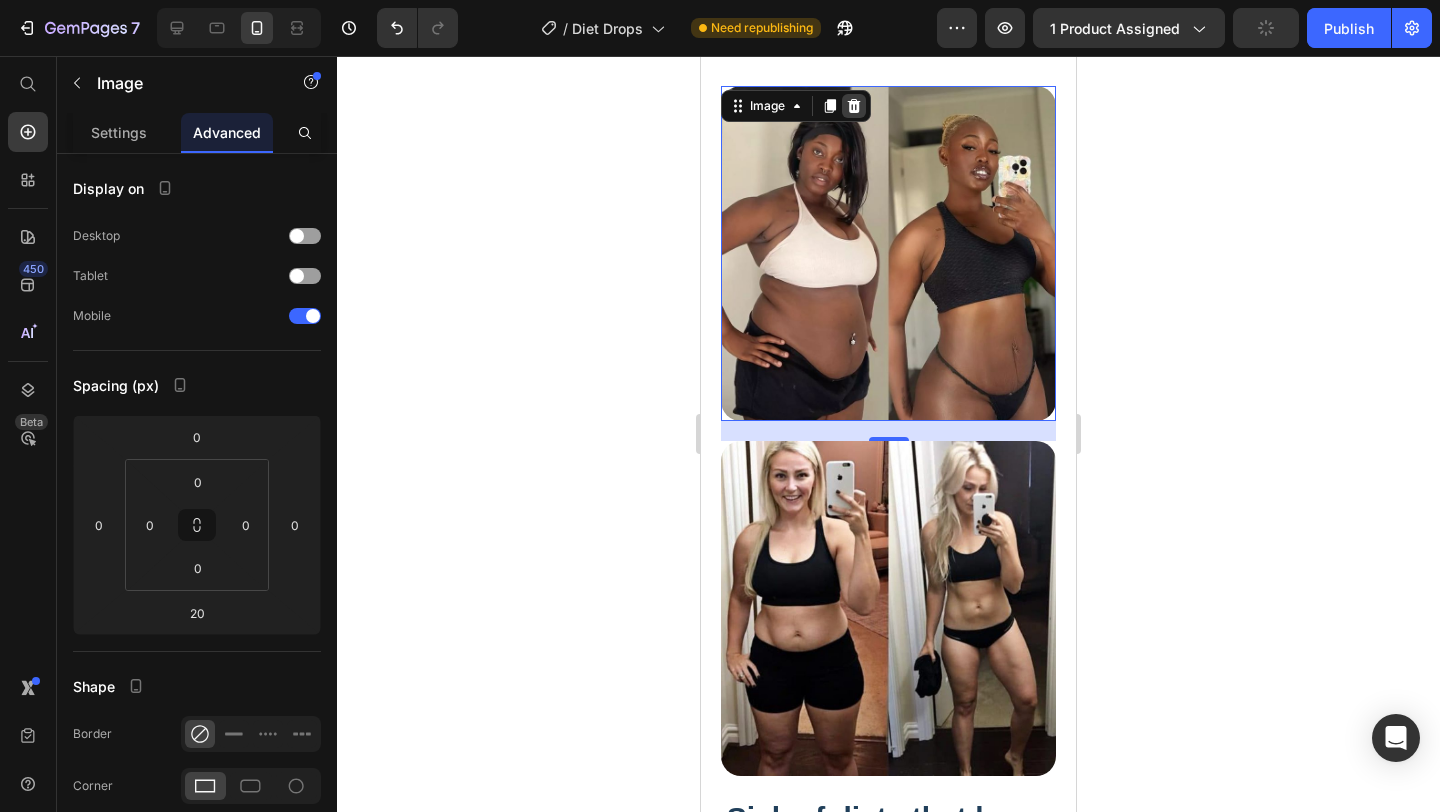 click at bounding box center [854, 106] 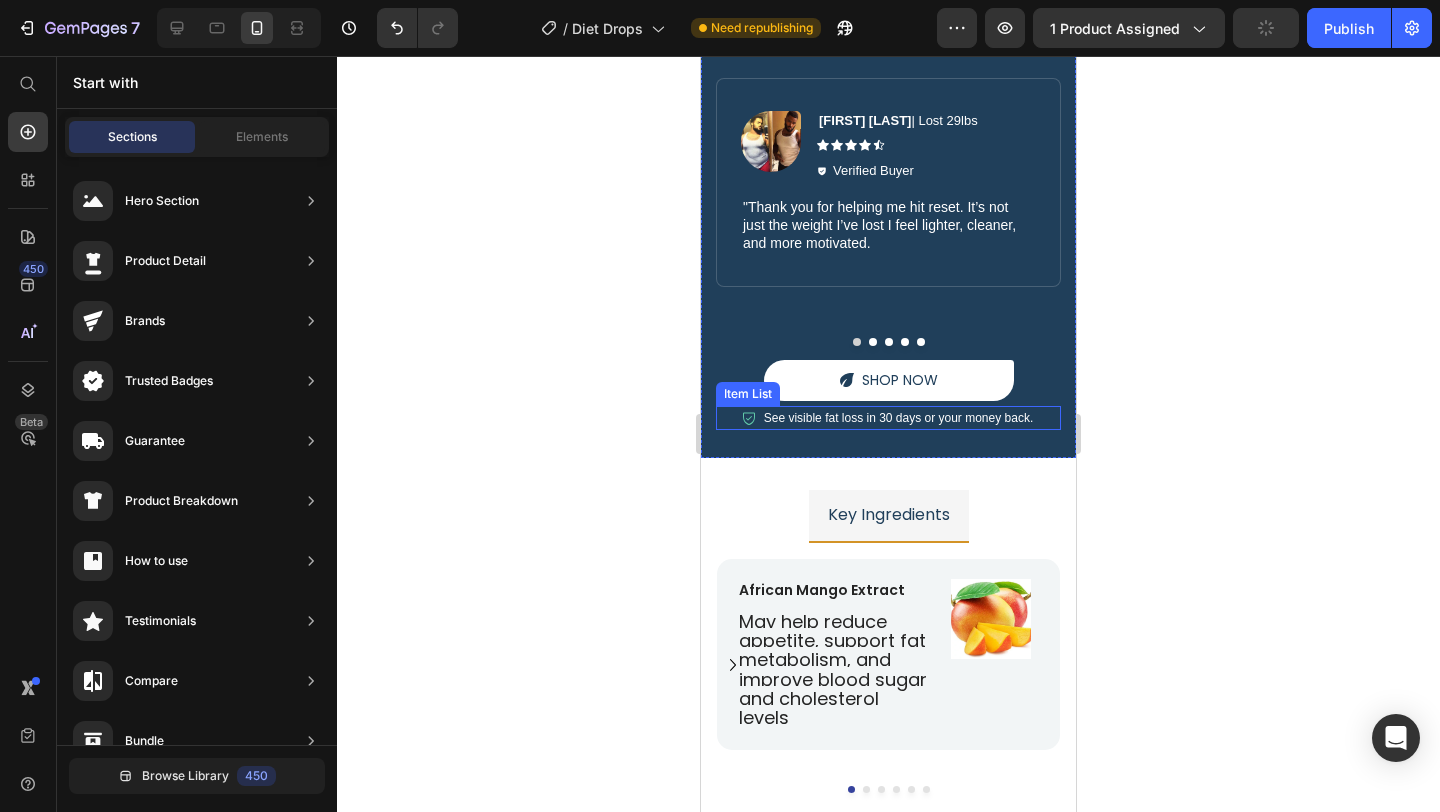 scroll, scrollTop: 4384, scrollLeft: 0, axis: vertical 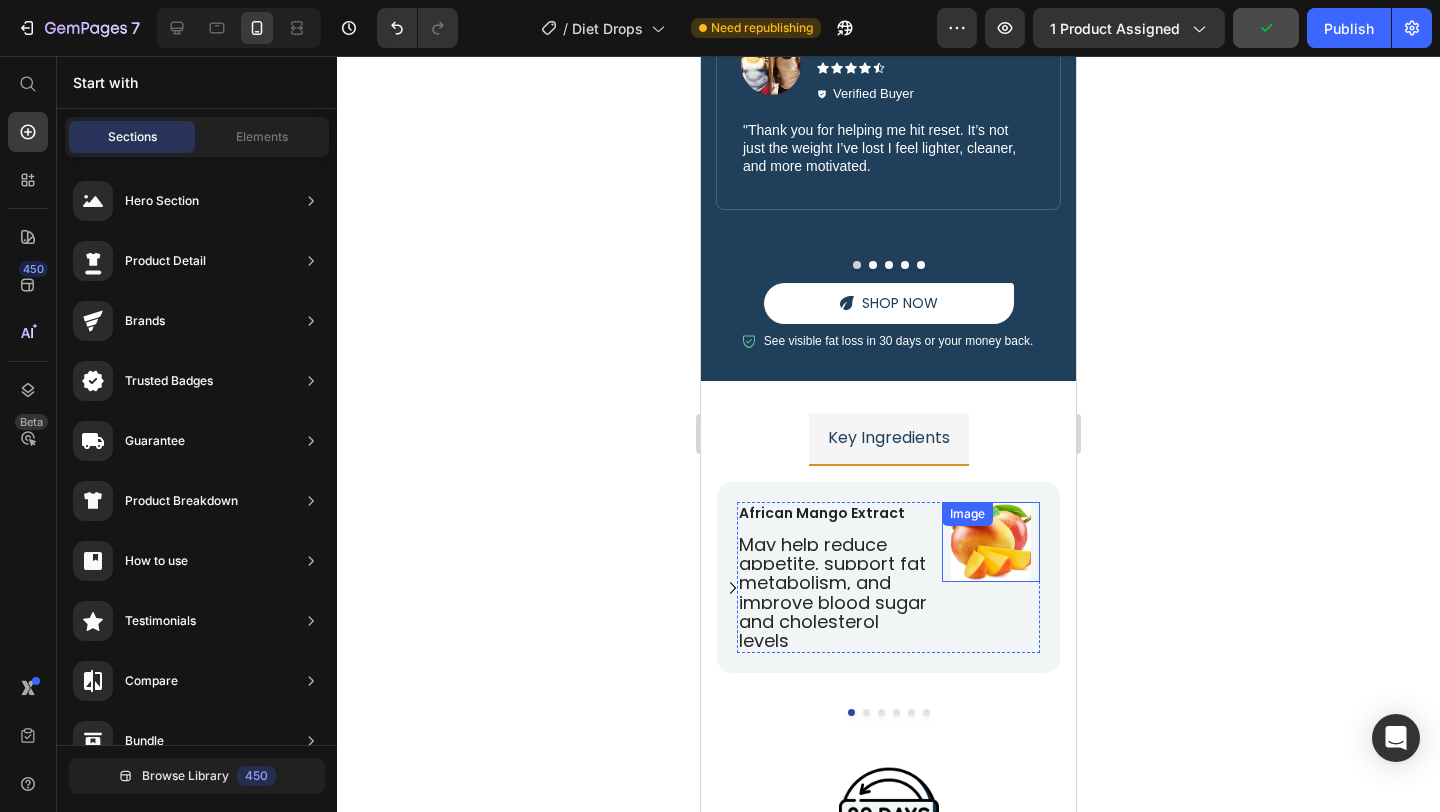 click at bounding box center [991, 542] 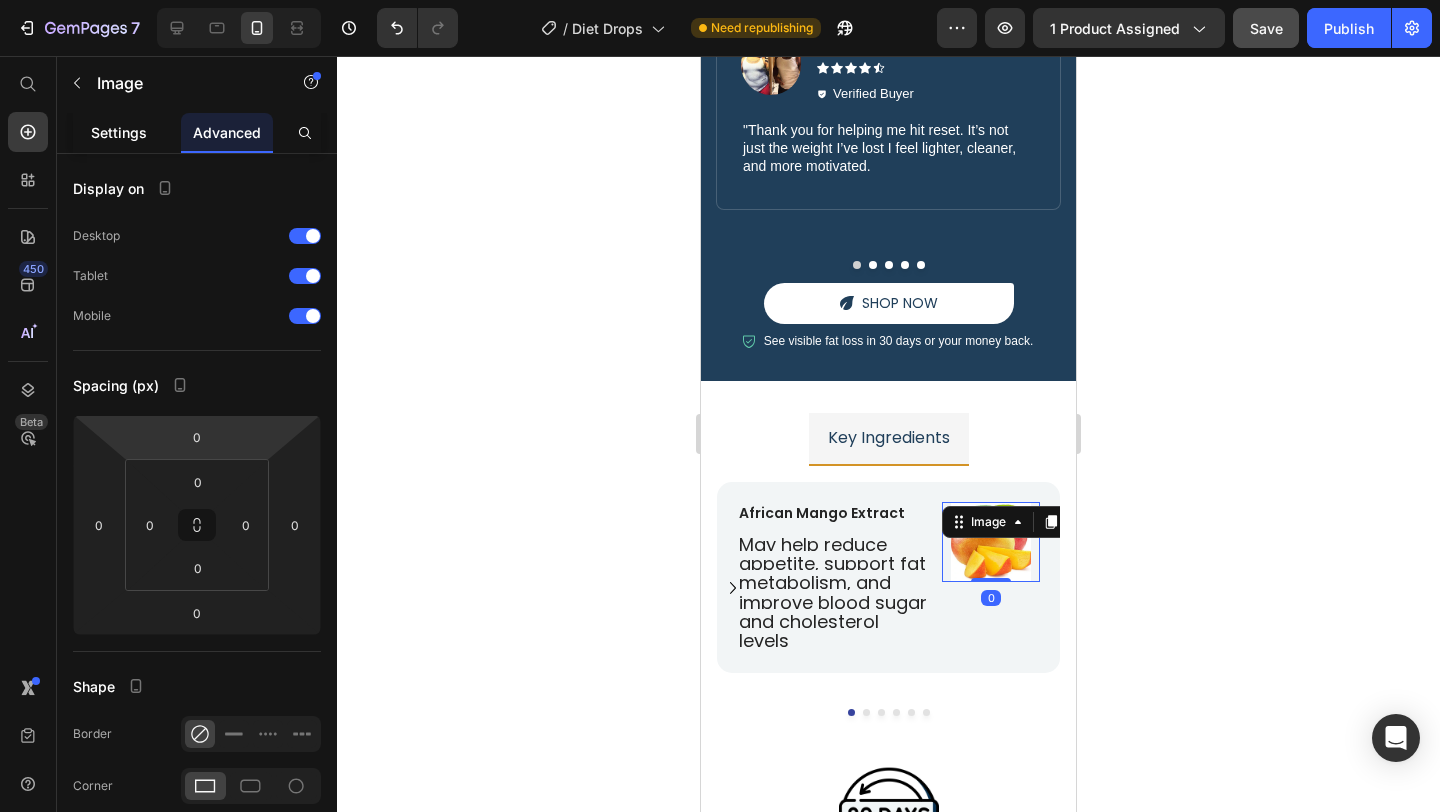 click on "Settings" at bounding box center [119, 132] 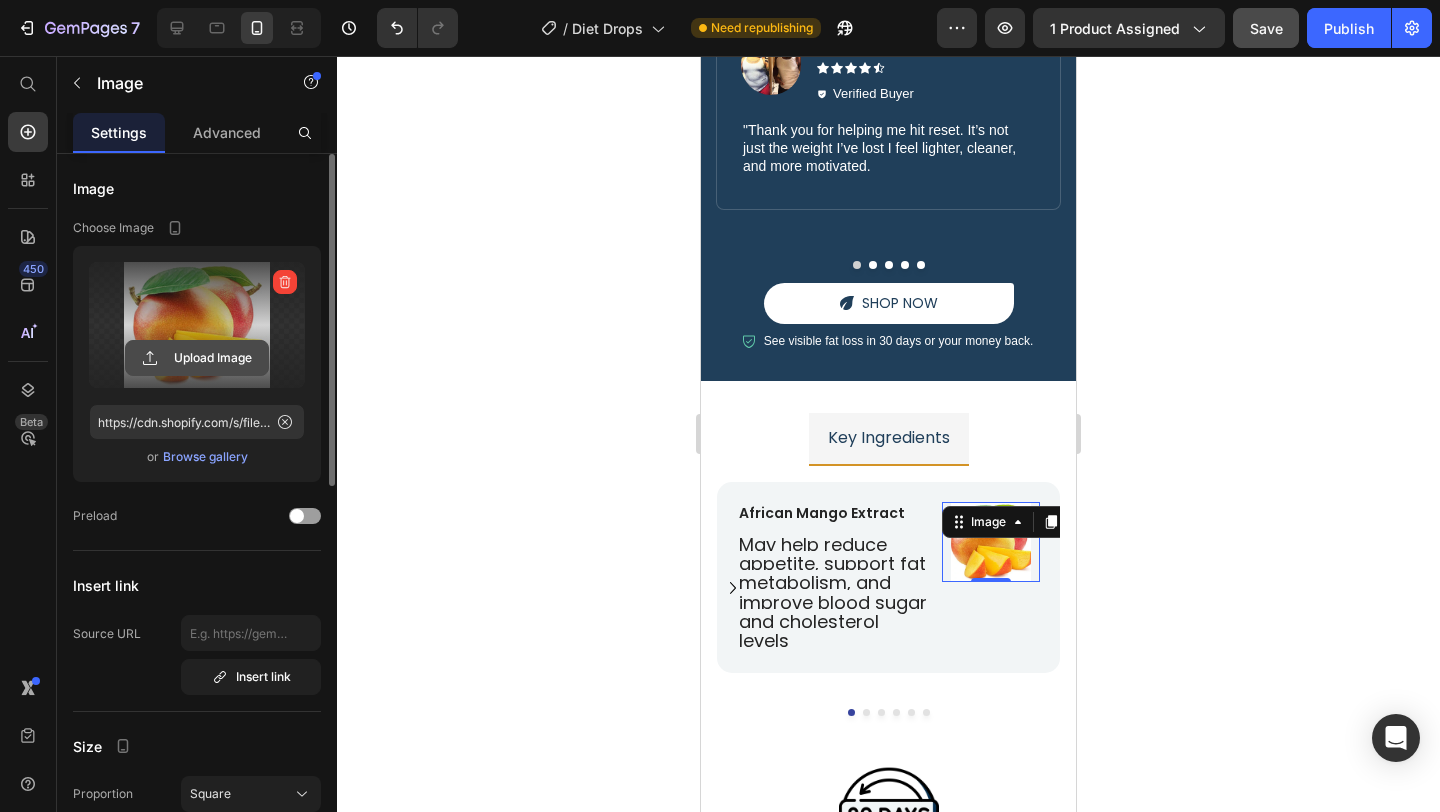 click 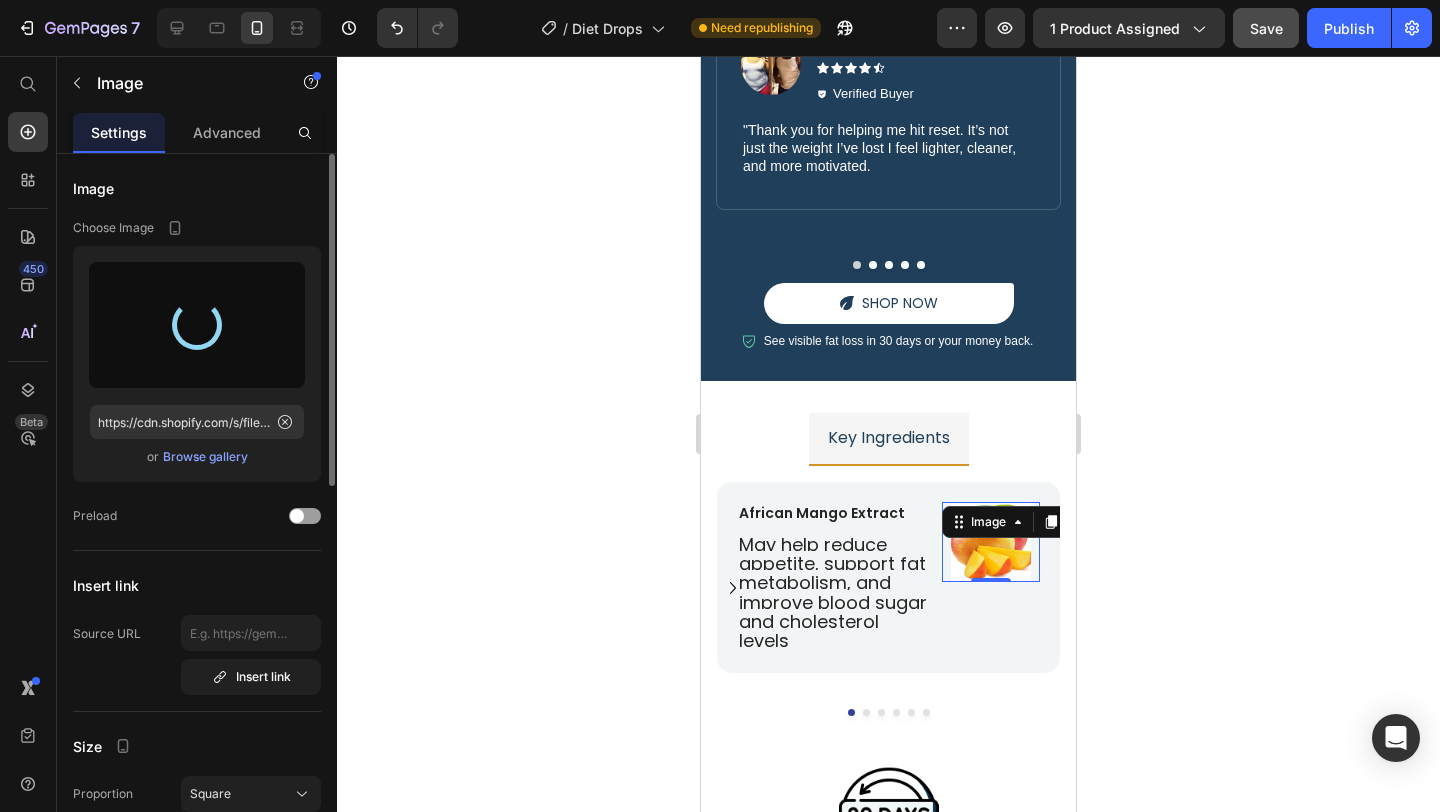 type on "https://cdn.shopify.com/s/files/1/0680/2685/9656/files/gempages_564408370014978867-221ce3ba-24d4-4d31-9694-575b5f72ac58.jpg" 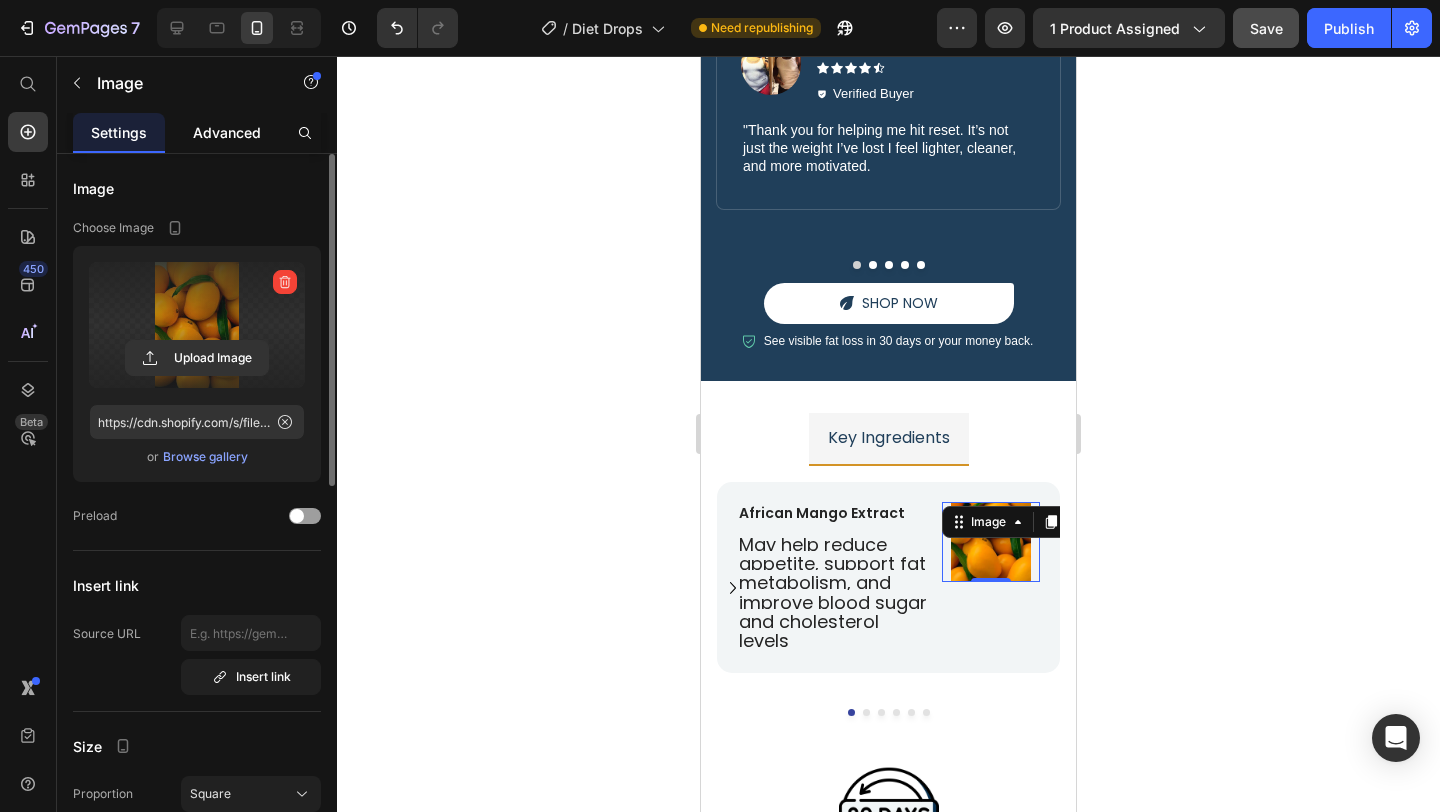 click on "Advanced" at bounding box center [227, 132] 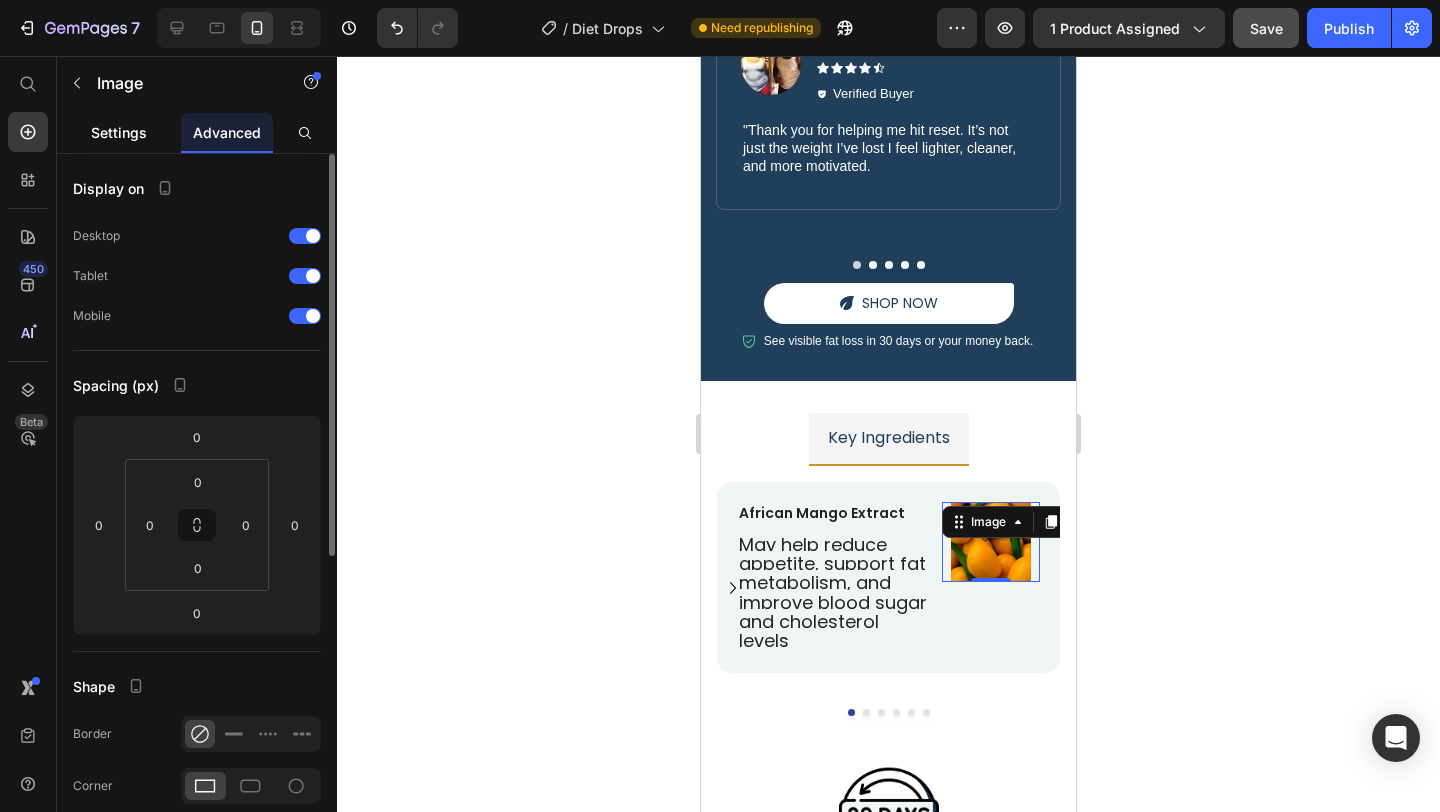 click on "Settings" at bounding box center (119, 132) 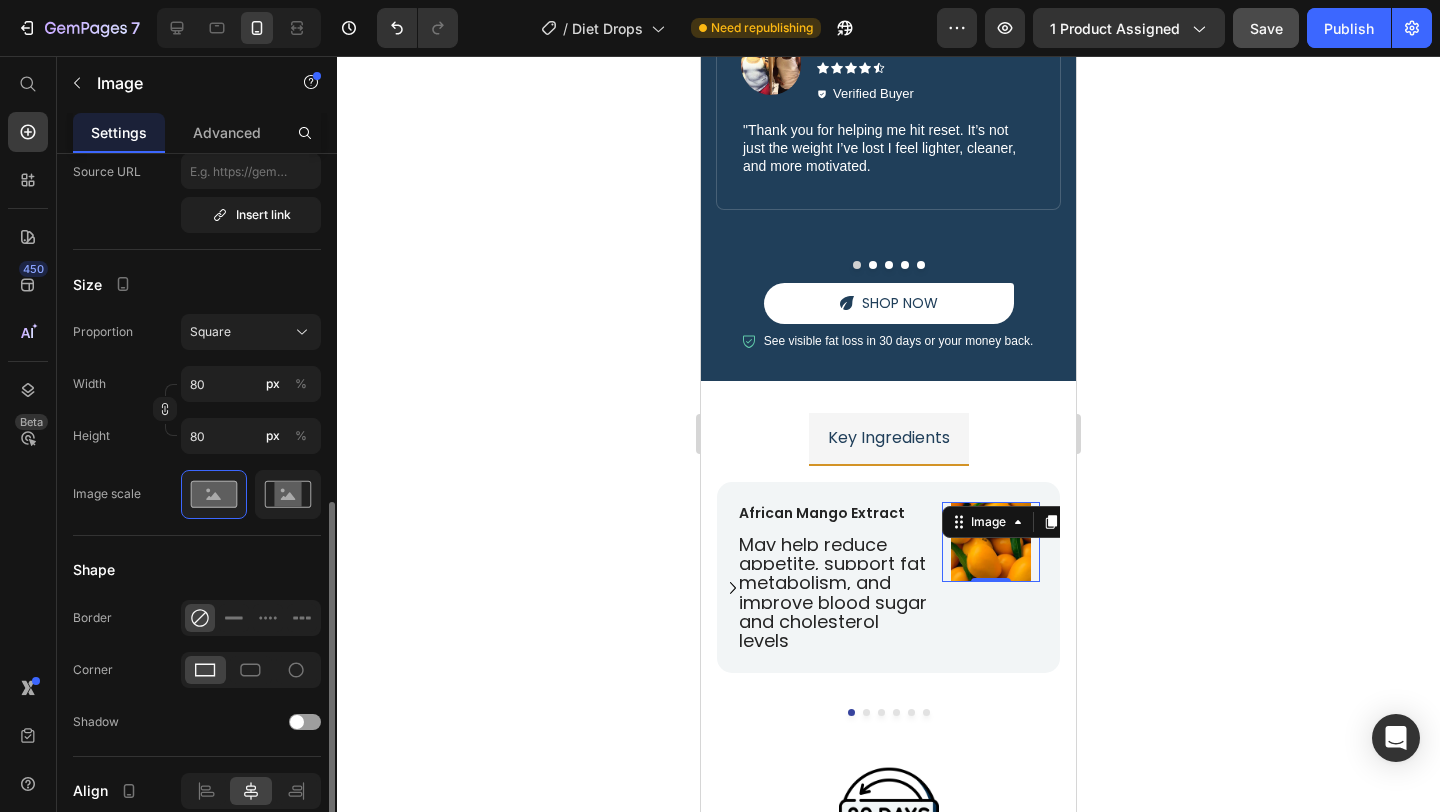 scroll, scrollTop: 553, scrollLeft: 0, axis: vertical 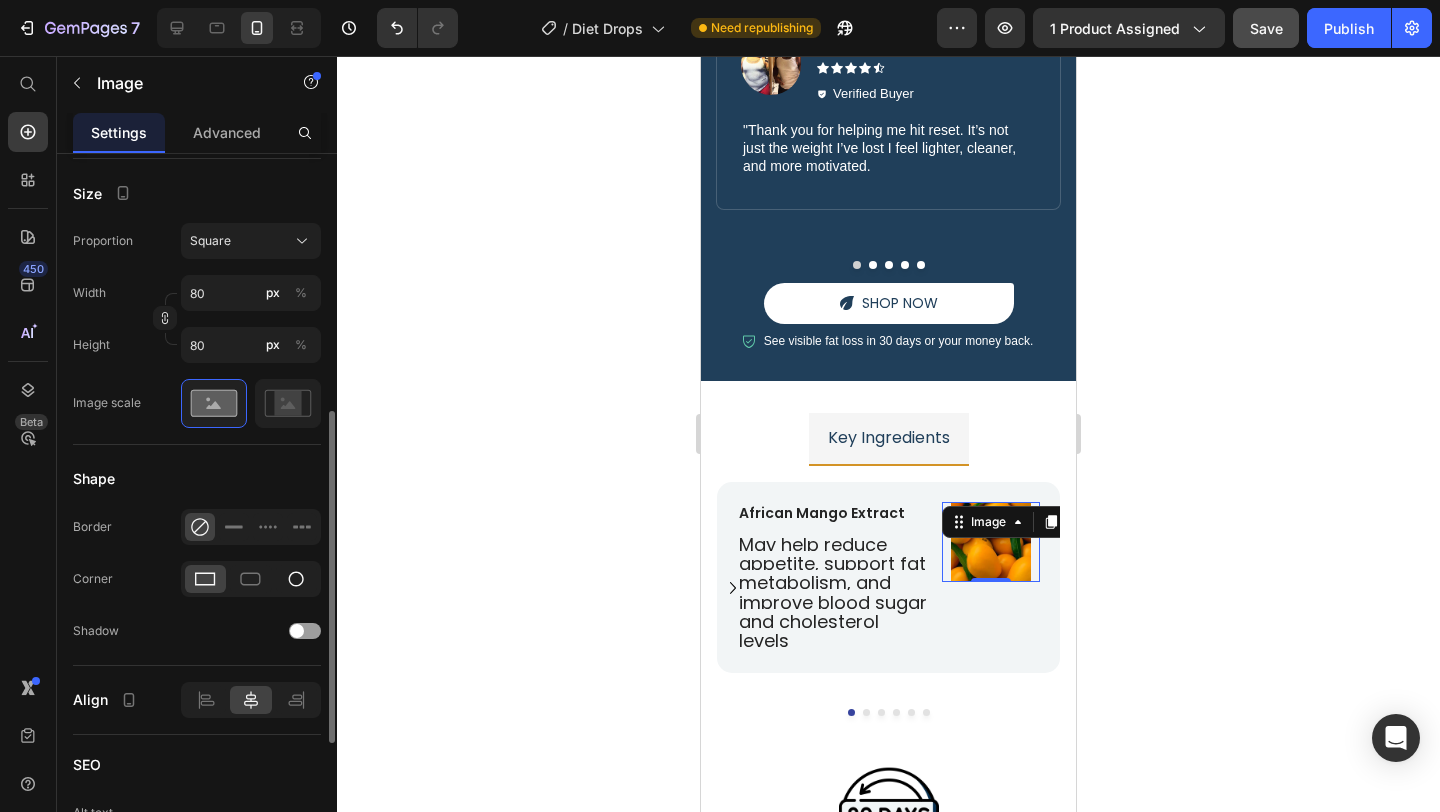 click 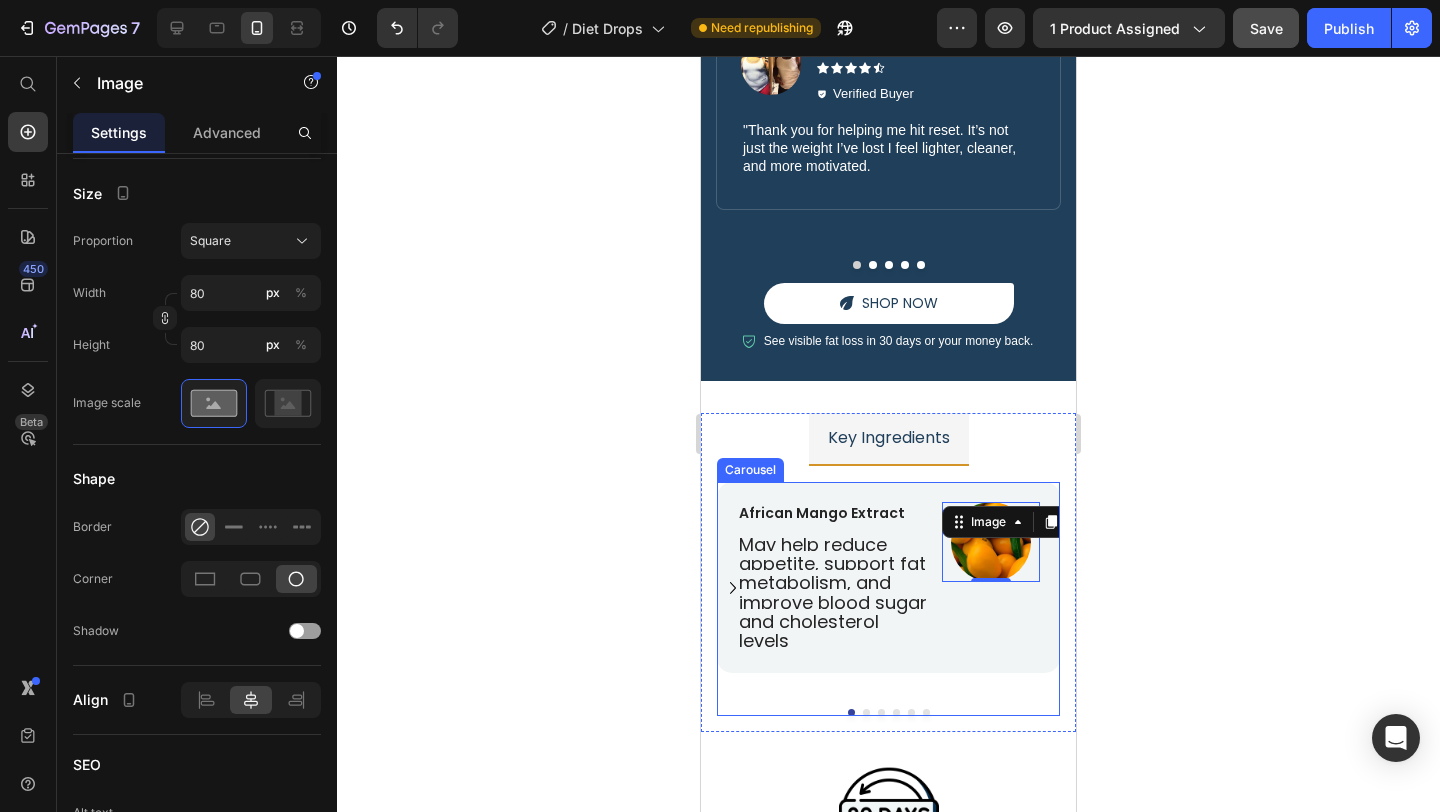 click at bounding box center [866, 712] 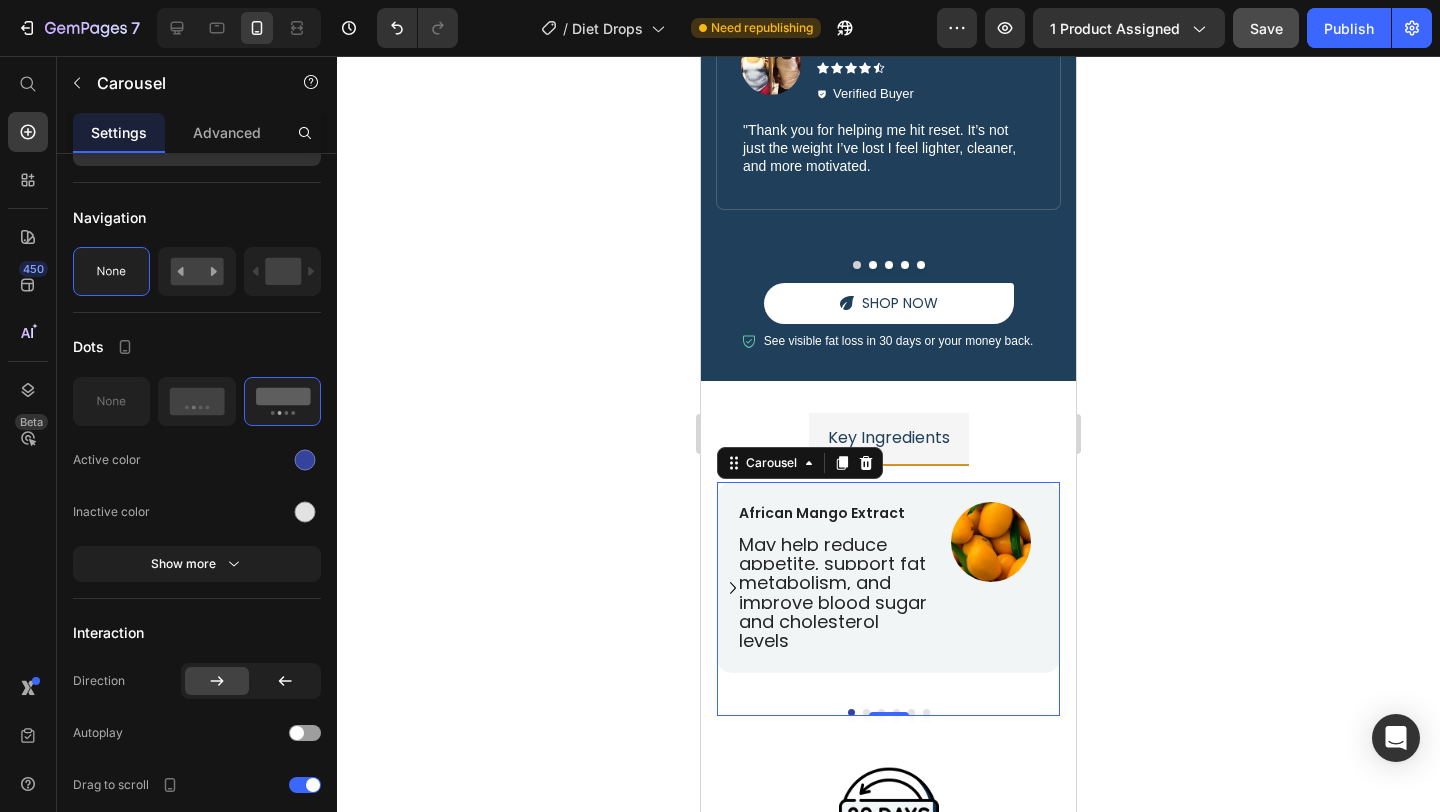 scroll, scrollTop: 0, scrollLeft: 0, axis: both 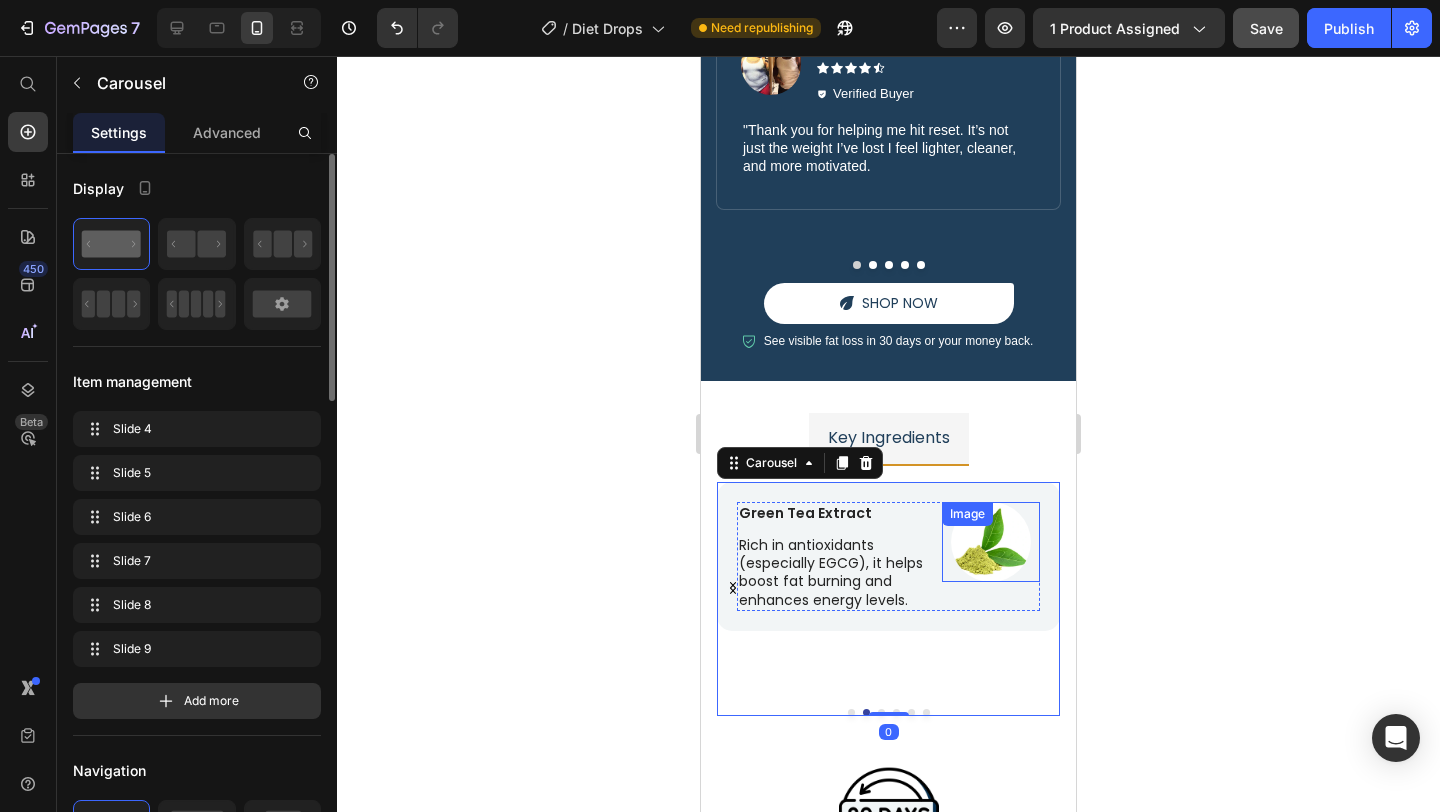 click on "Image" at bounding box center (991, 542) 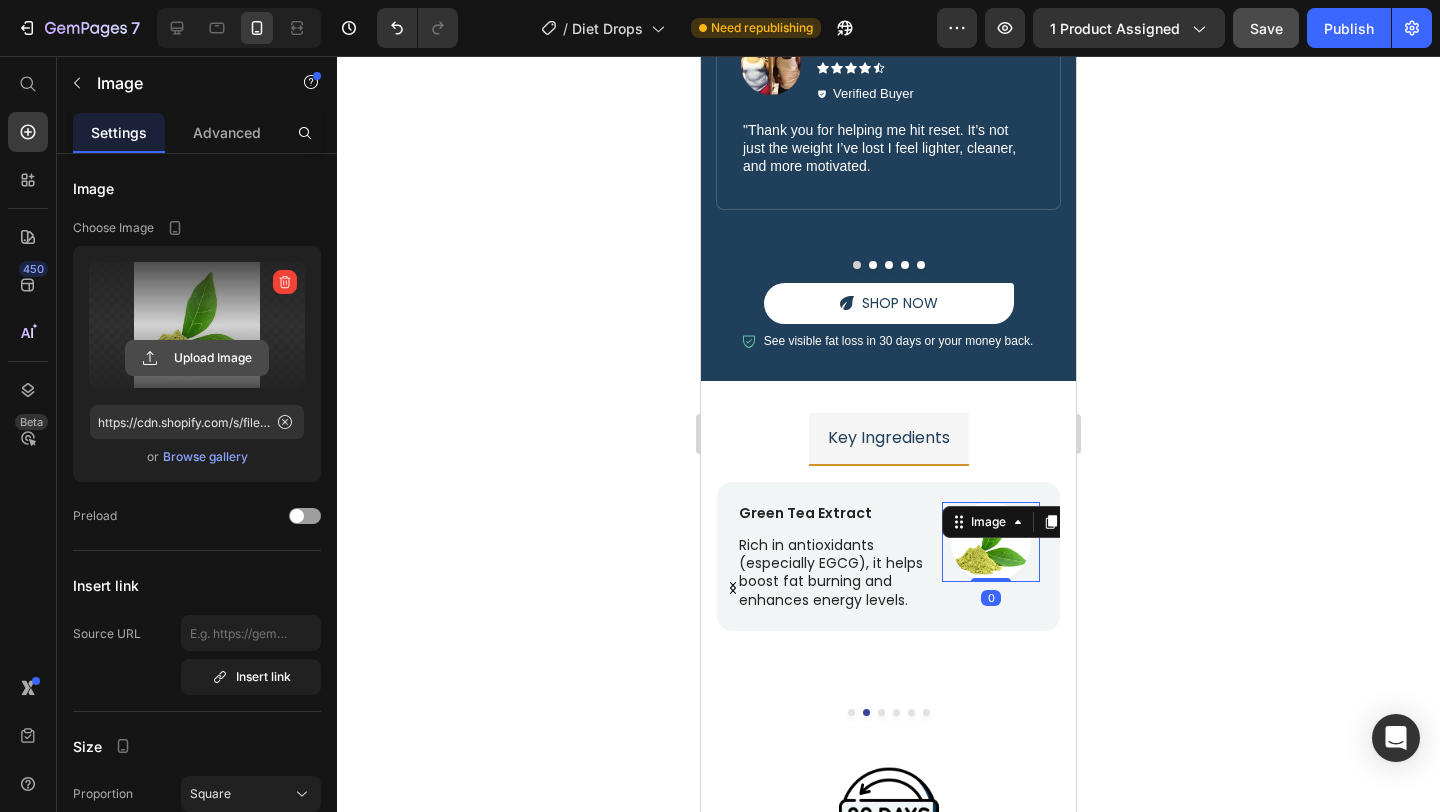 click 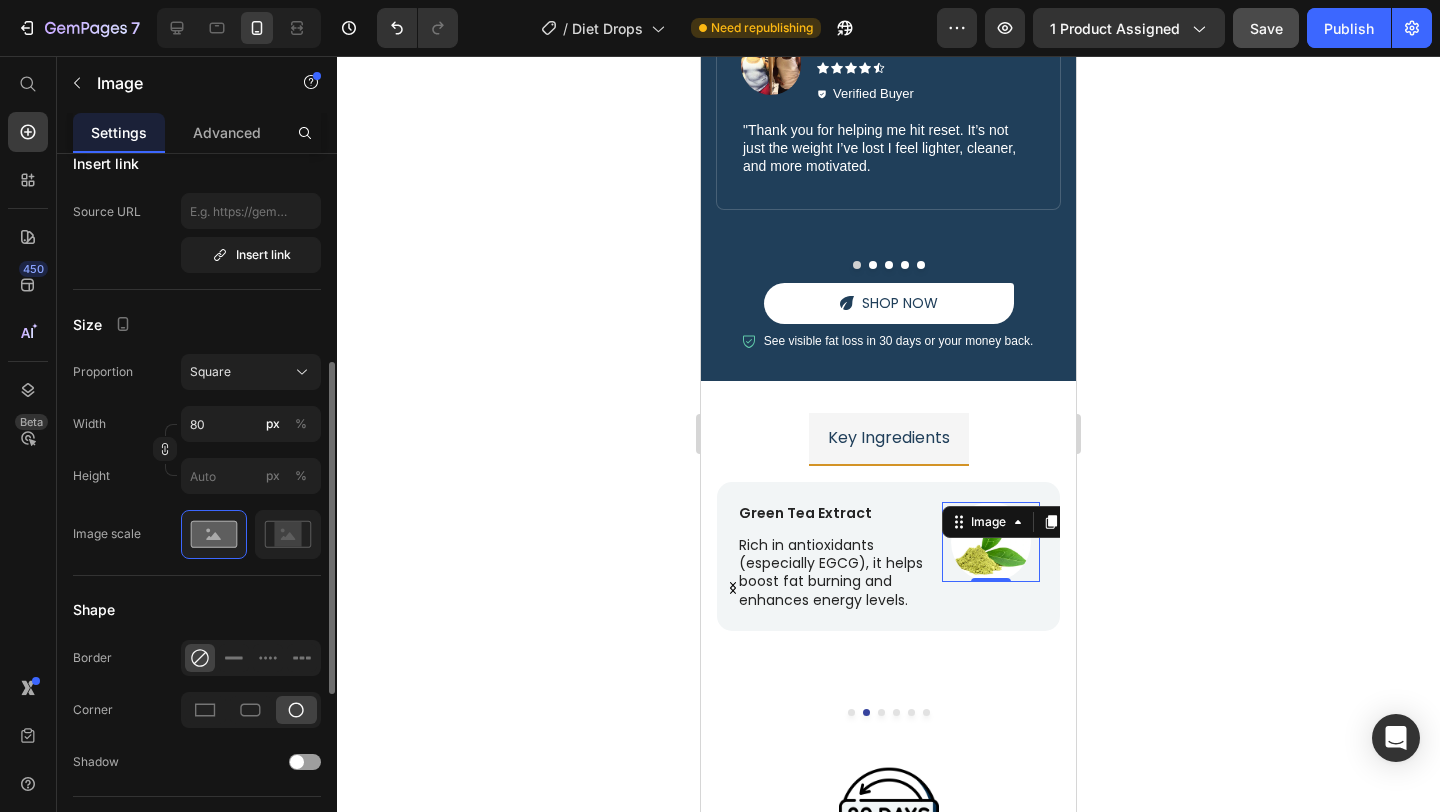 scroll, scrollTop: 430, scrollLeft: 0, axis: vertical 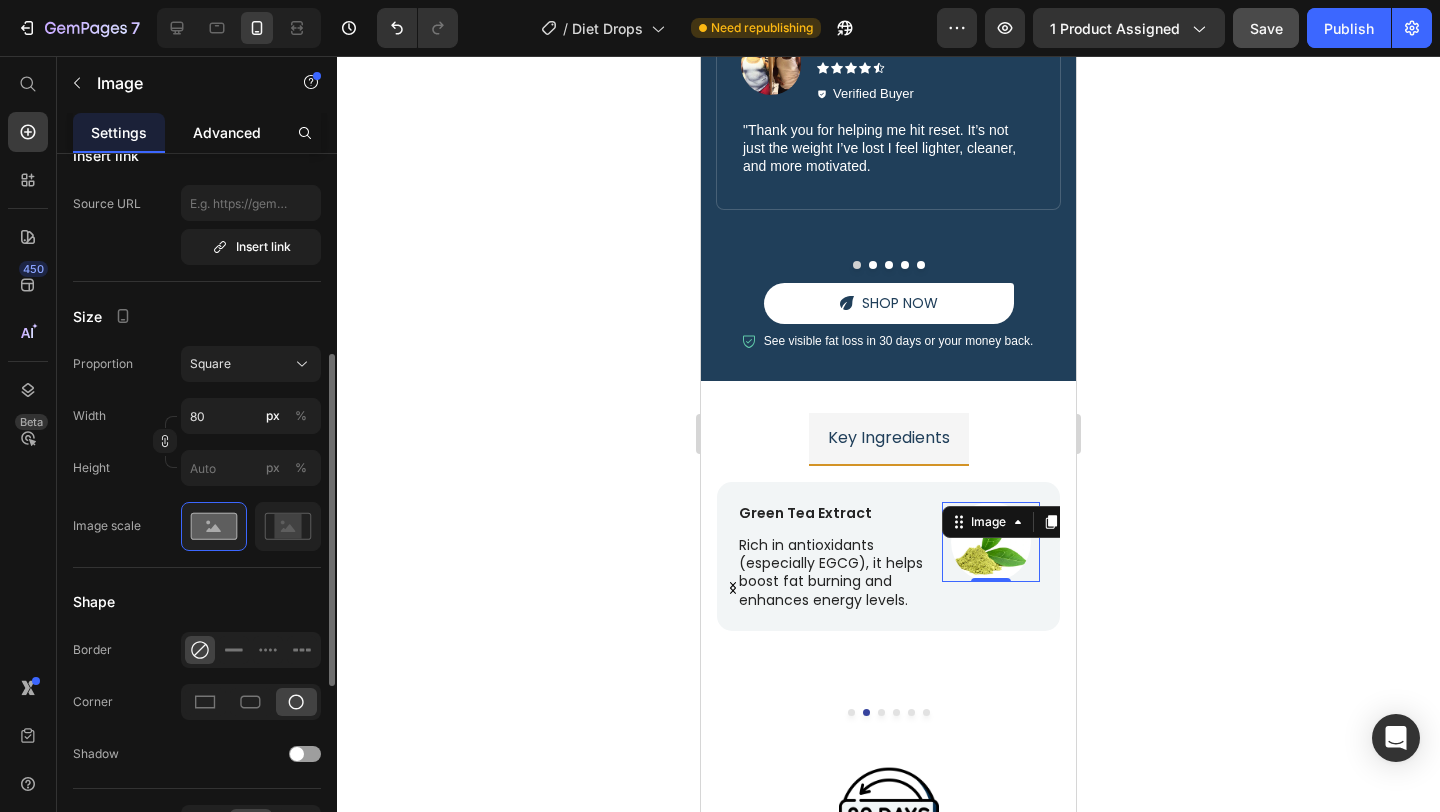 click on "Advanced" at bounding box center [227, 132] 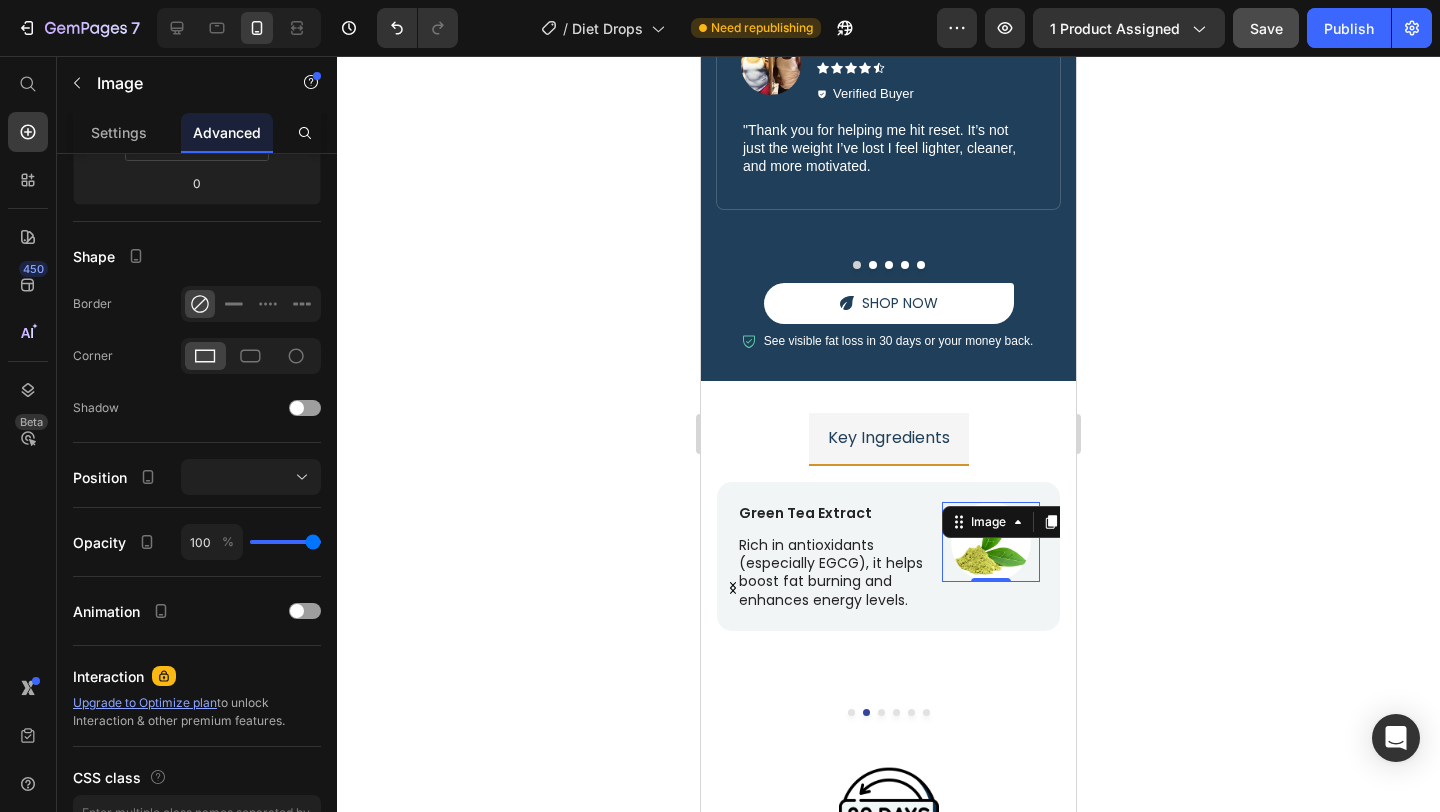 scroll, scrollTop: 0, scrollLeft: 0, axis: both 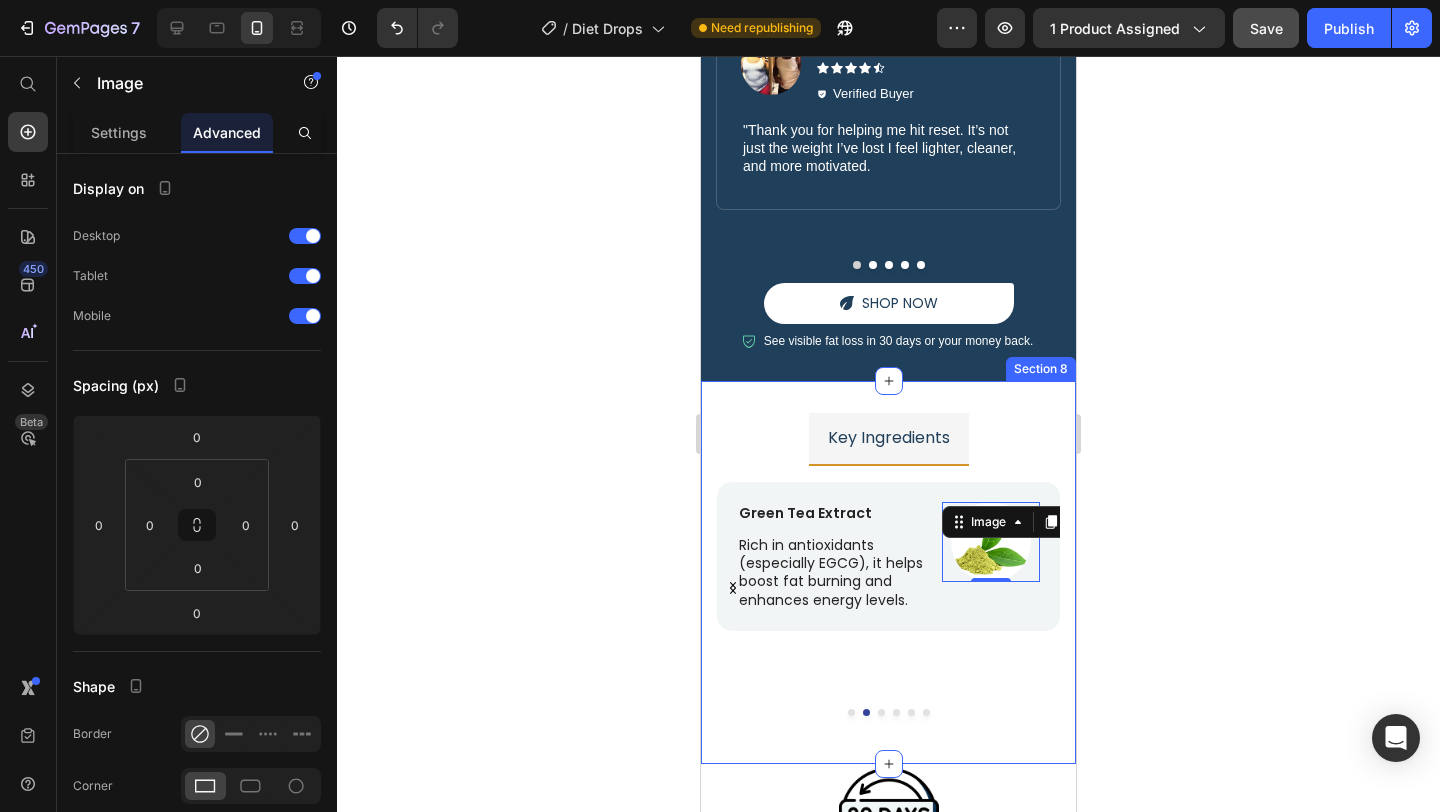 click on "Key Ingredients
African Mango Extract Text Block May help reduce appetite, support fat metabolism, and improve blood sugar and cholesterol levels Text Block Image Row Row Green Tea Extract Text Block Rich in antioxidants (especially EGCG), it helps boost fat burning and enhances energy levels. Text Block Image   0 Row Row Raspberry Ketones Text Block Natural compounds from raspberries believed to increase metabolism and support fat breakdown. Text Block Image Row Row Kelp Text Block A seaweed high in iodine that supports thyroid function and metabolism. Text Block Image Row Row Apple Cider Vinegar Powder Text Block May help regulate blood sugar, improve digestion, and increase satiety. Text Block Image Row Row Grape Seed Extract Text Block A powerful antioxidant that protects cells from damage and supports healthy circulation. Text Block Image Row Row
Carousel Tab Row Section 8" at bounding box center (888, 572) 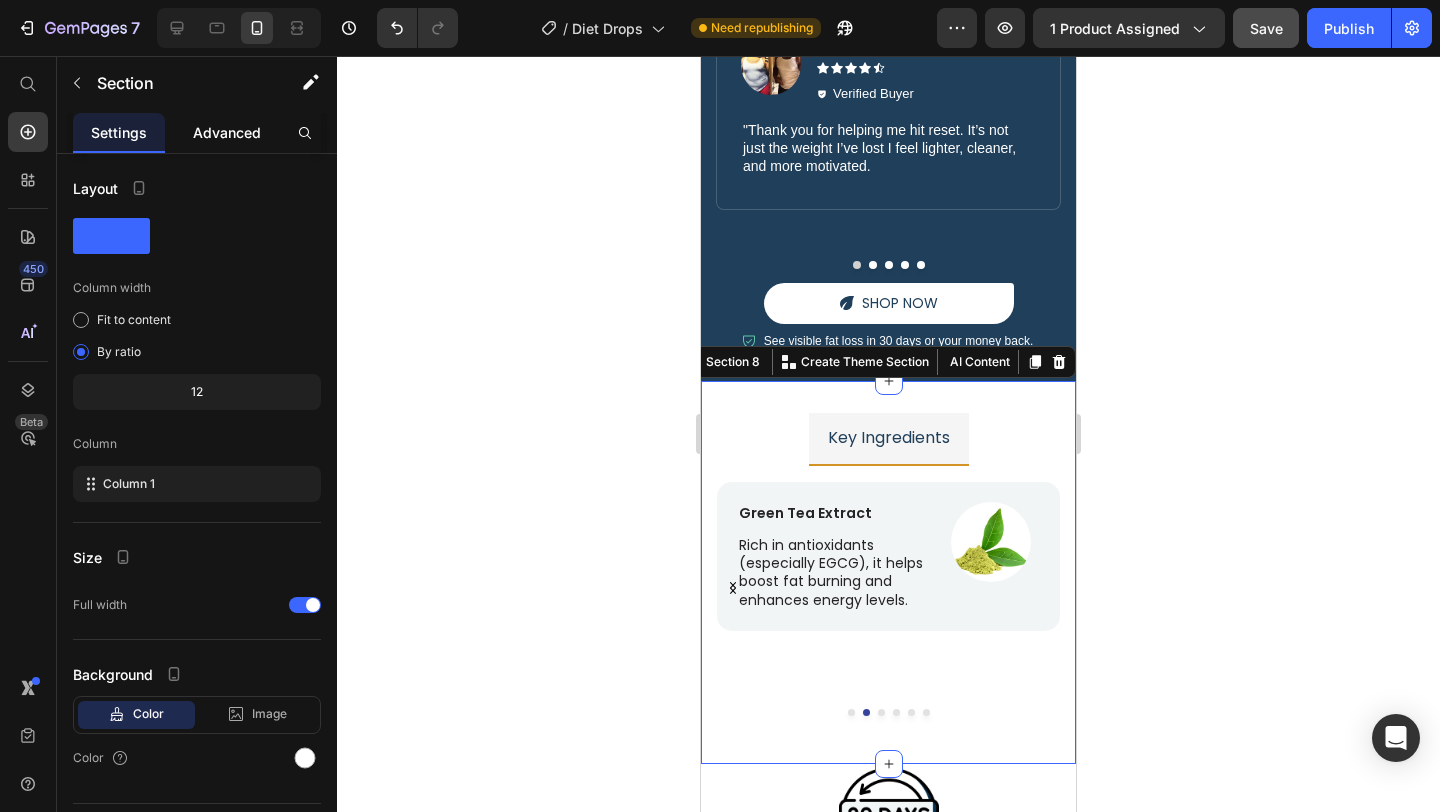 click on "Advanced" at bounding box center [227, 132] 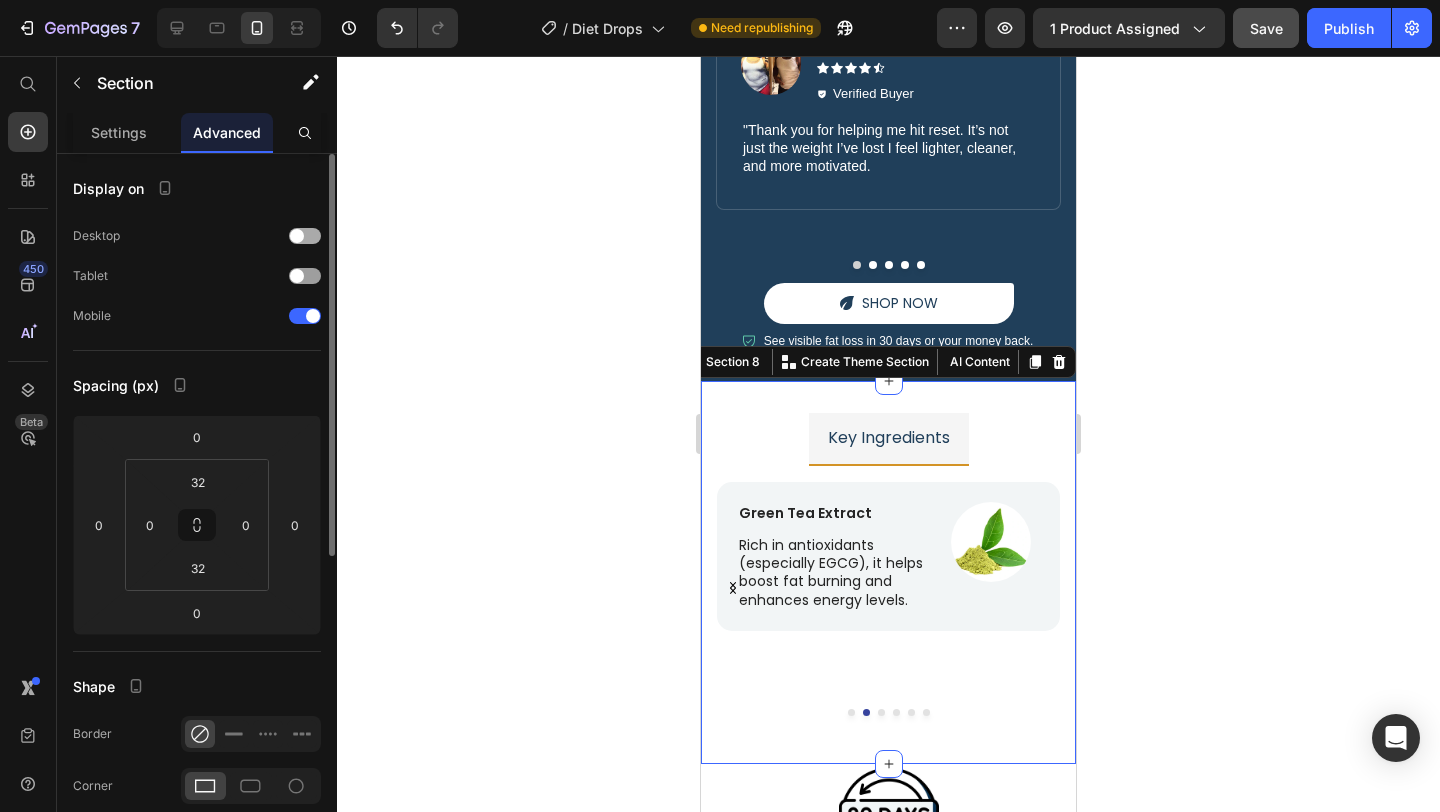 click at bounding box center (305, 236) 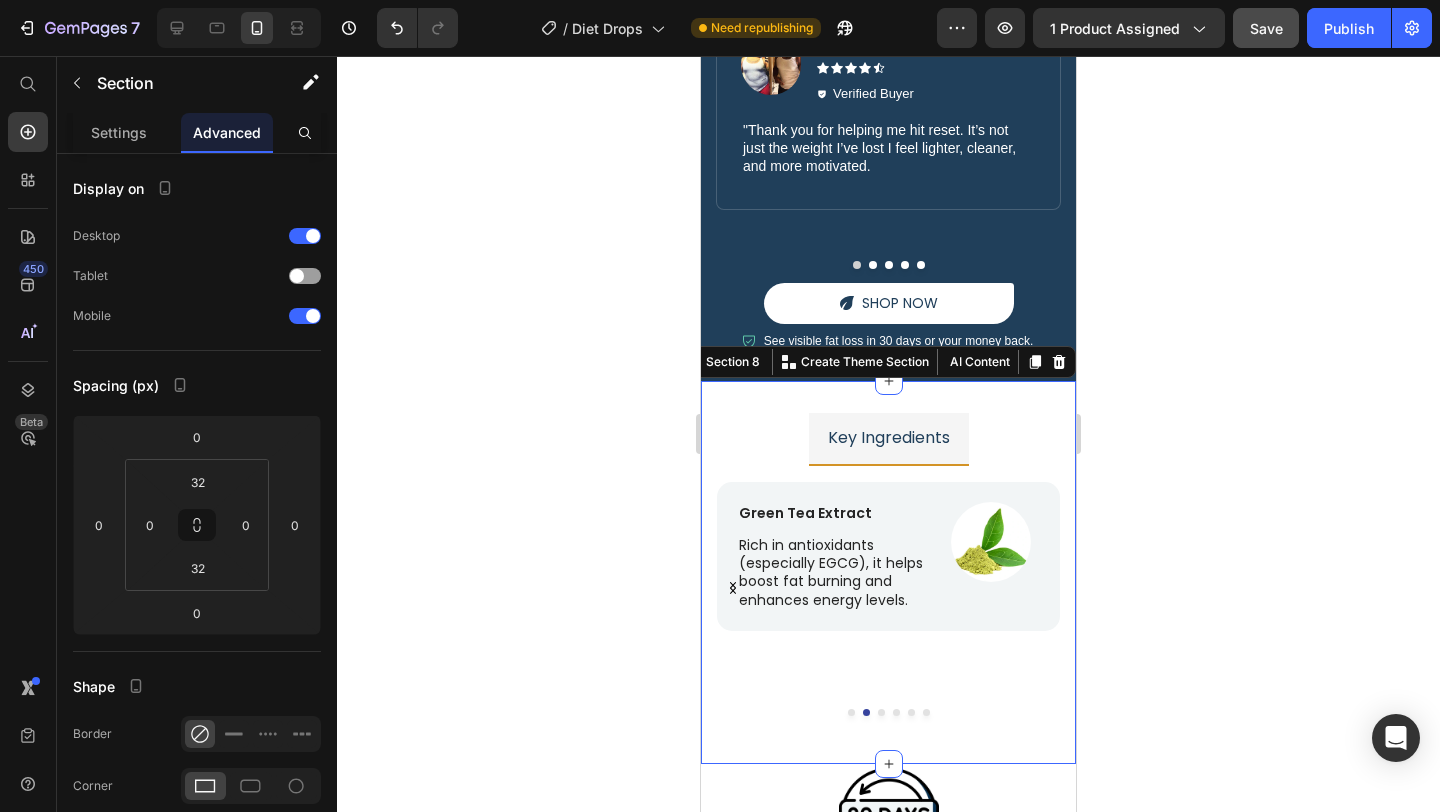 click at bounding box center (239, 28) 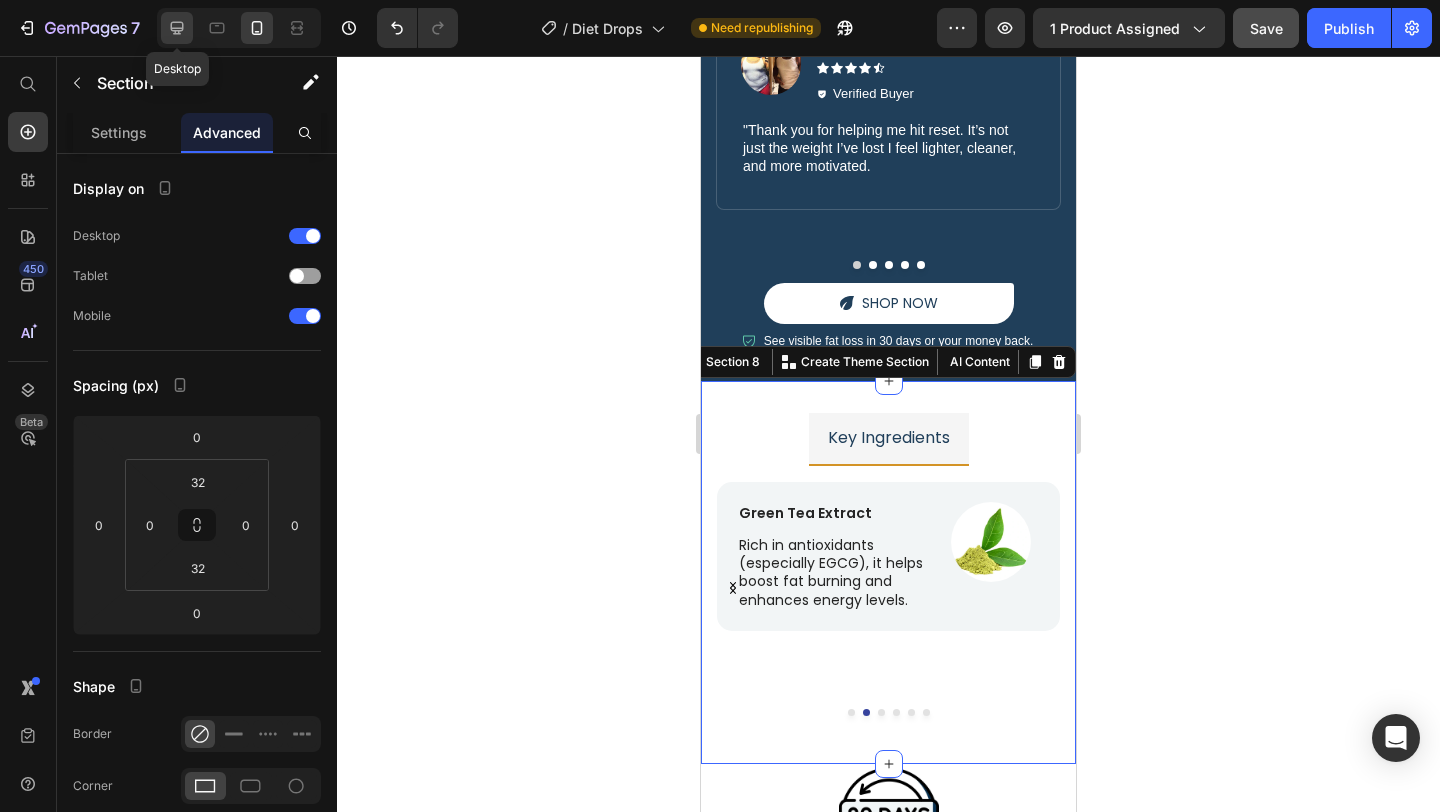 click 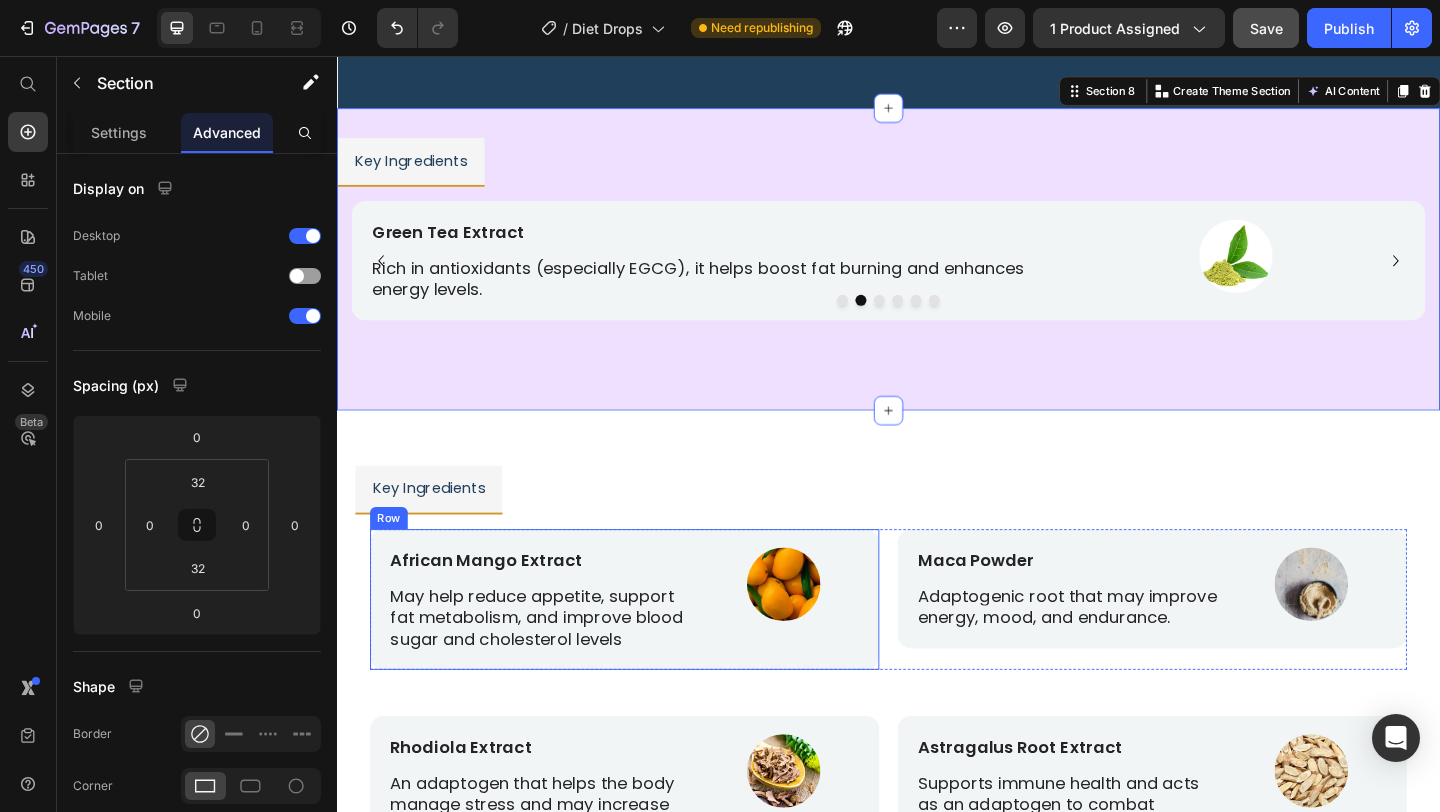 scroll, scrollTop: 4813, scrollLeft: 0, axis: vertical 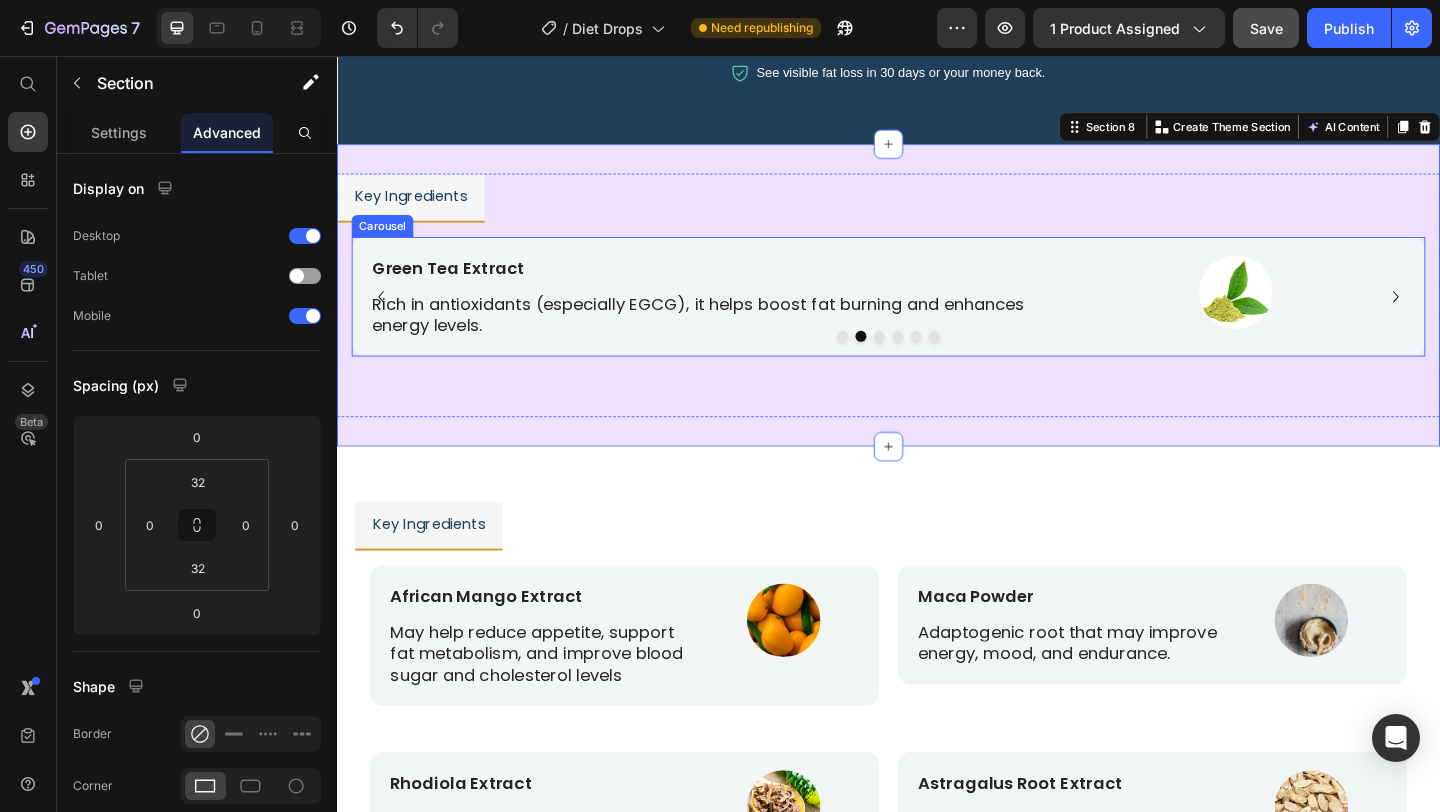 click at bounding box center [887, 361] 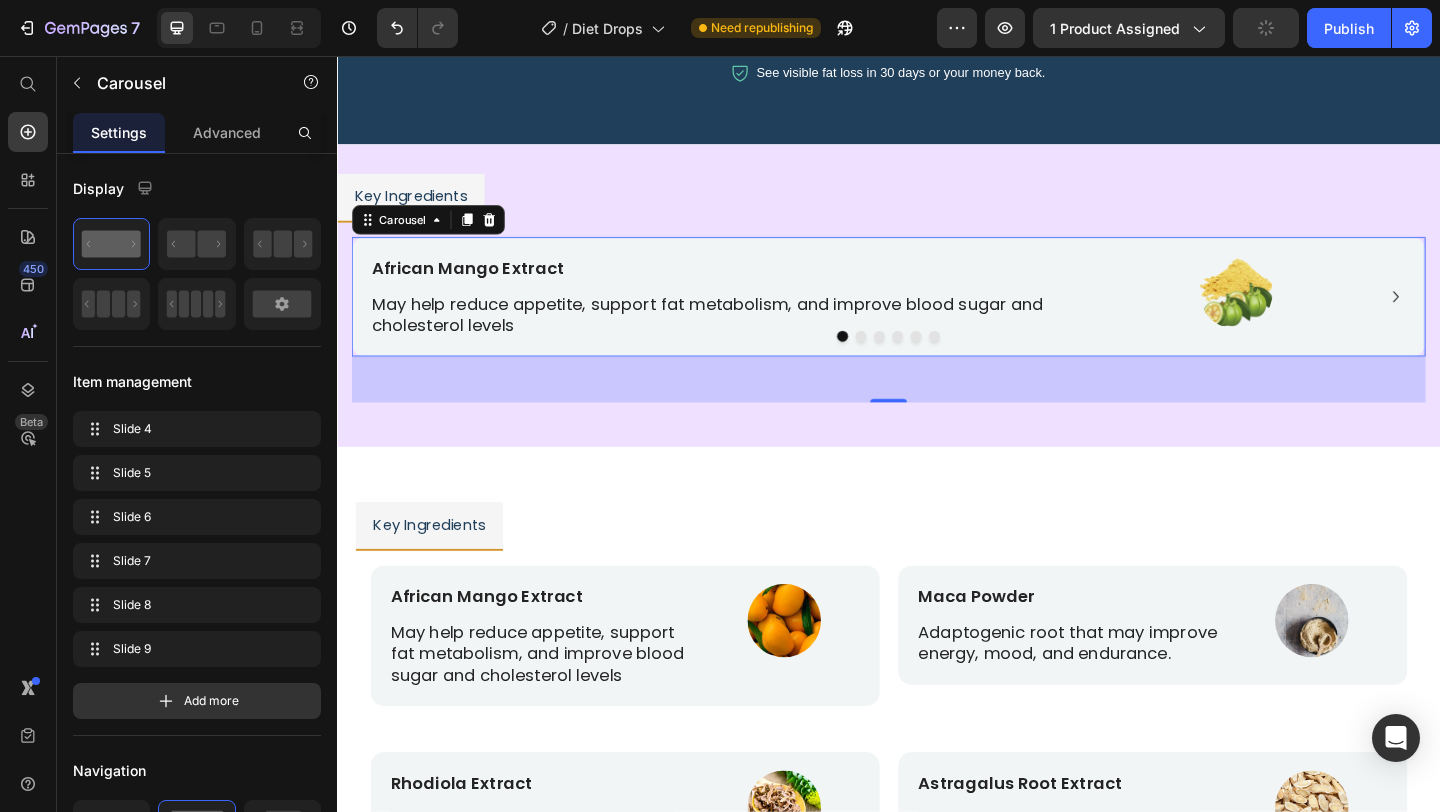 click at bounding box center [907, 361] 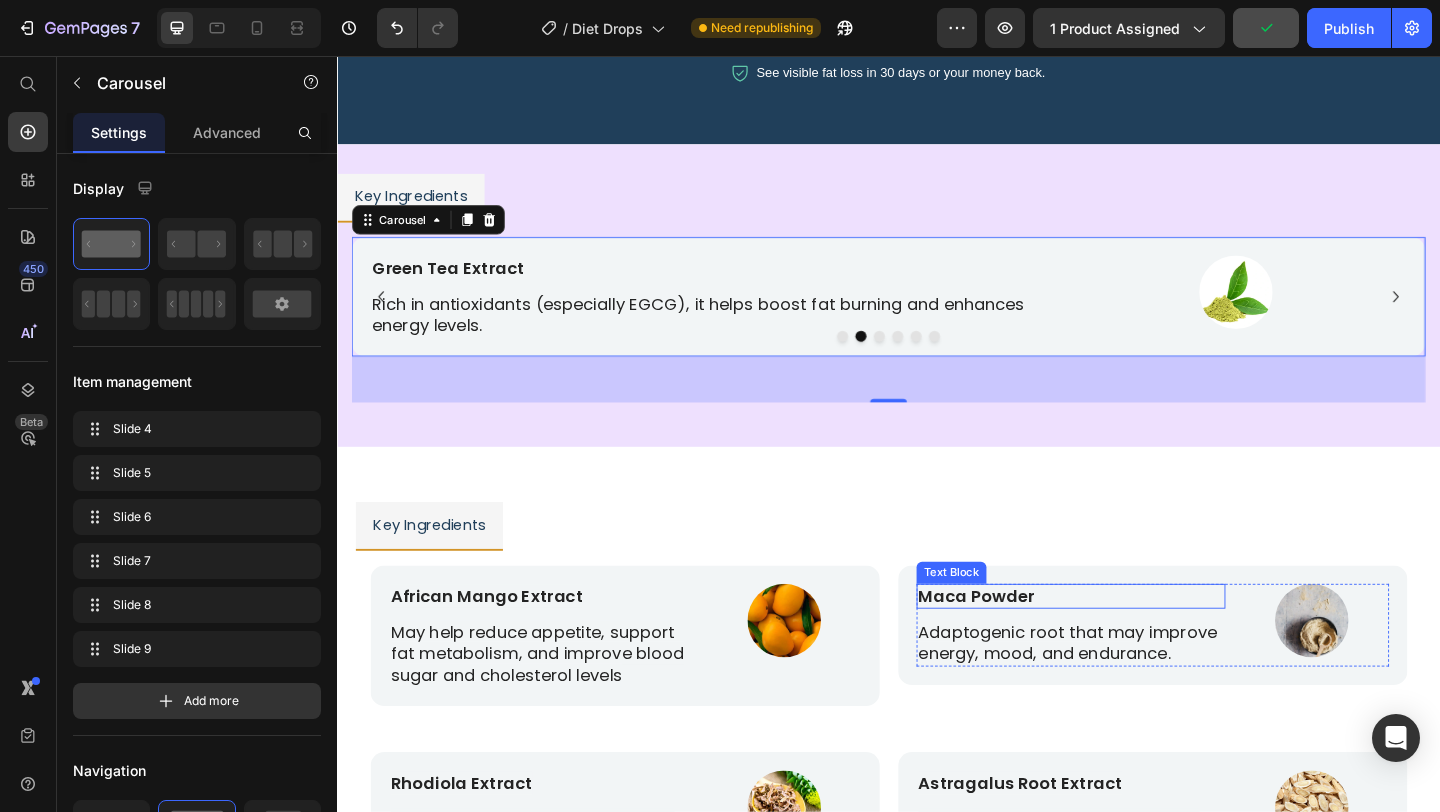 click on "Maca Powder" at bounding box center (1032, 643) 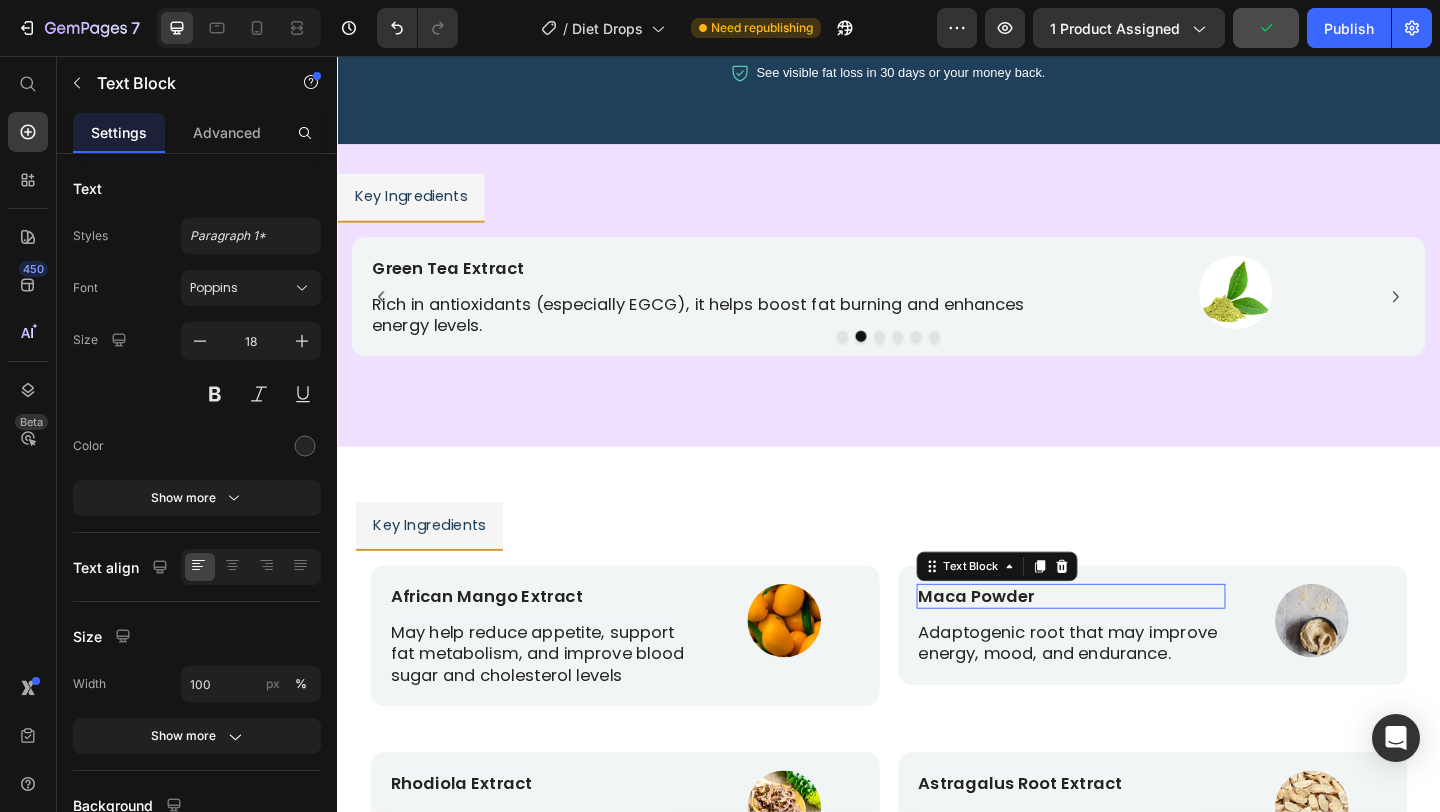 click on "Maca Powder" at bounding box center [1032, 643] 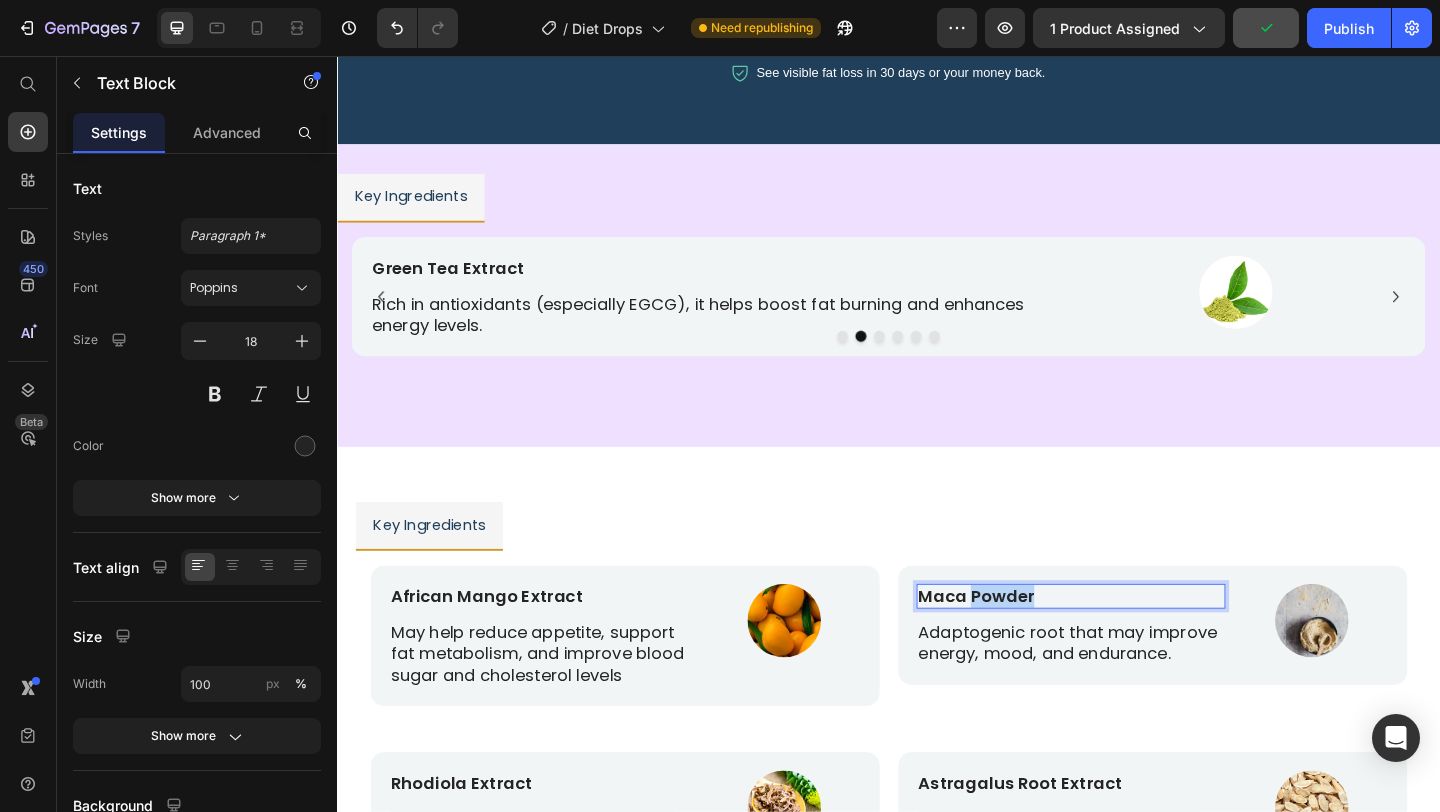 click on "Maca Powder" at bounding box center [1032, 643] 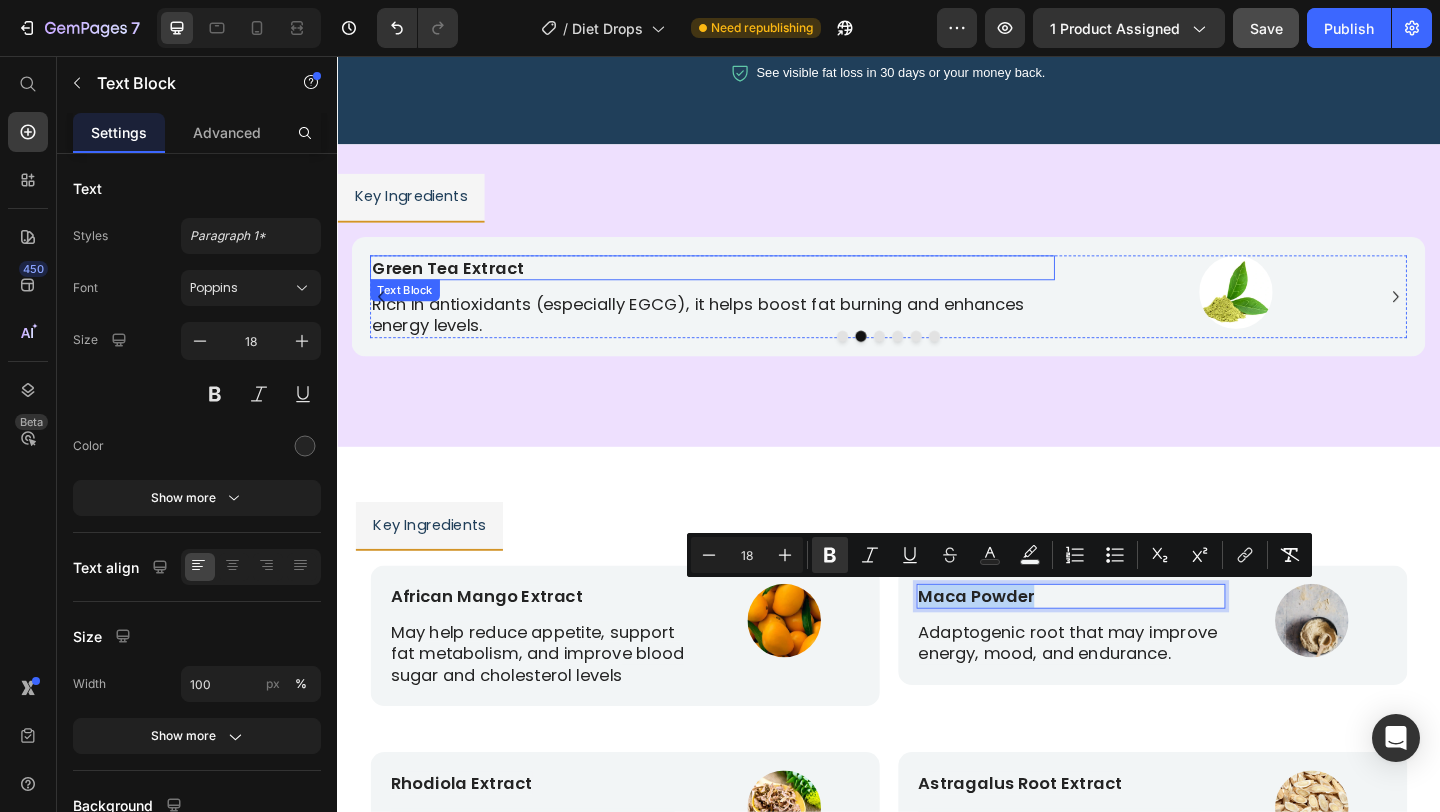 click on "Green Tea Extract" at bounding box center [745, 286] 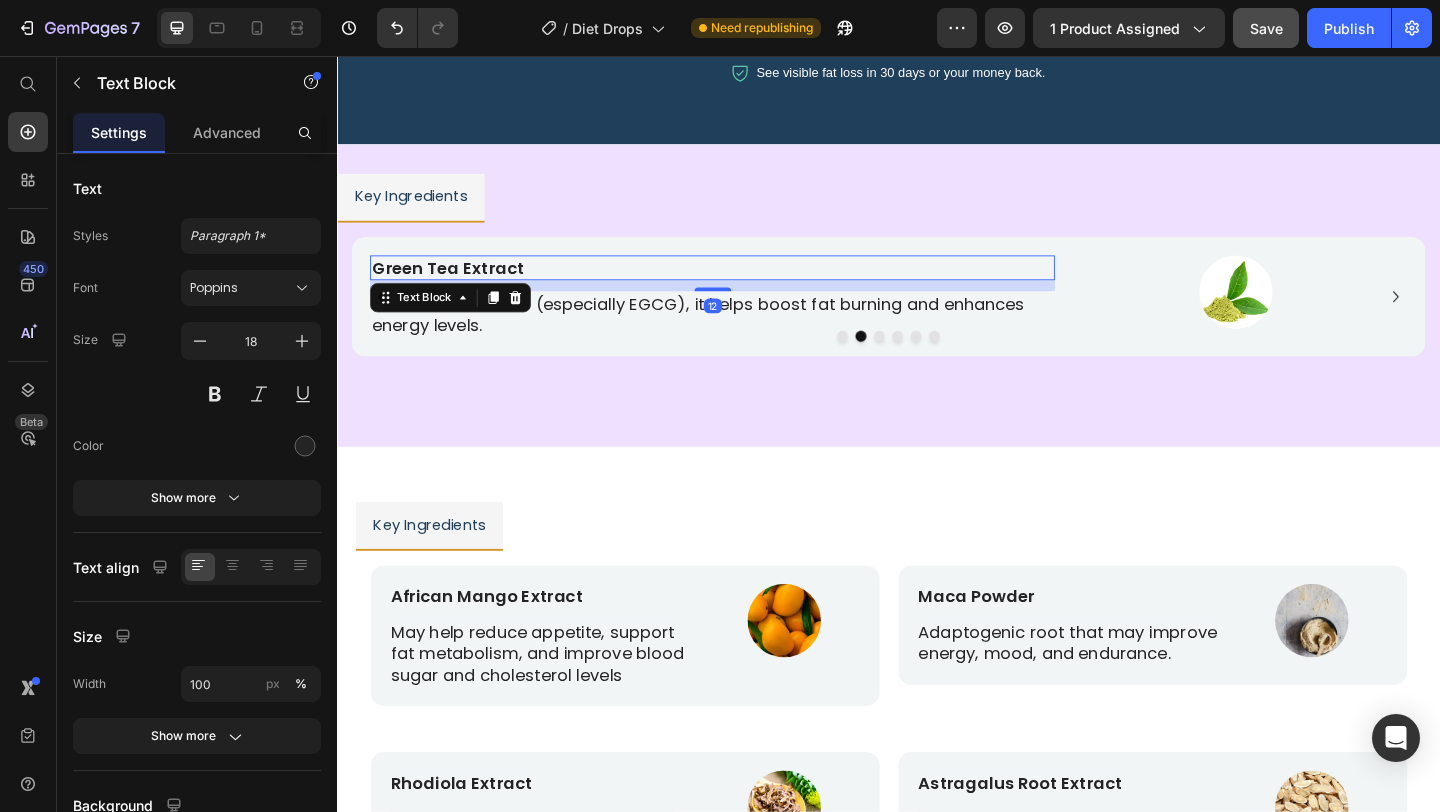 click on "Green Tea Extract" at bounding box center (745, 286) 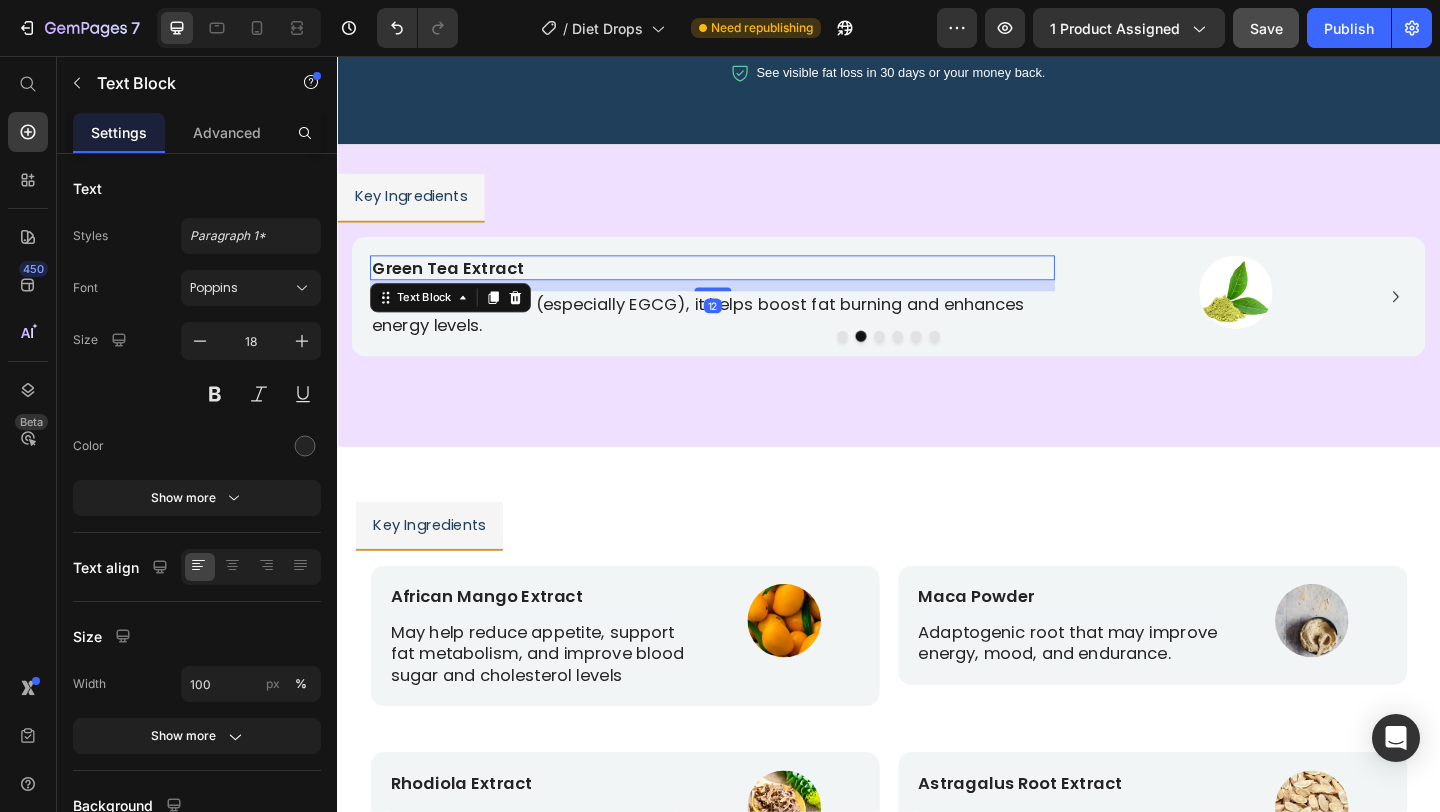 click on "Green Tea Extract" at bounding box center [745, 286] 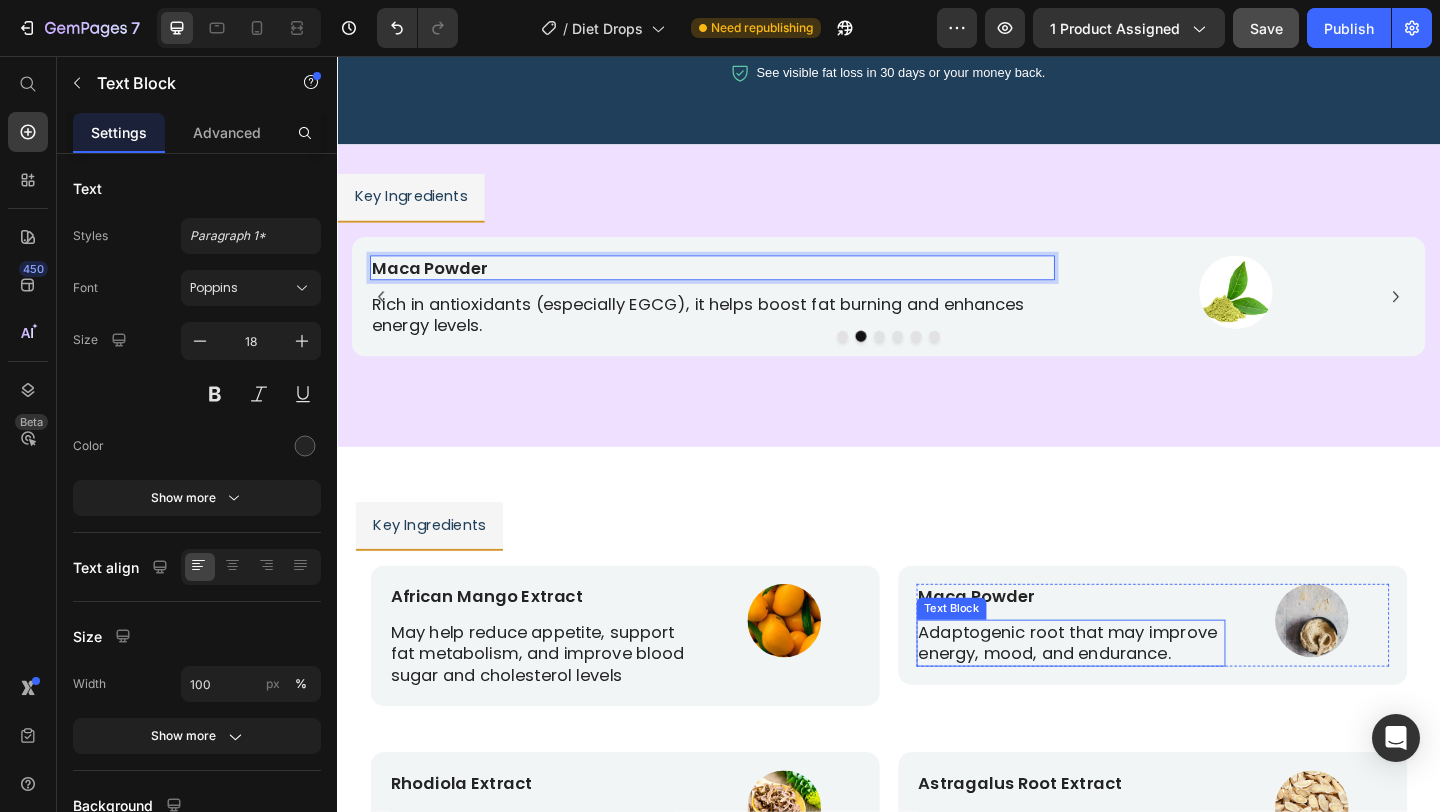 click on "Adaptogenic root that may improve energy, mood, and endurance." at bounding box center (1131, 694) 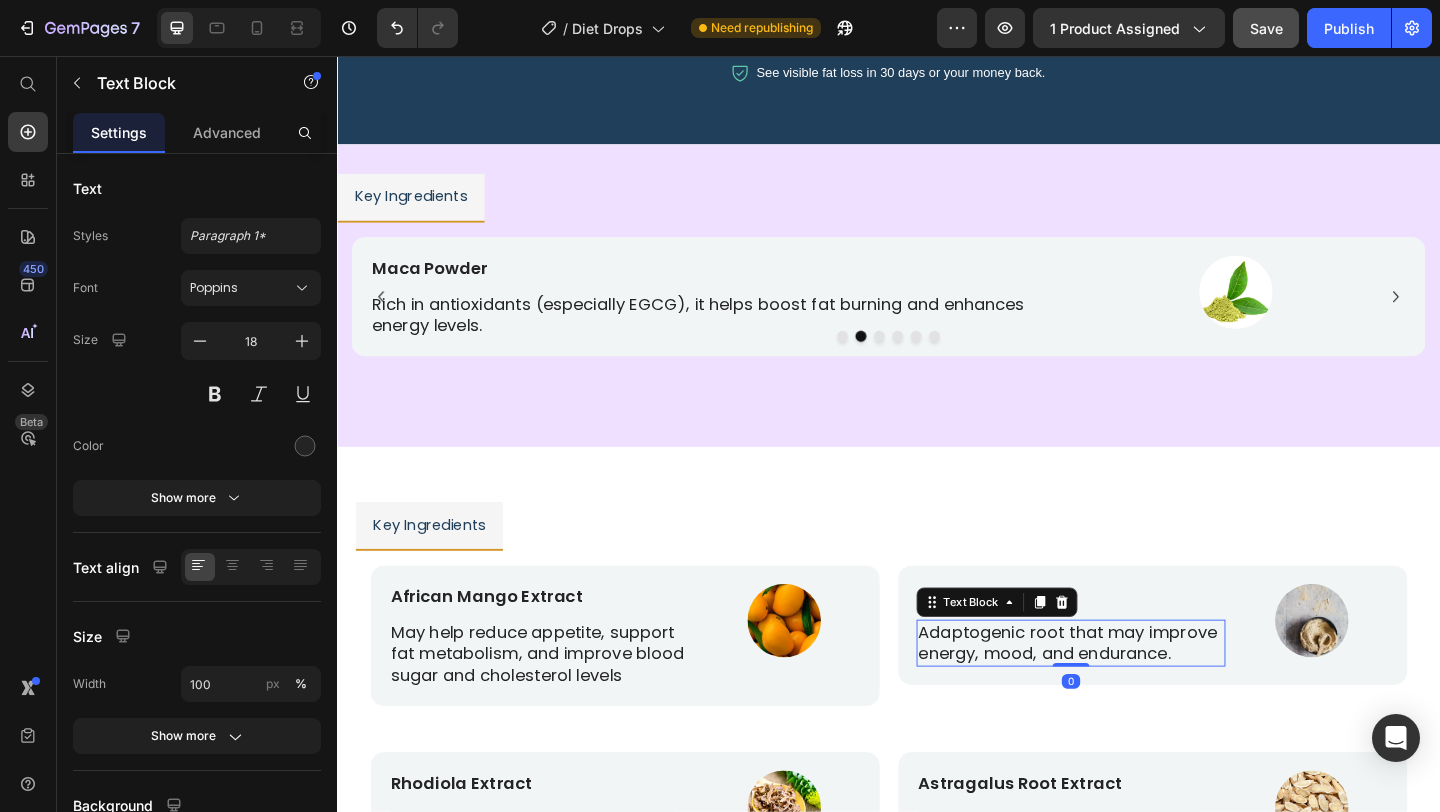 click on "Adaptogenic root that may improve energy, mood, and endurance." at bounding box center (1131, 694) 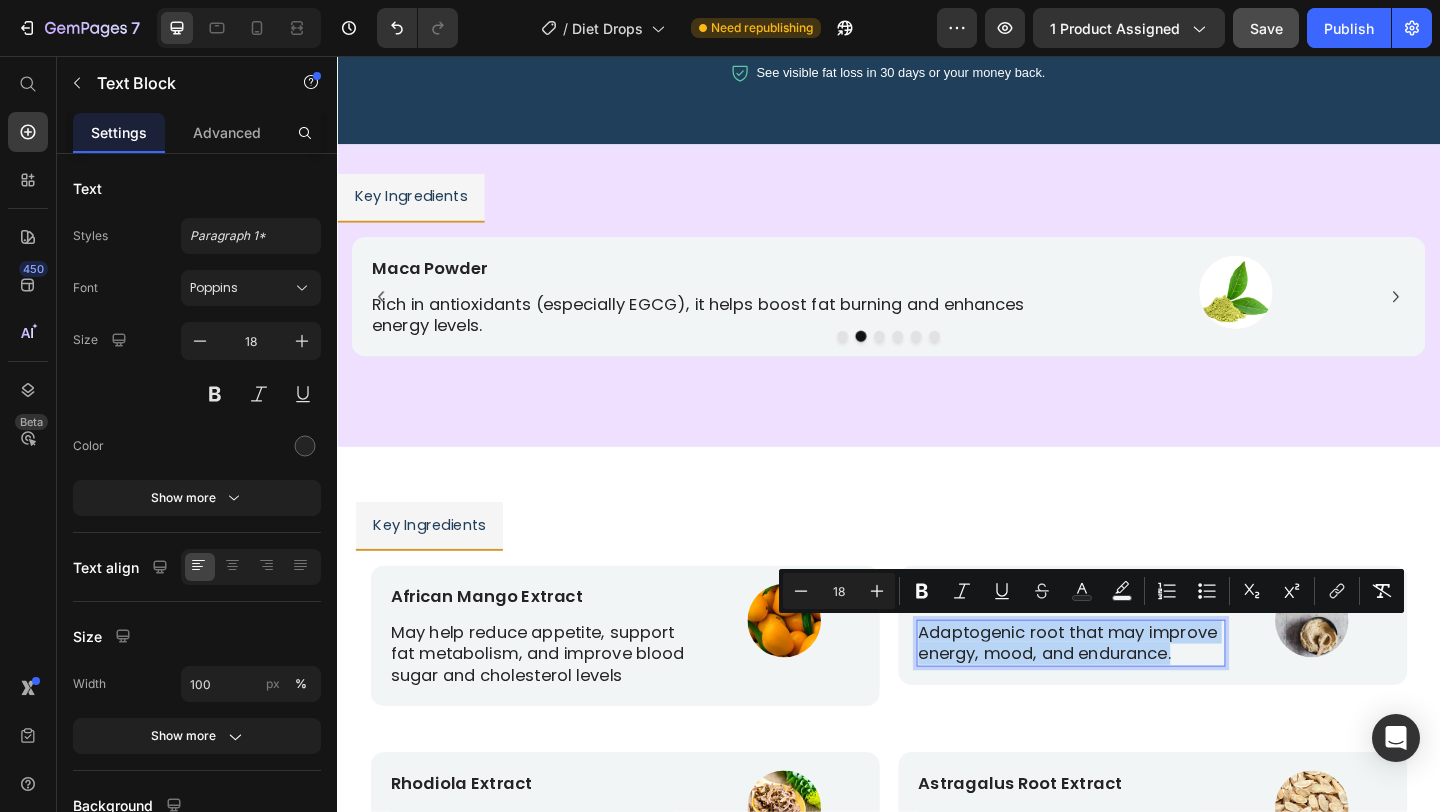 copy on "Adaptogenic root that may improve energy, mood, and endurance." 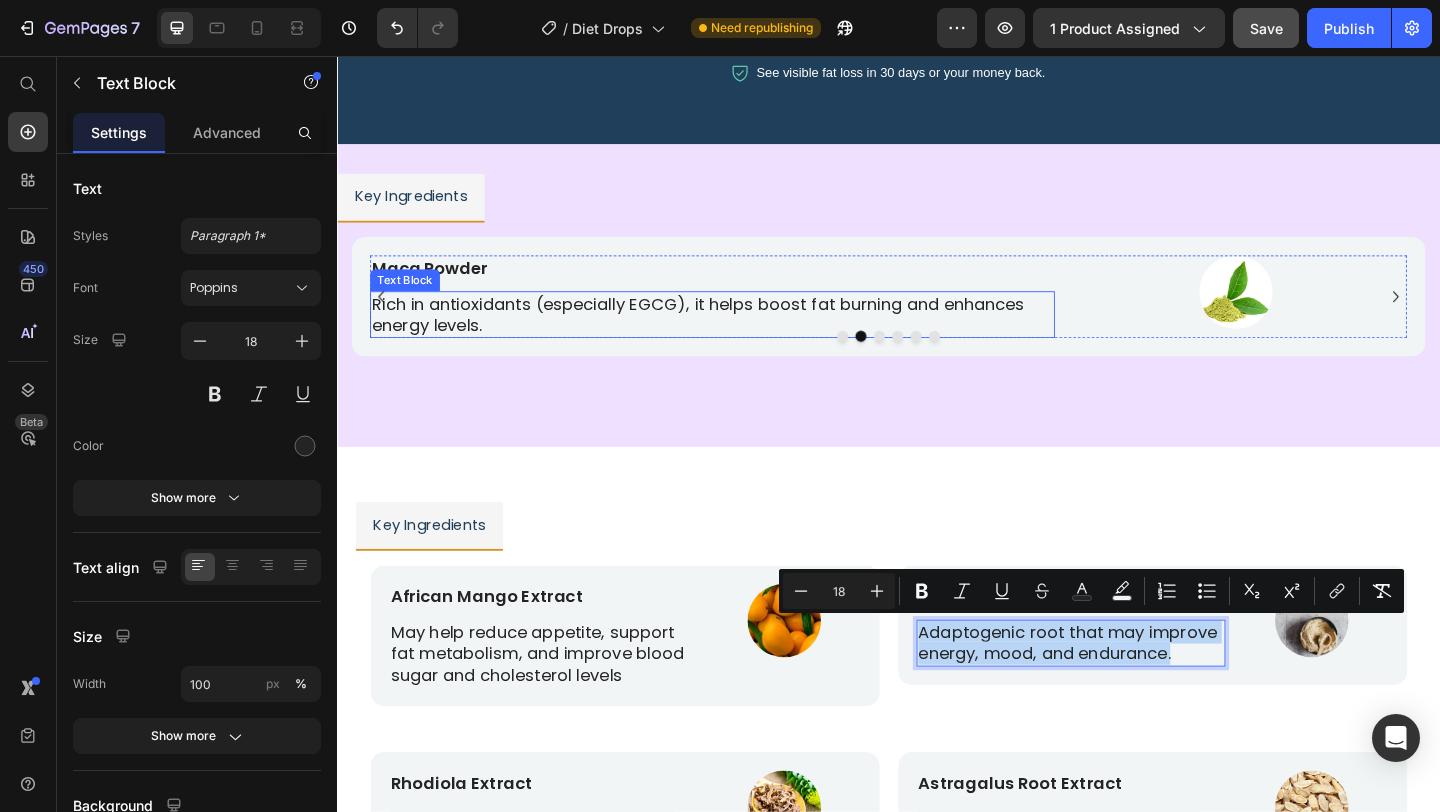 click on "Rich in antioxidants (especially EGCG), it helps boost fat burning and enhances energy levels." at bounding box center (745, 337) 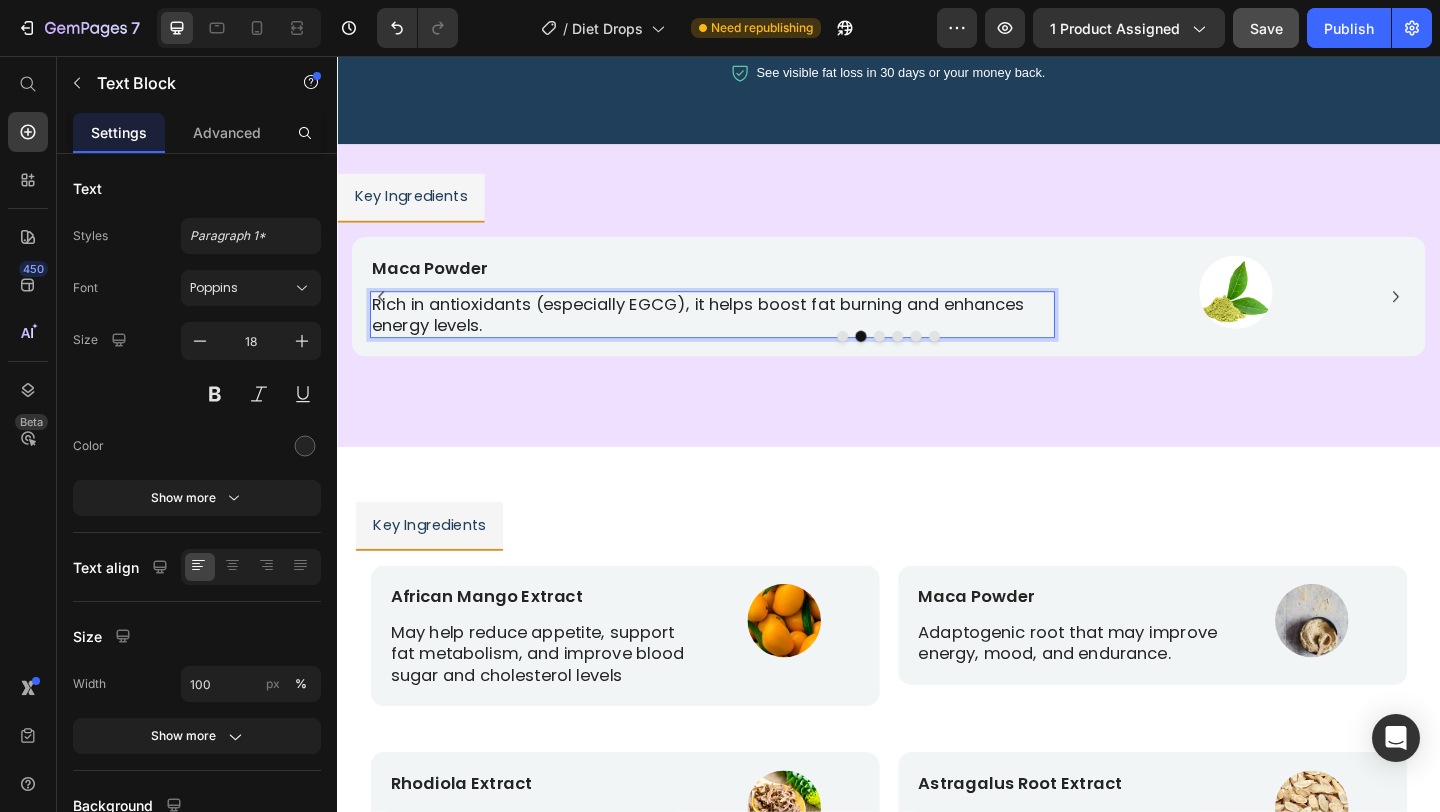 click on "Rich in antioxidants (especially EGCG), it helps boost fat burning and enhances energy levels." at bounding box center [745, 337] 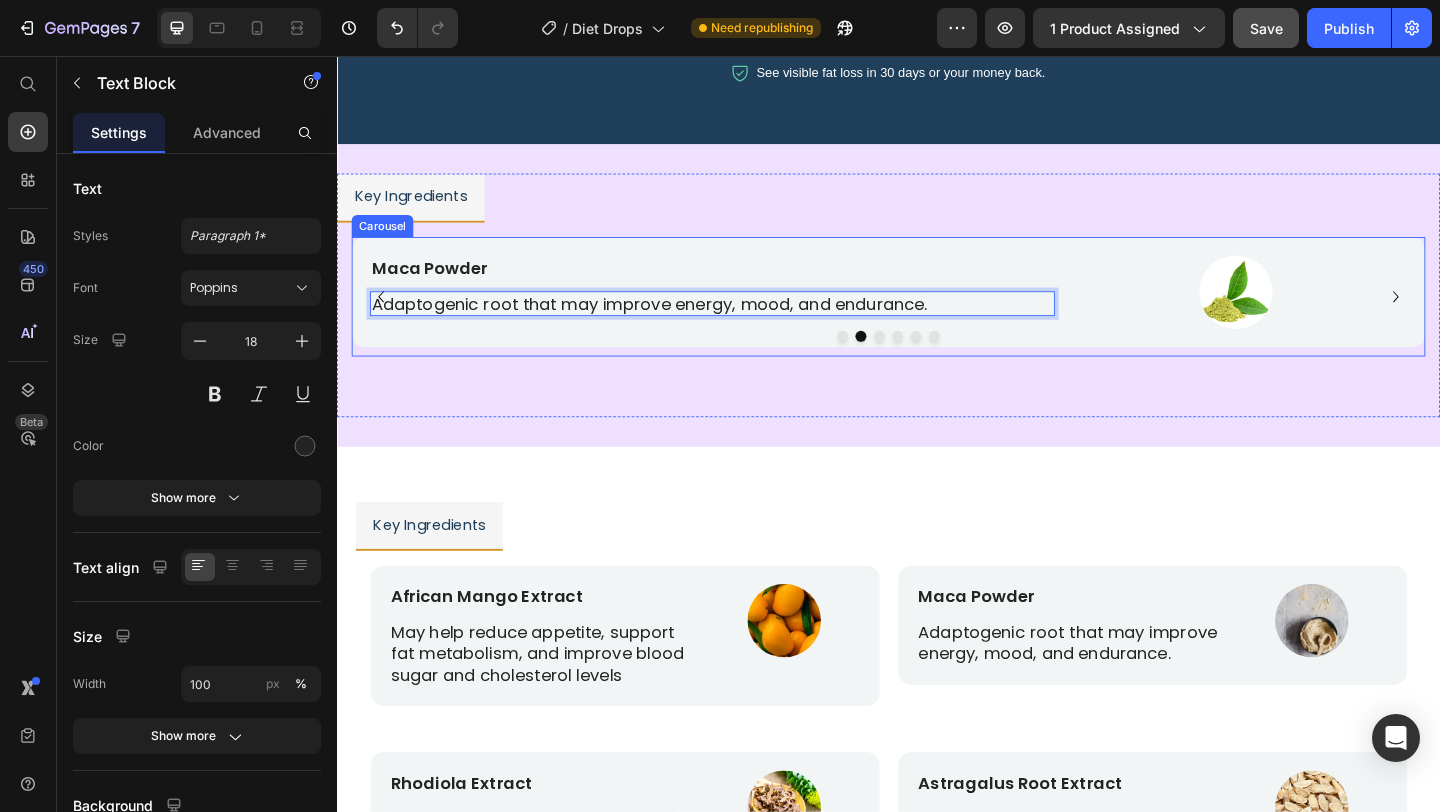 click at bounding box center (927, 361) 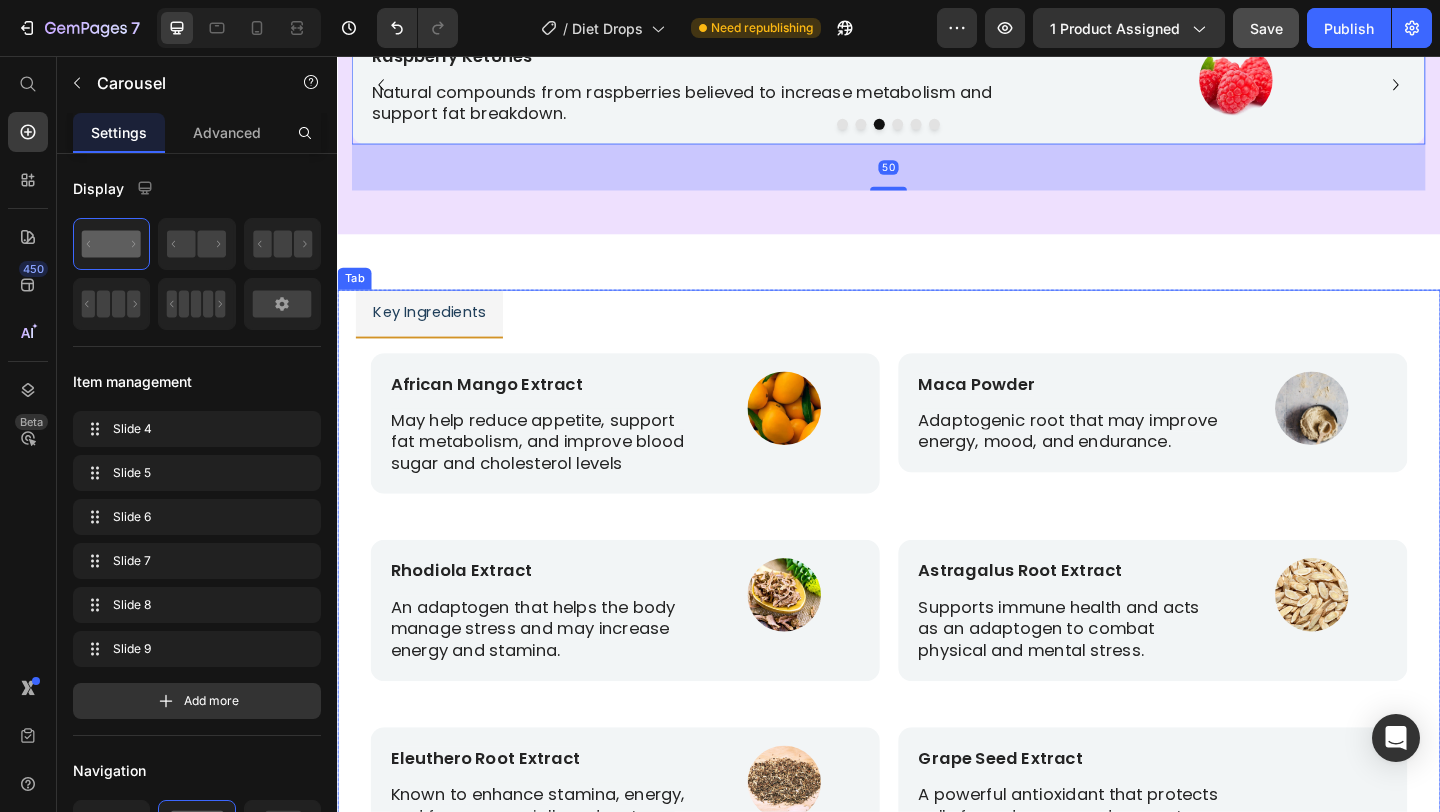 scroll, scrollTop: 5063, scrollLeft: 0, axis: vertical 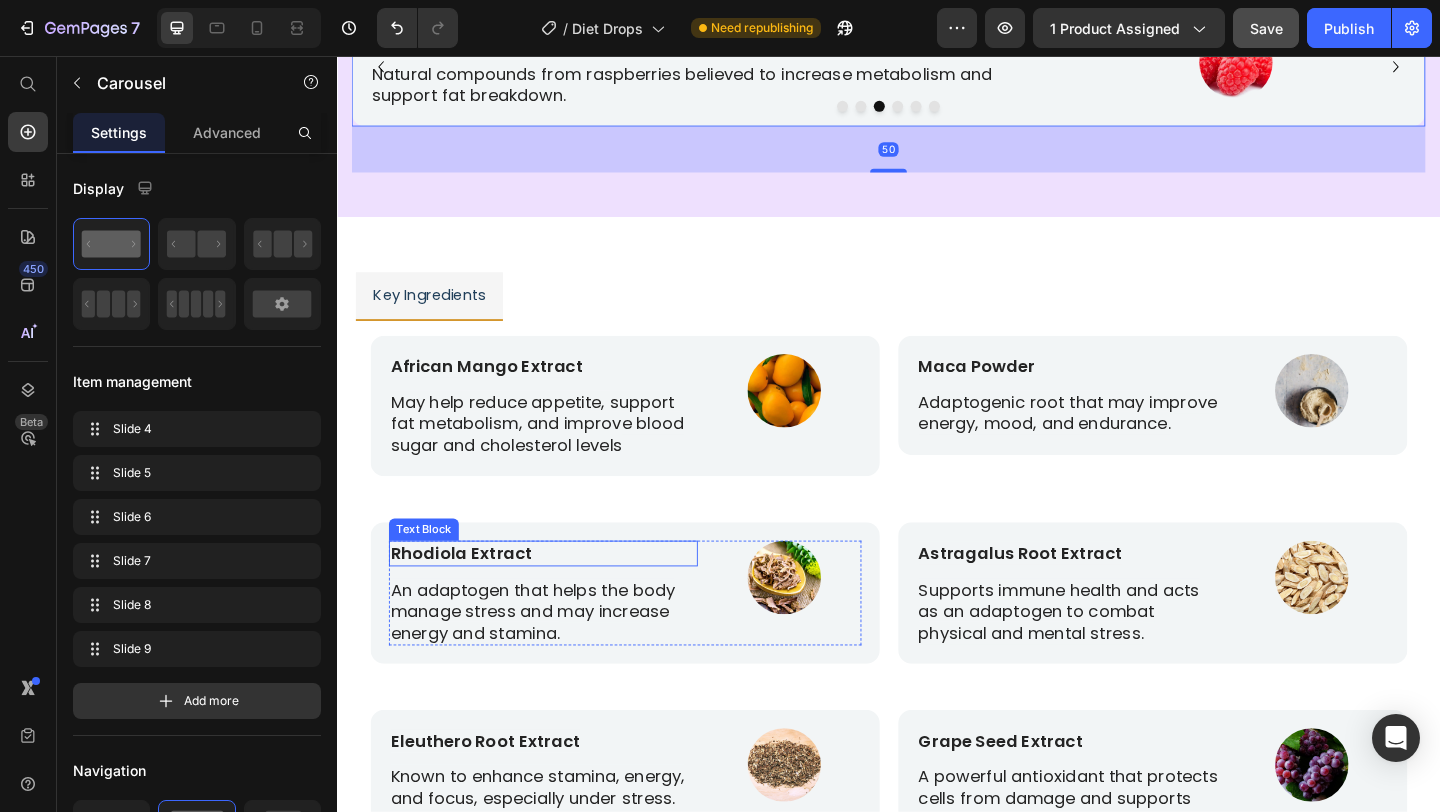 click on "Rhodiola Extract" at bounding box center [472, 596] 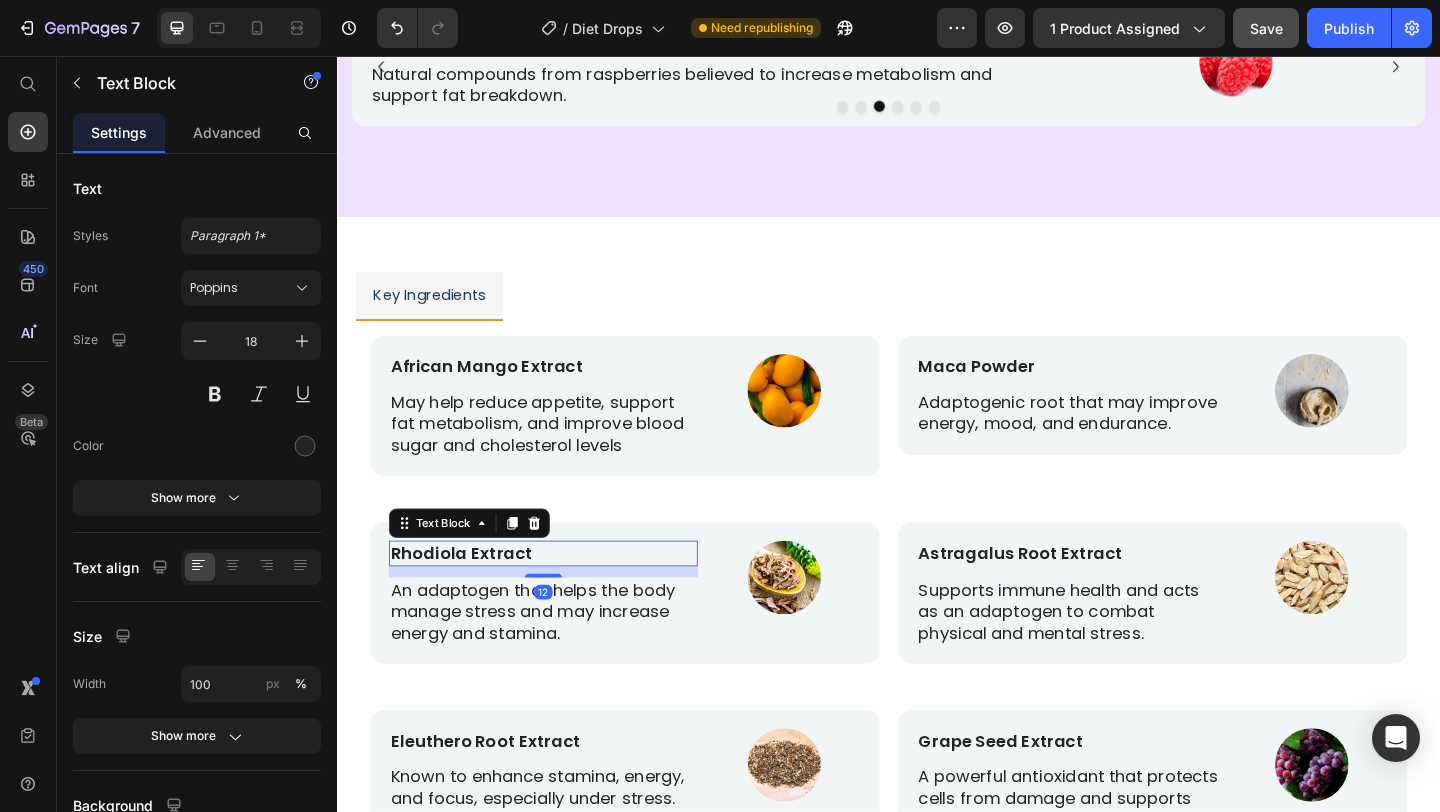 click on "Rhodiola Extract" at bounding box center (472, 596) 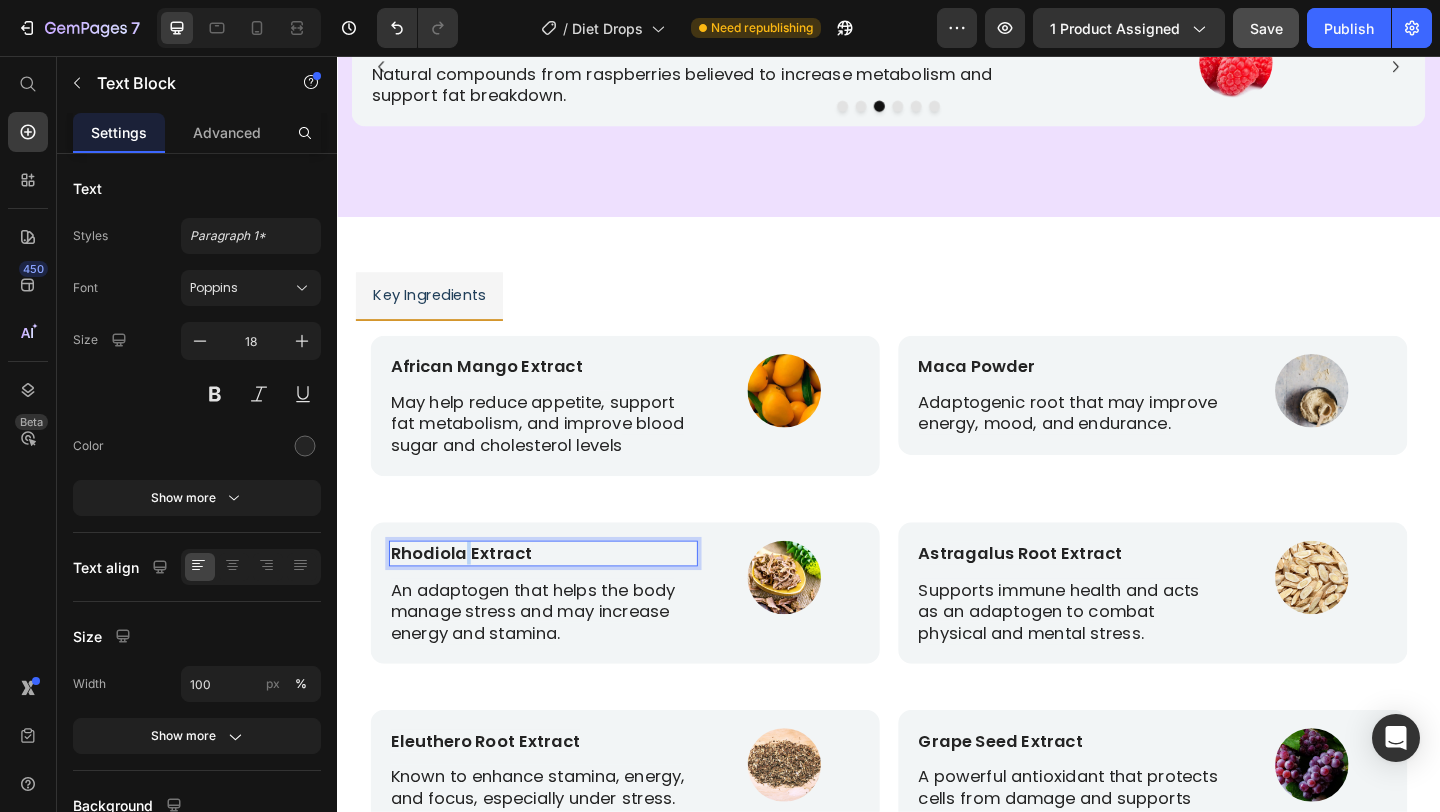 click on "Rhodiola Extract" at bounding box center [472, 596] 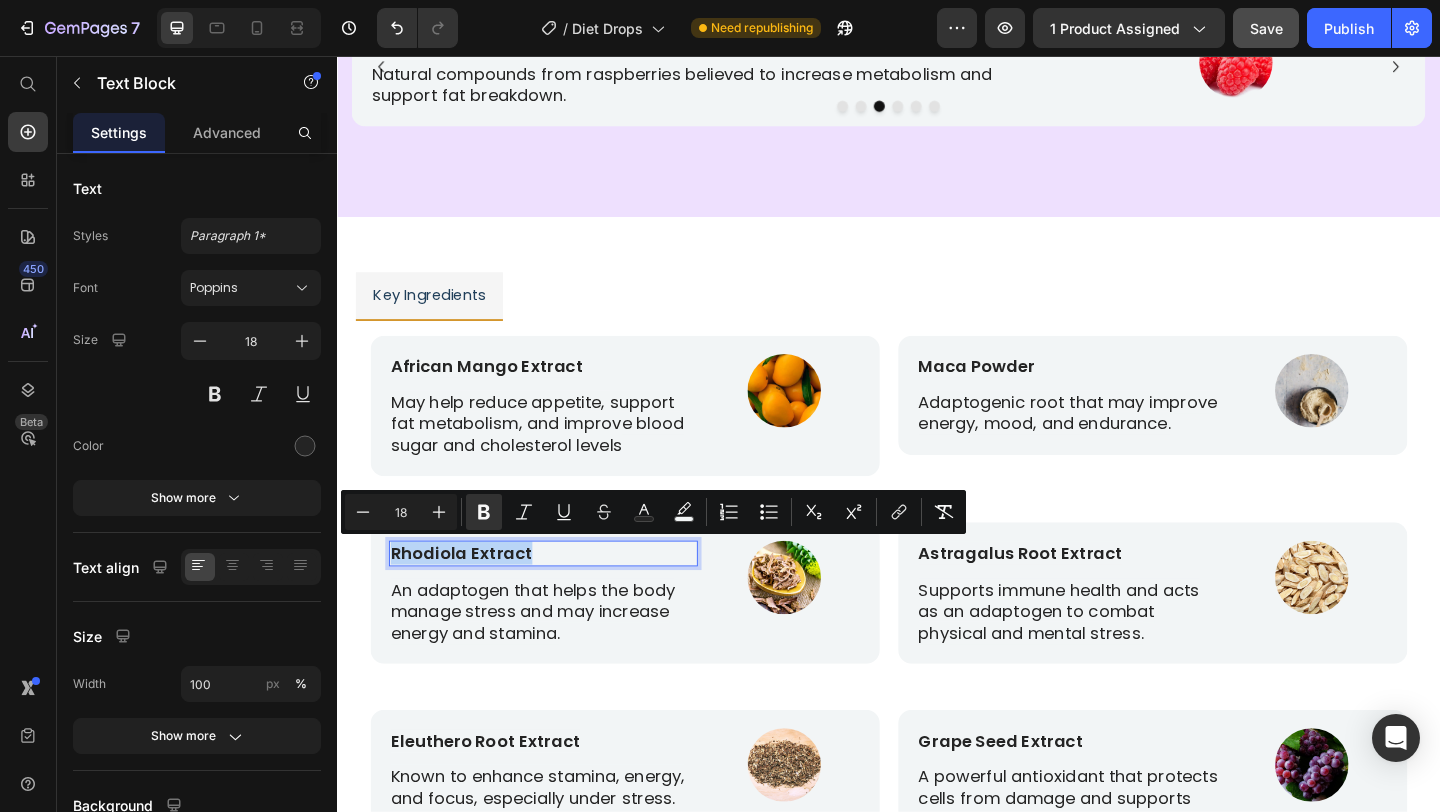 copy on "Rhodiola Extract" 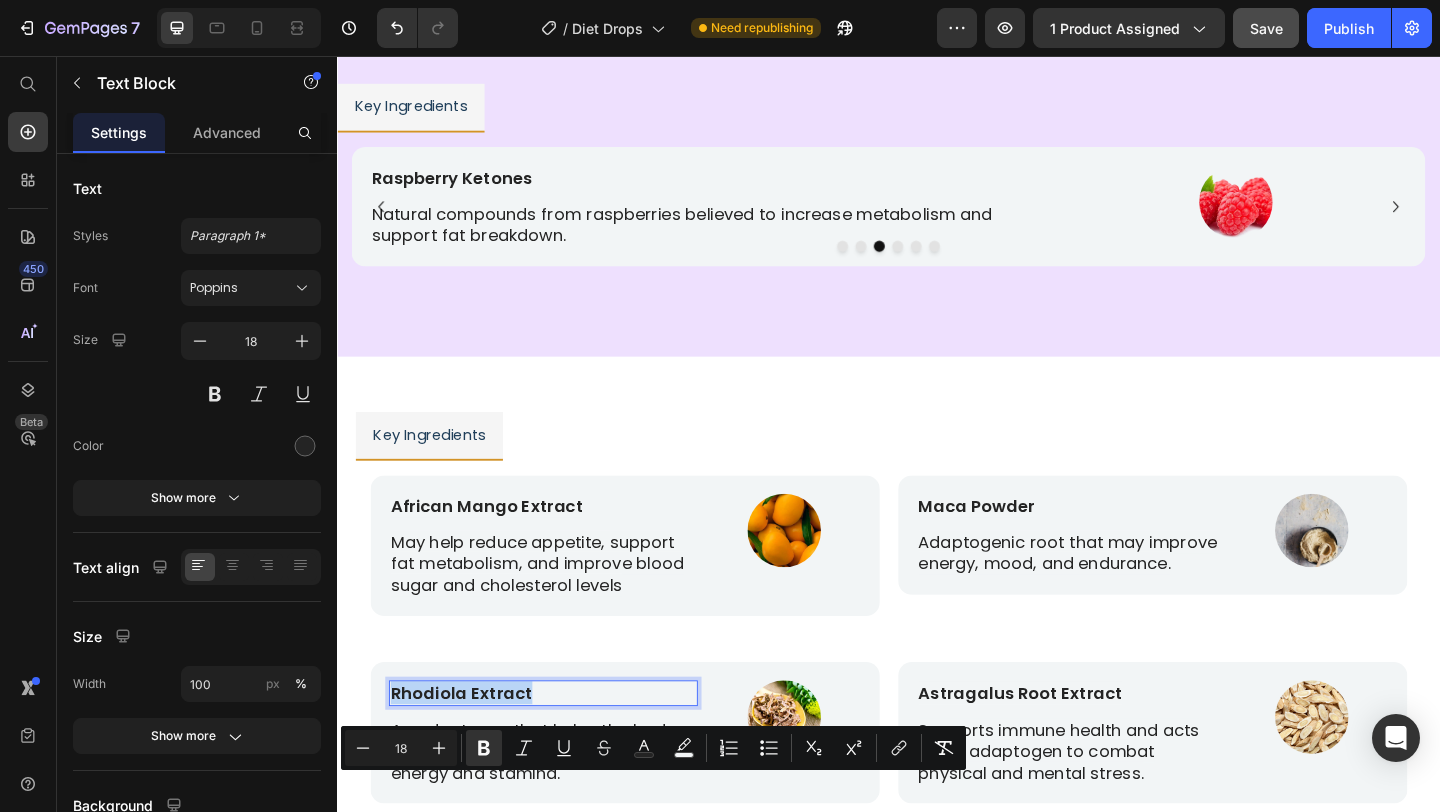 scroll, scrollTop: 4806, scrollLeft: 0, axis: vertical 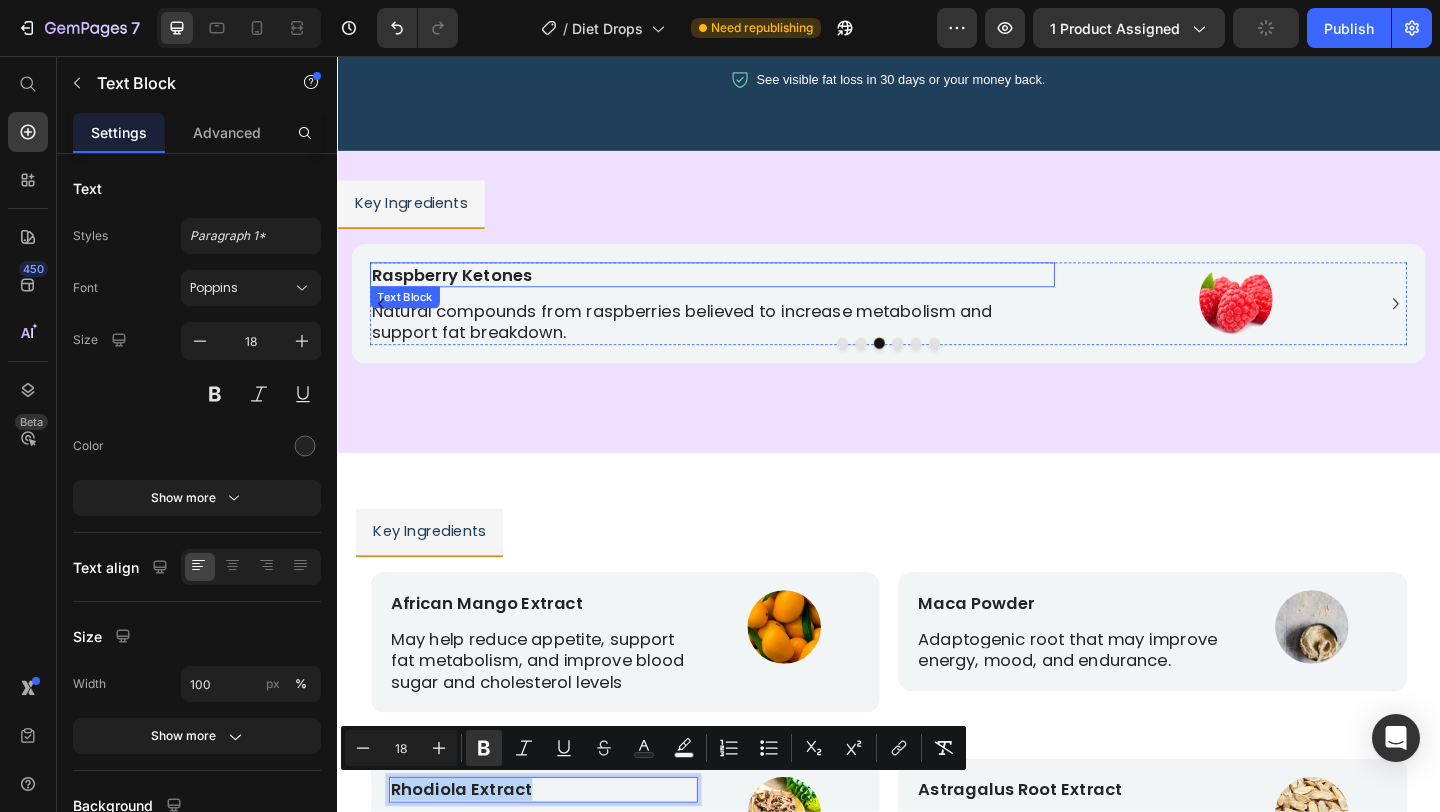click on "Raspberry Ketones" at bounding box center (745, 293) 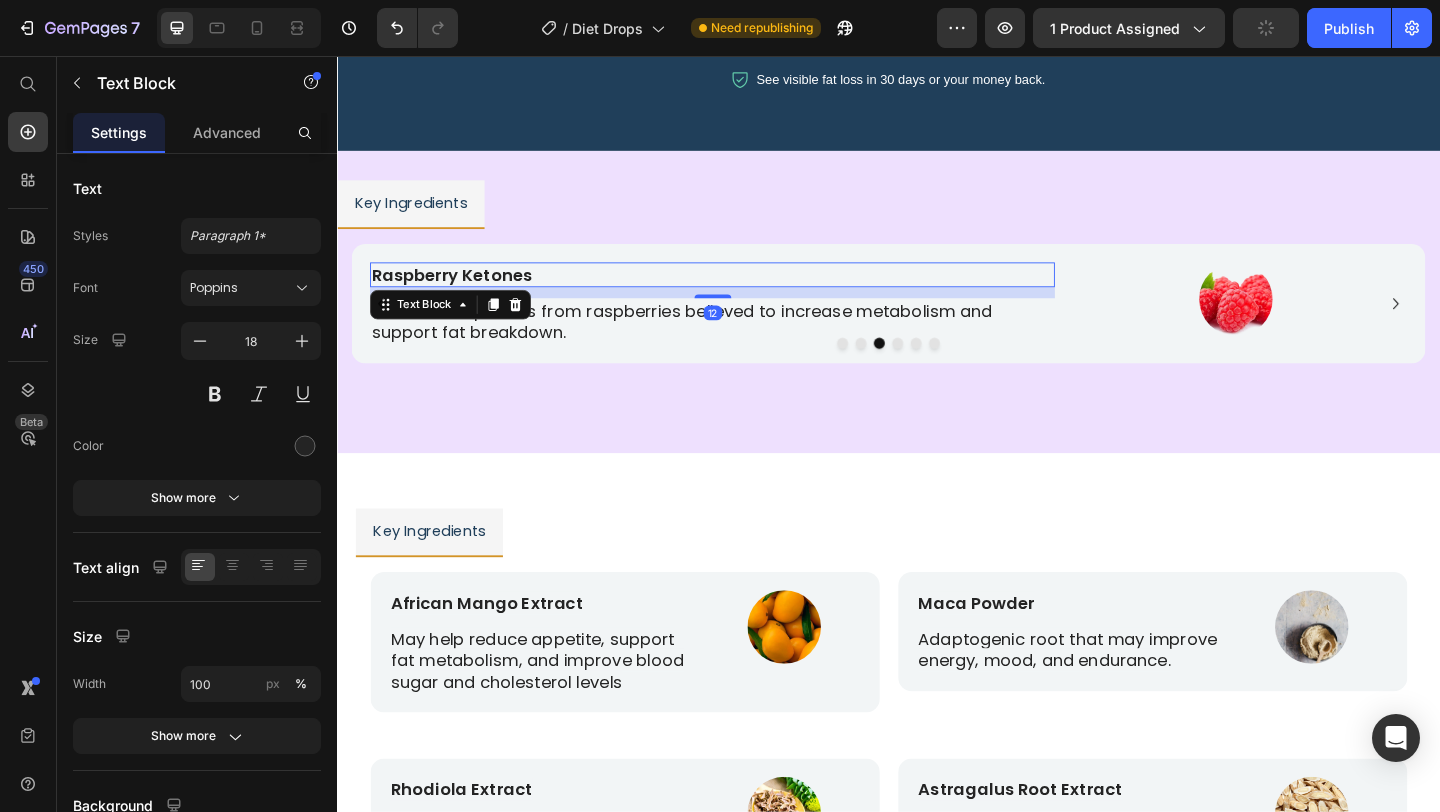 click on "Raspberry Ketones" at bounding box center [745, 293] 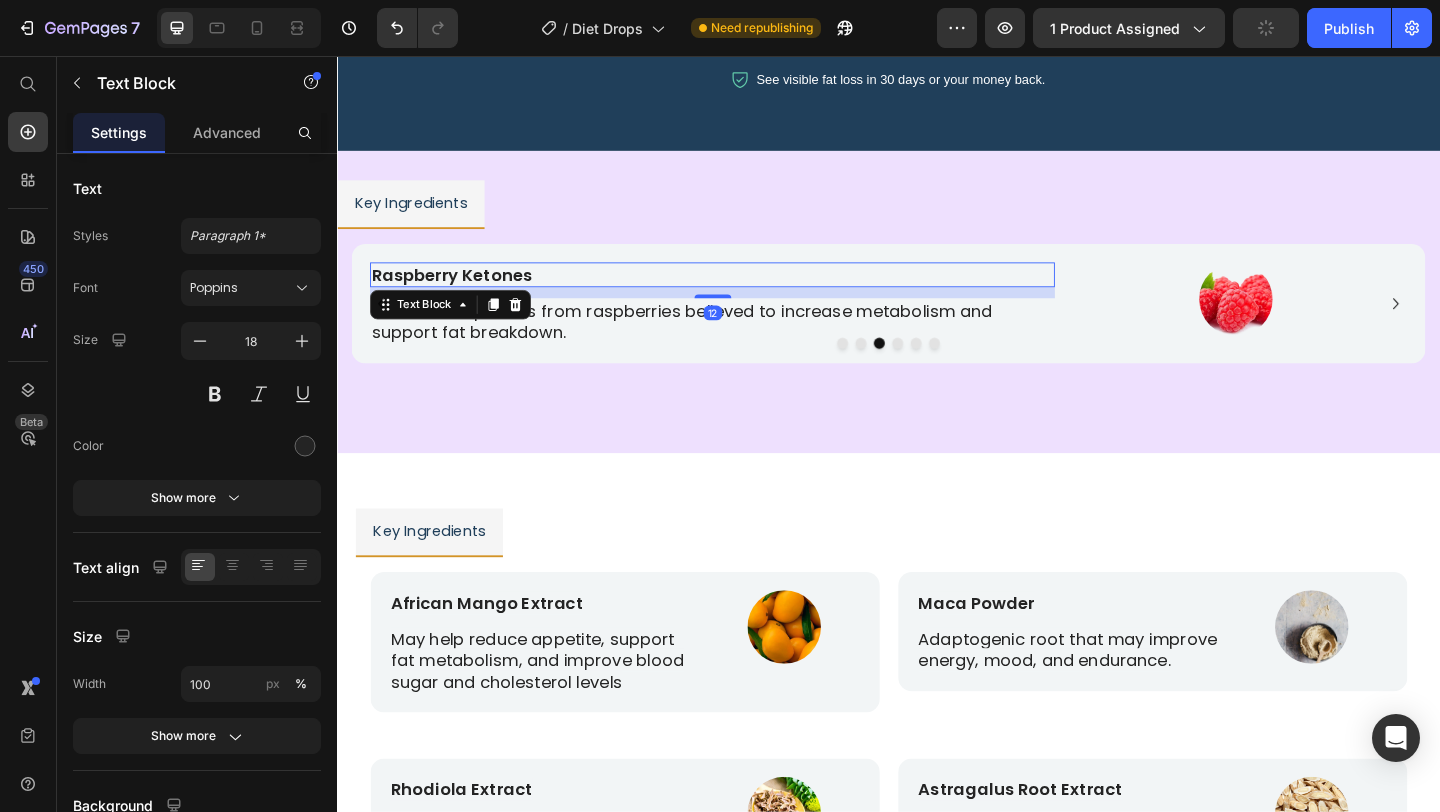 click on "Raspberry Ketones" at bounding box center (745, 293) 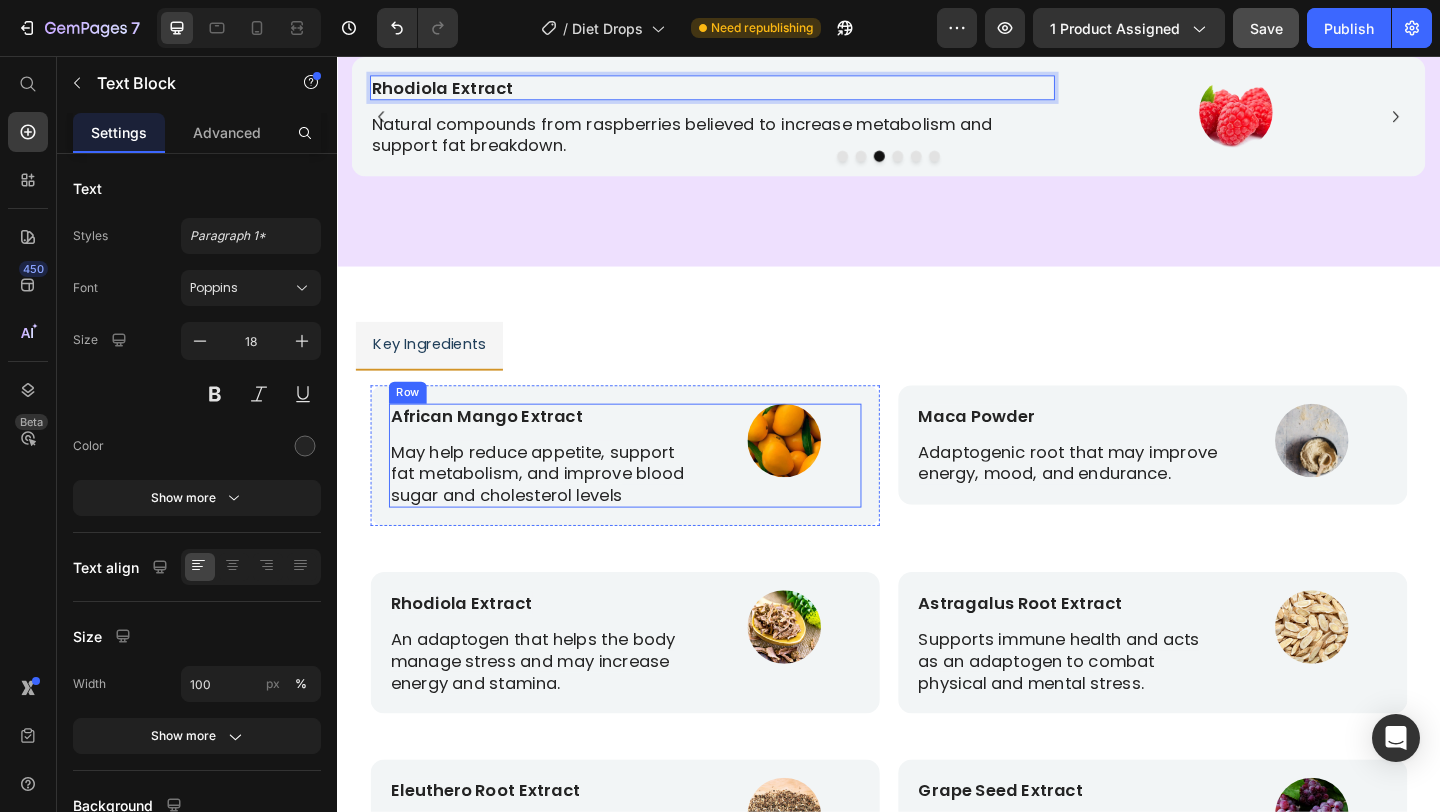 scroll, scrollTop: 5036, scrollLeft: 0, axis: vertical 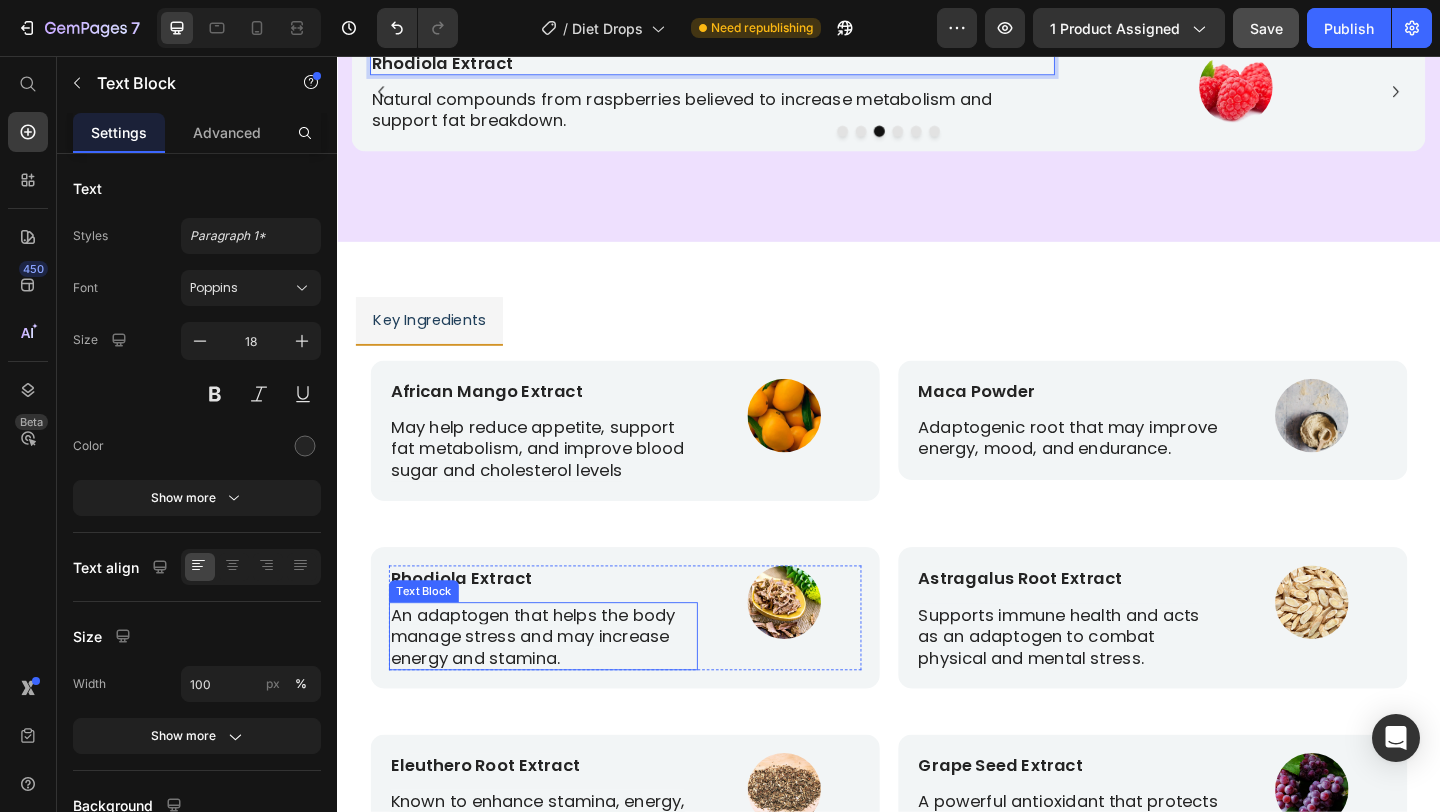click on "An adaptogen that helps the body manage stress and may increase energy and stamina." at bounding box center (549, 687) 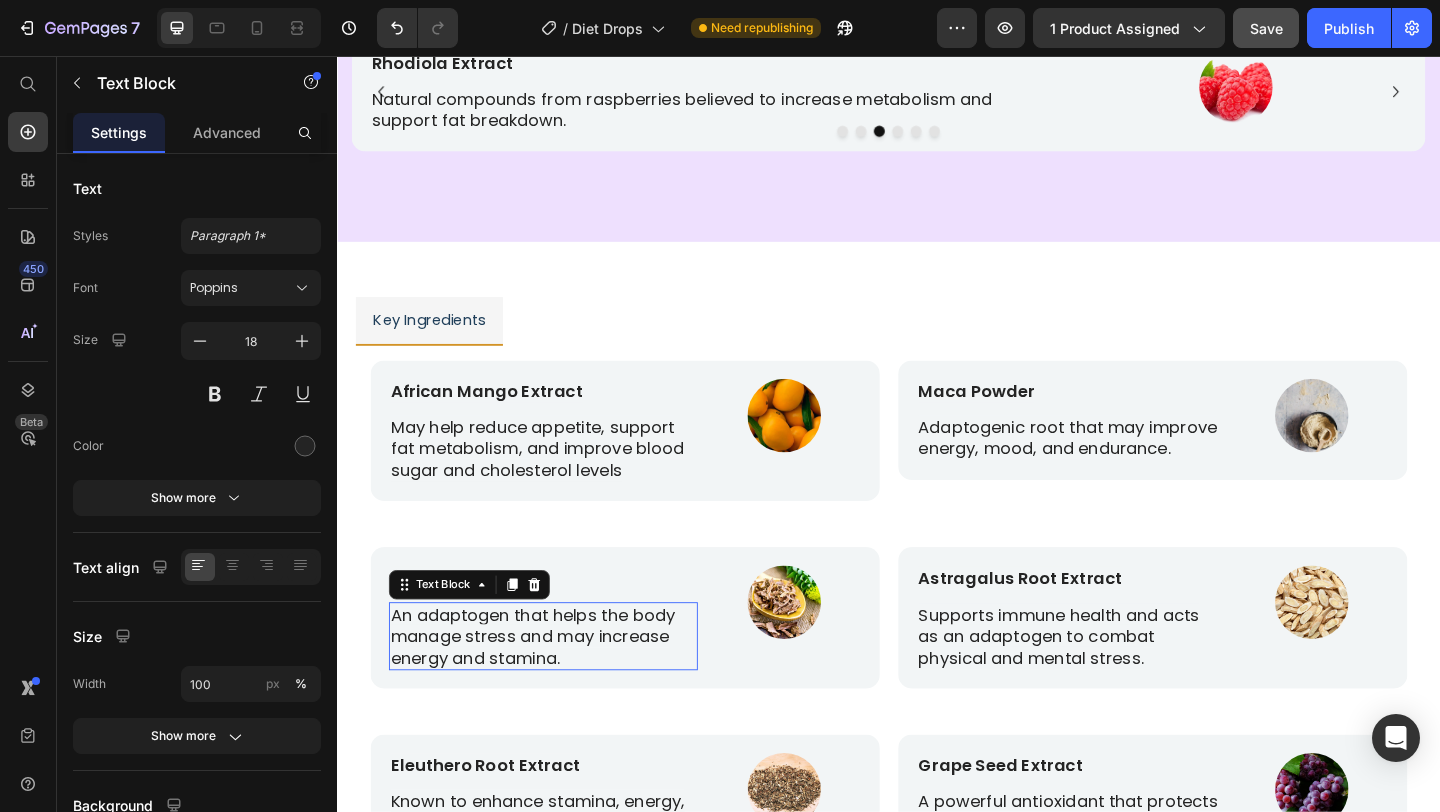 click on "An adaptogen that helps the body manage stress and may increase energy and stamina." at bounding box center (549, 687) 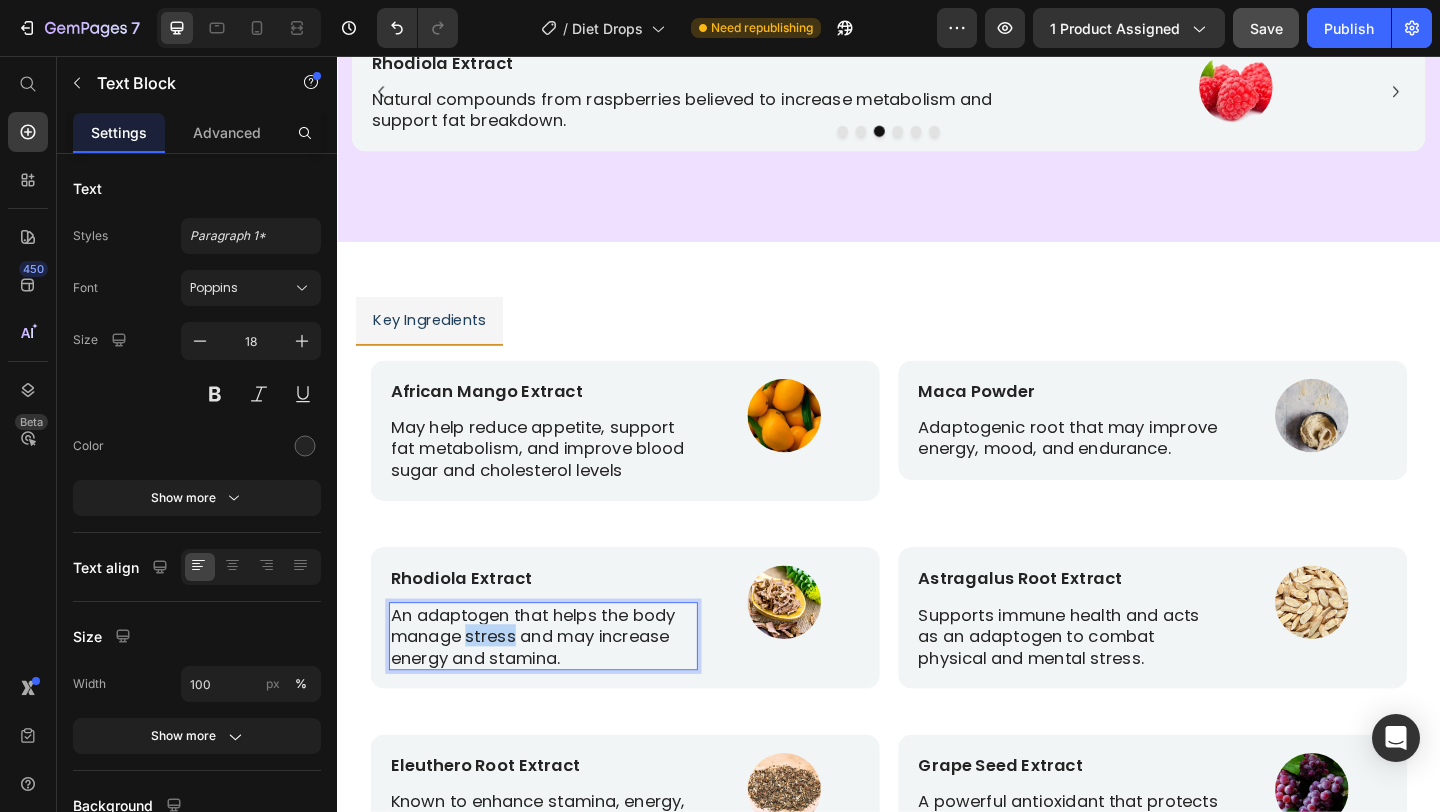 click on "An adaptogen that helps the body manage stress and may increase energy and stamina." at bounding box center [549, 687] 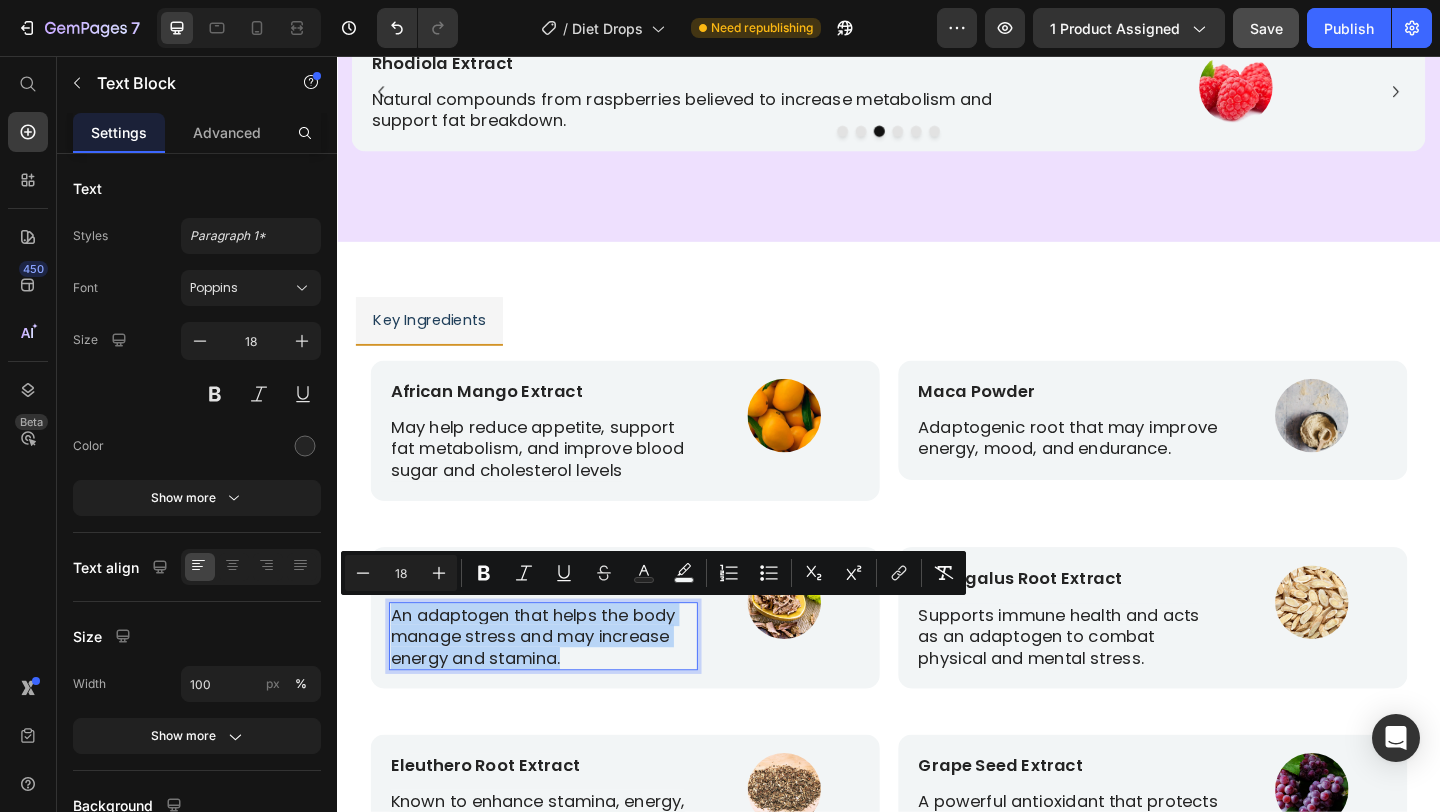 copy on "An adaptogen that helps the body manage stress and may increase energy and stamina." 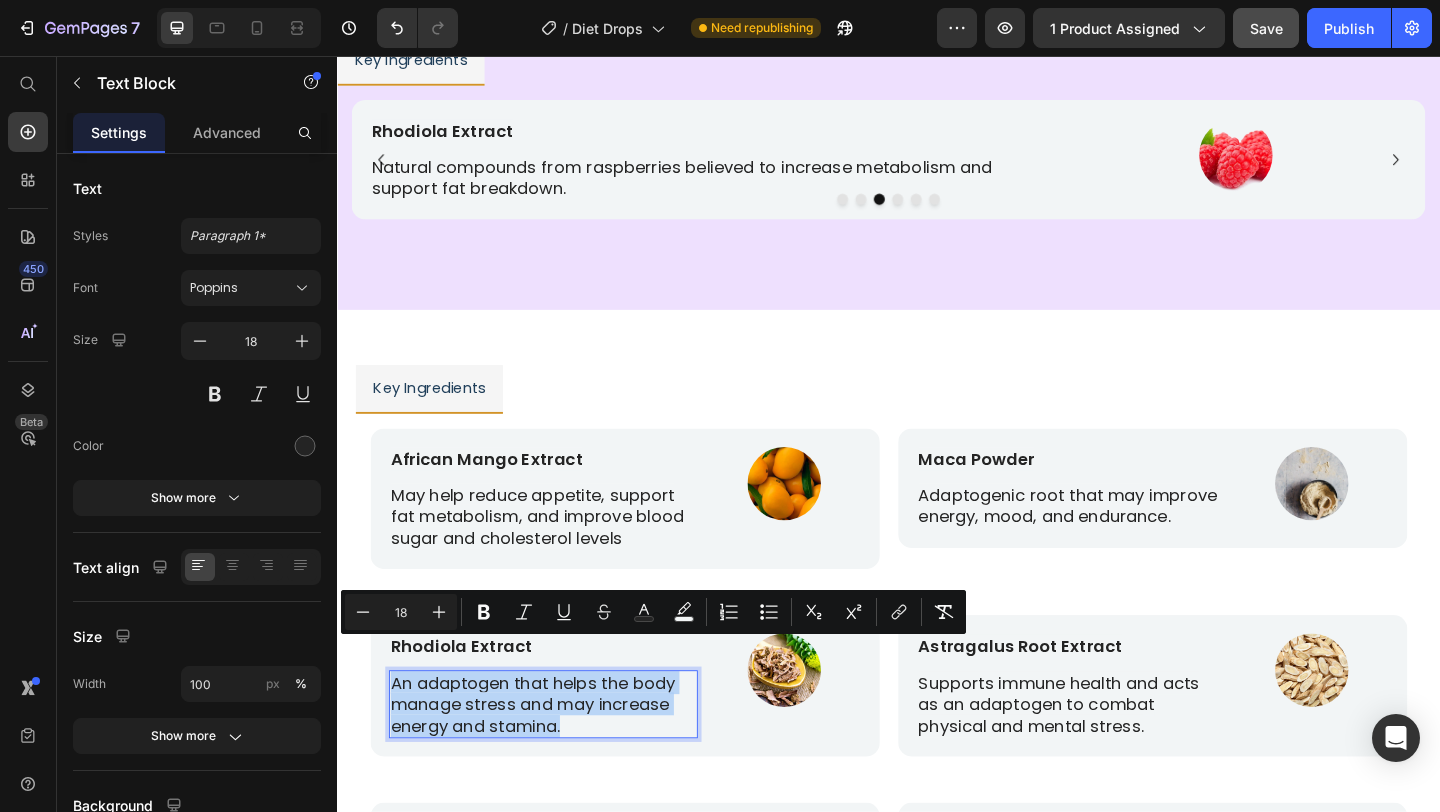 scroll, scrollTop: 4925, scrollLeft: 0, axis: vertical 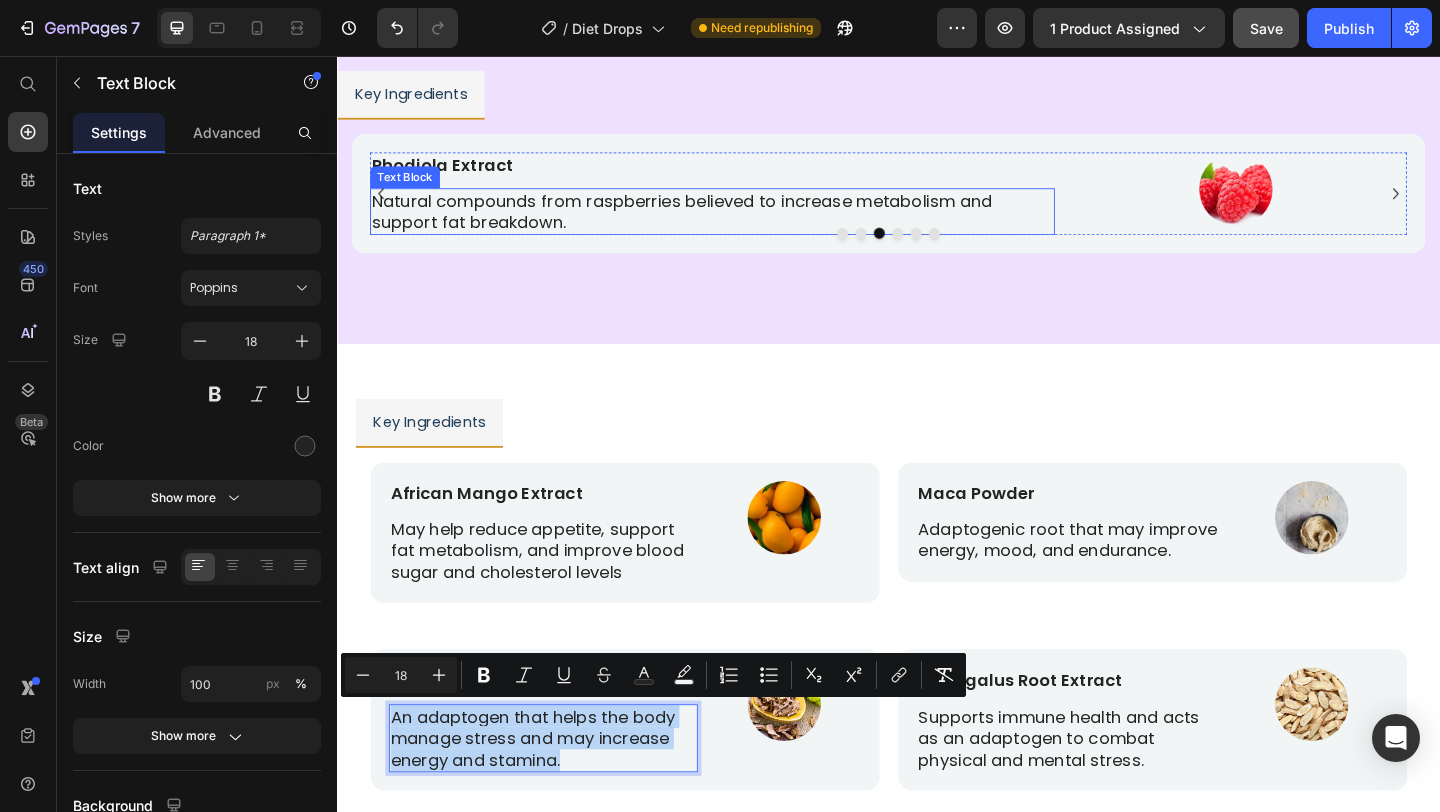 click on "Natural compounds from raspberries believed to increase metabolism and support fat breakdown." at bounding box center [745, 225] 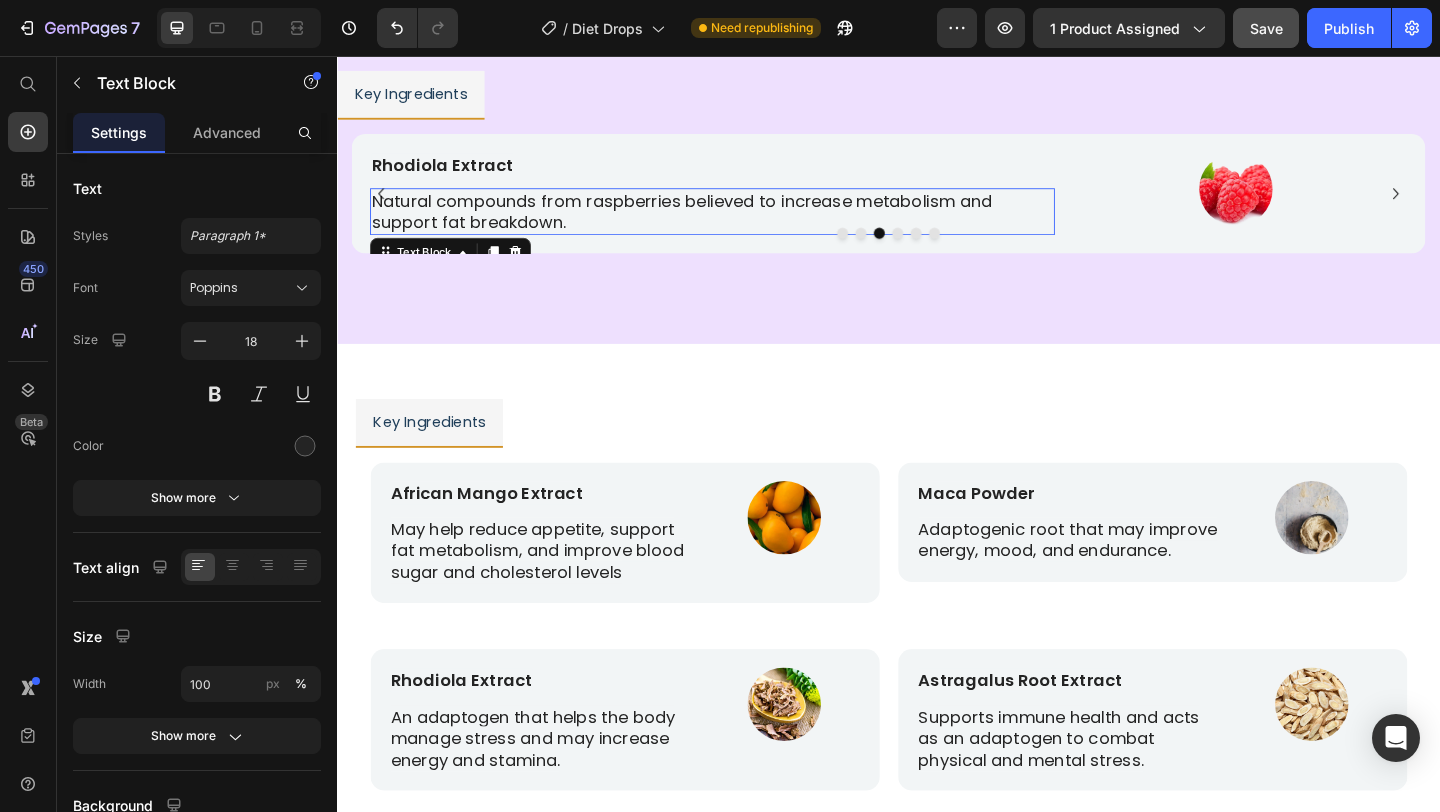 click on "Natural compounds from raspberries believed to increase metabolism and support fat breakdown." at bounding box center [745, 225] 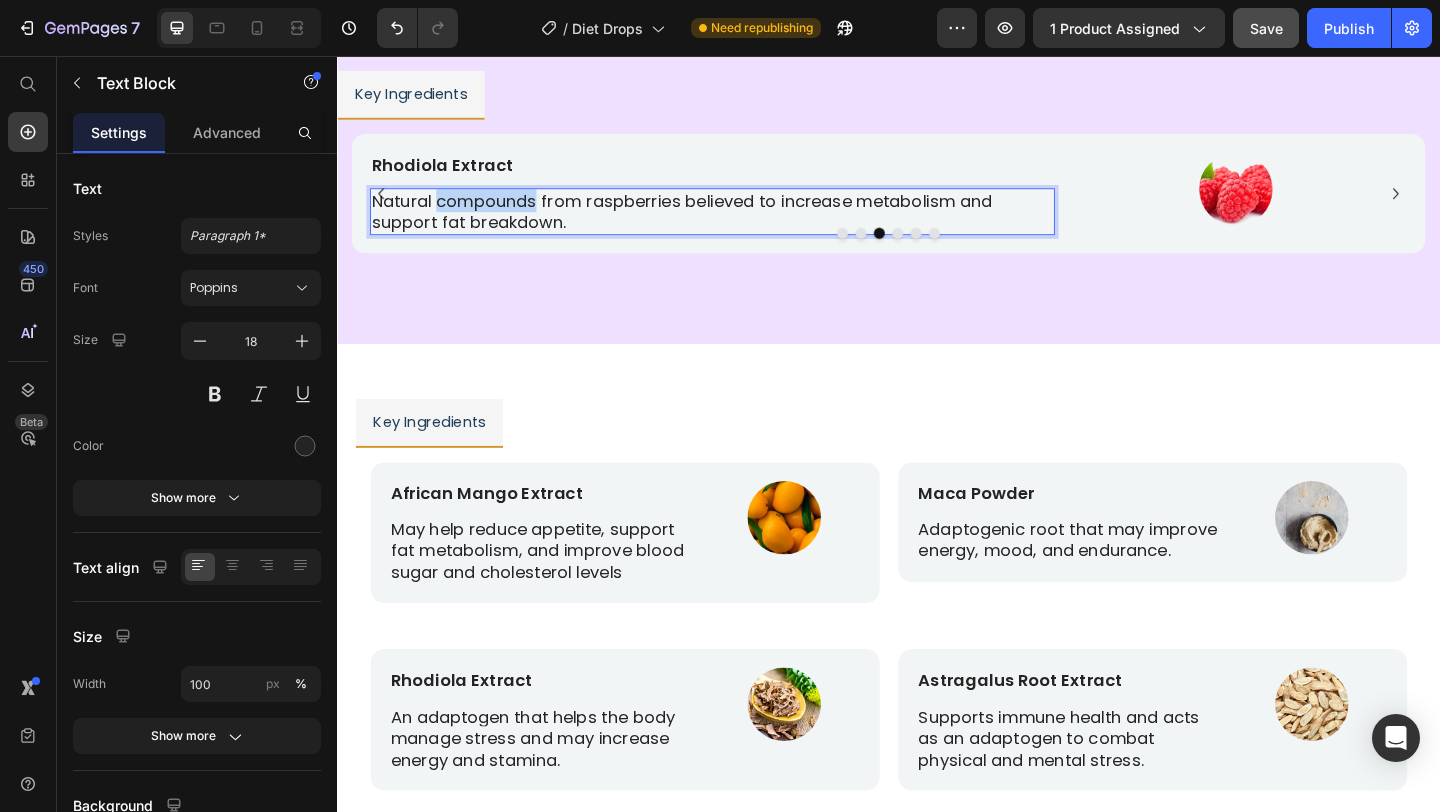 click on "Natural compounds from raspberries believed to increase metabolism and support fat breakdown." at bounding box center [745, 225] 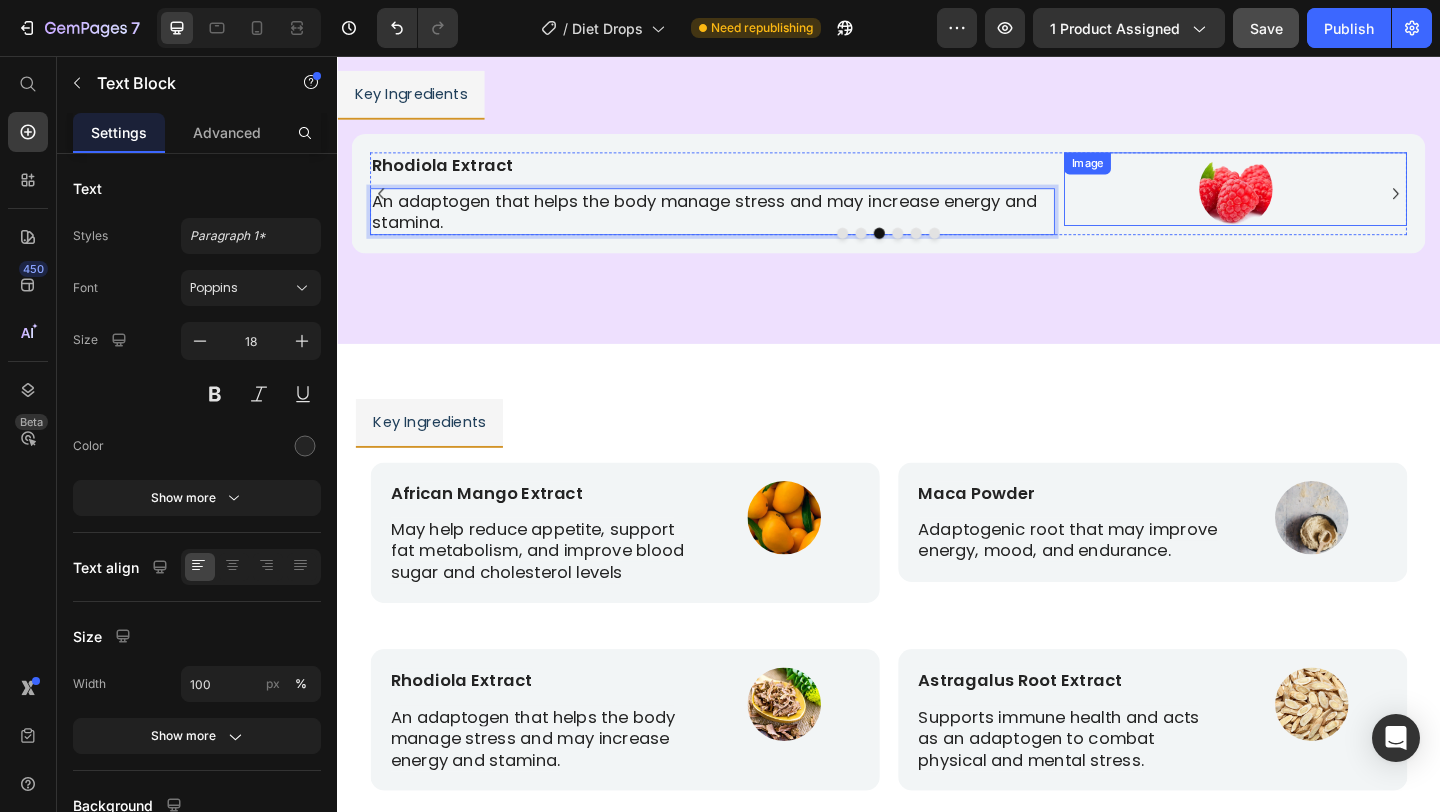 click at bounding box center [1314, 201] 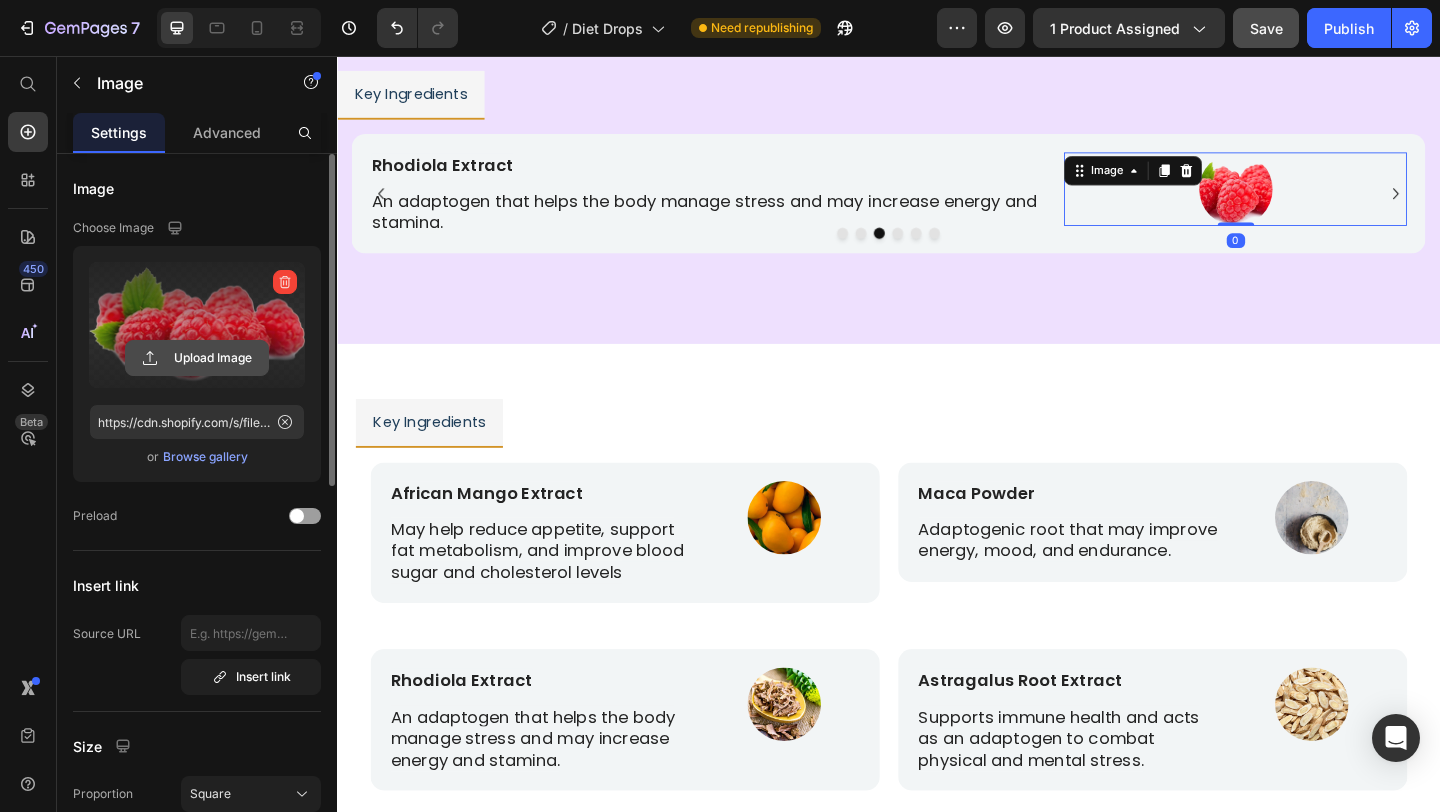 click 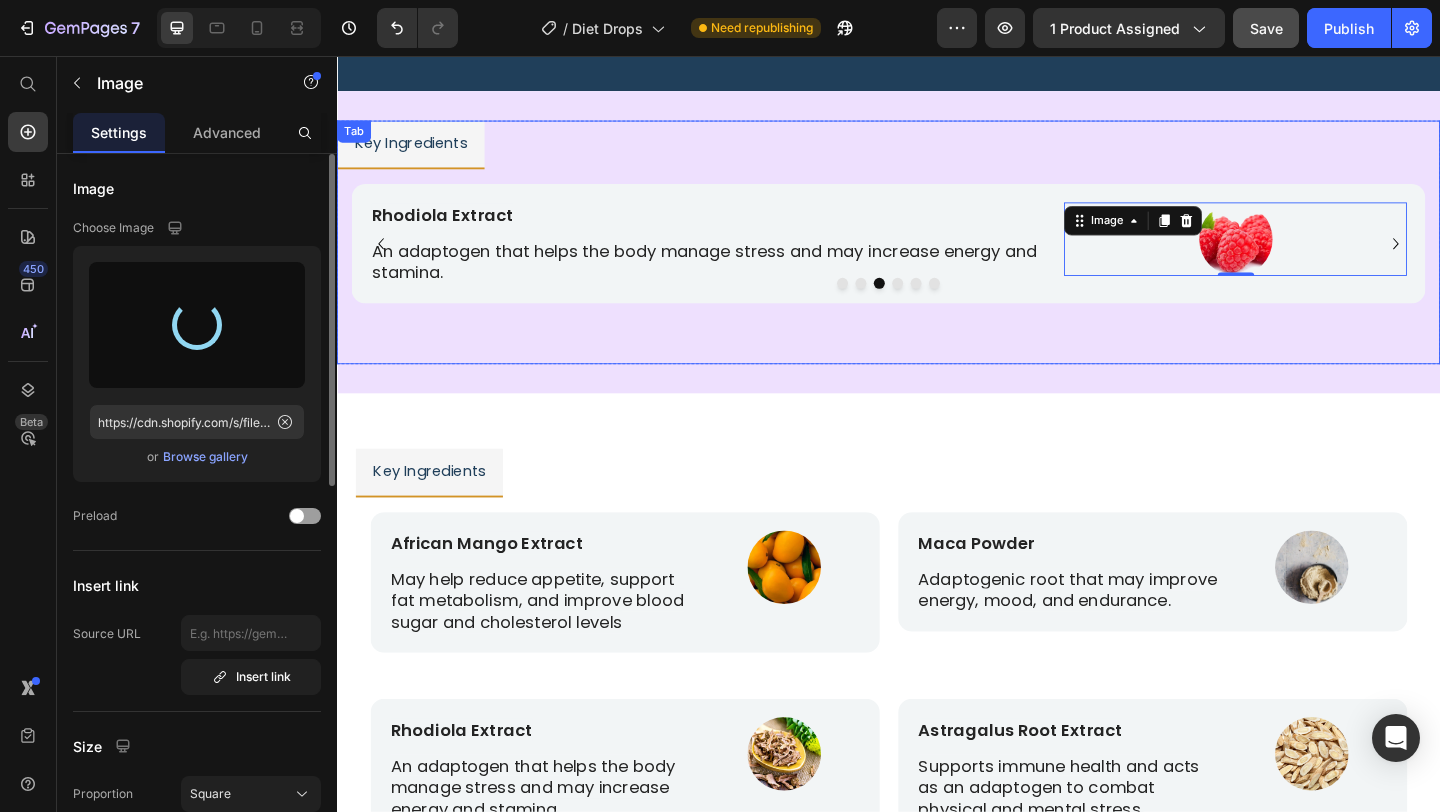 type on "https://cdn.shopify.com/s/files/1/0680/2685/9656/files/gempages_564408370014978867-6aacfd41-cbde-4de8-ad67-553c08ab8c5d.jpg" 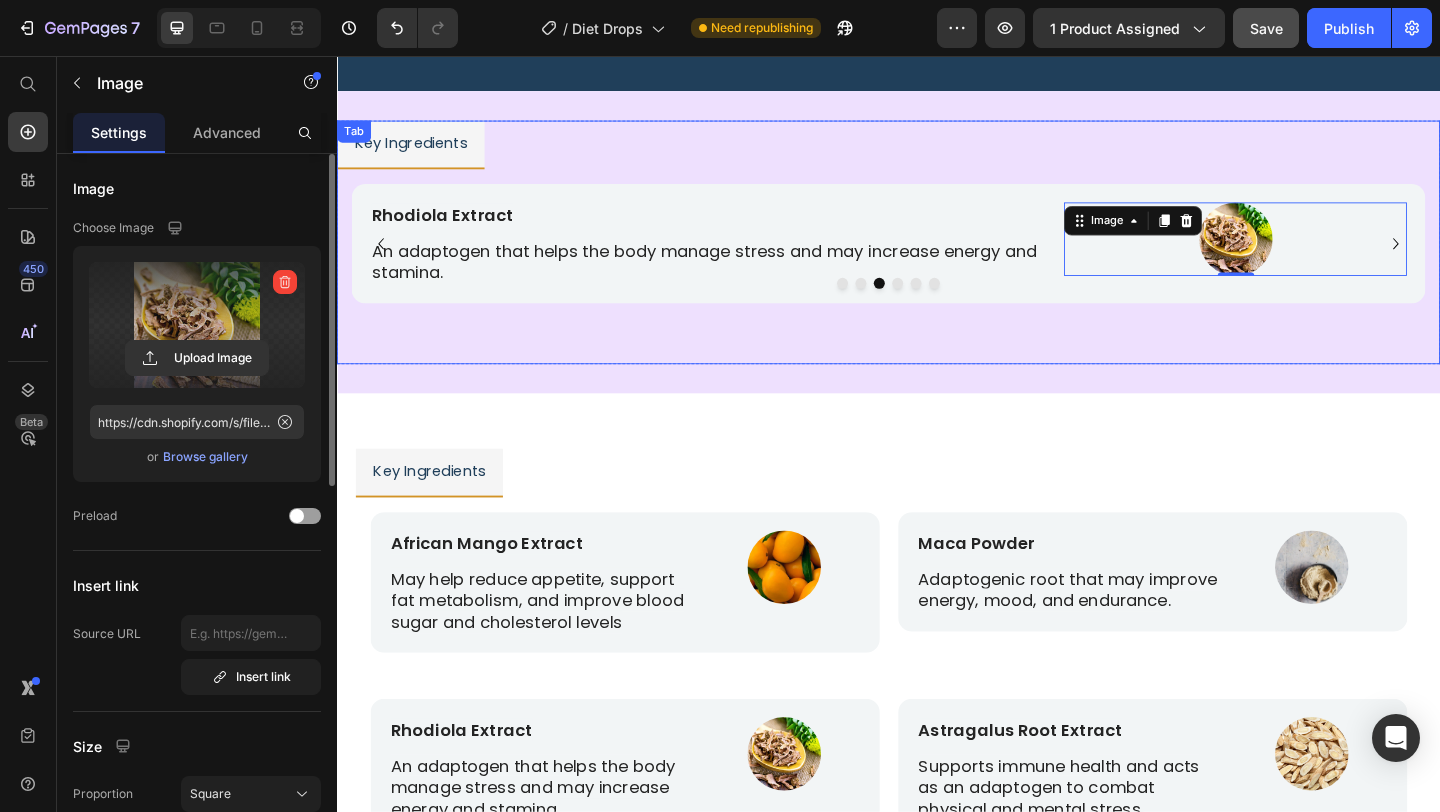 scroll, scrollTop: 4819, scrollLeft: 0, axis: vertical 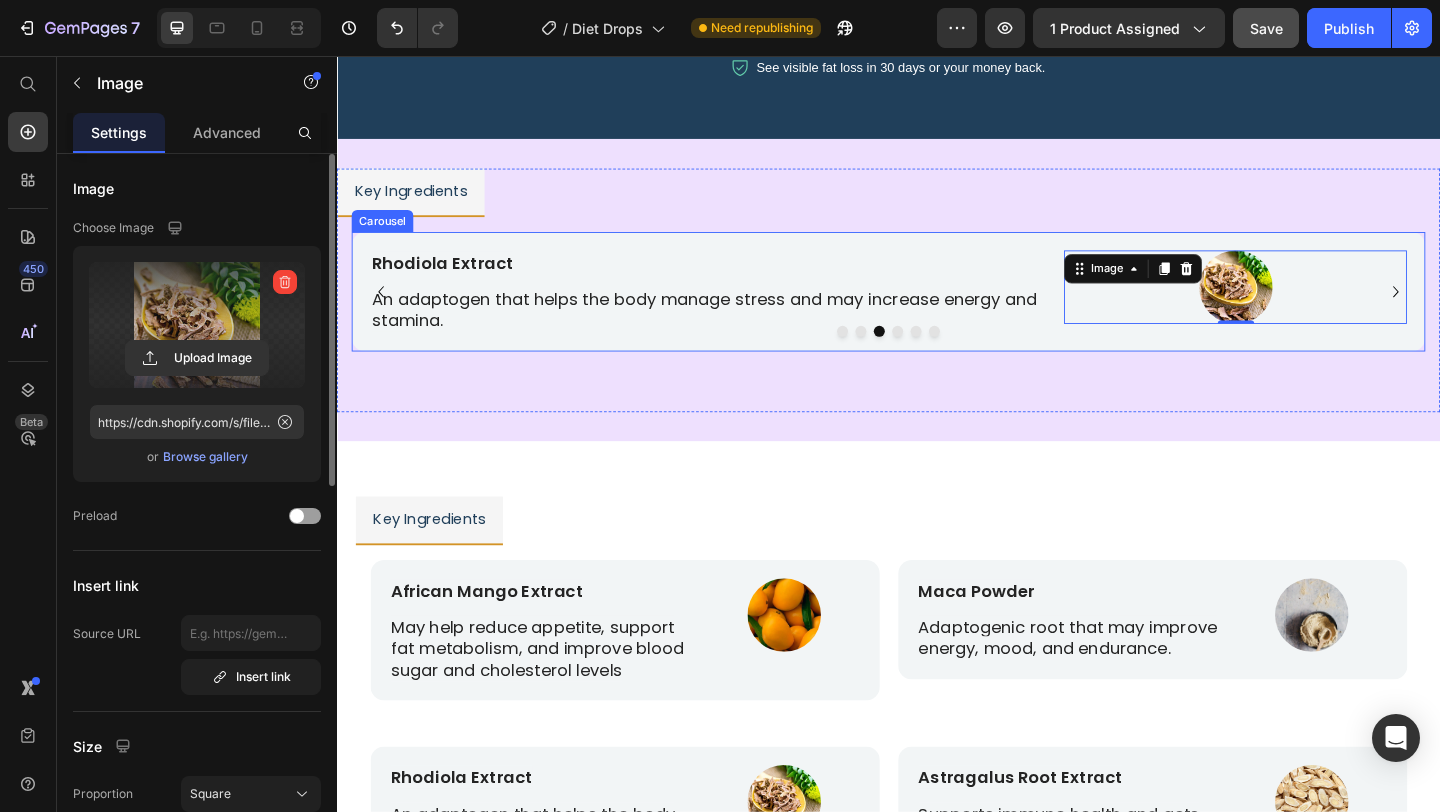 click at bounding box center [947, 355] 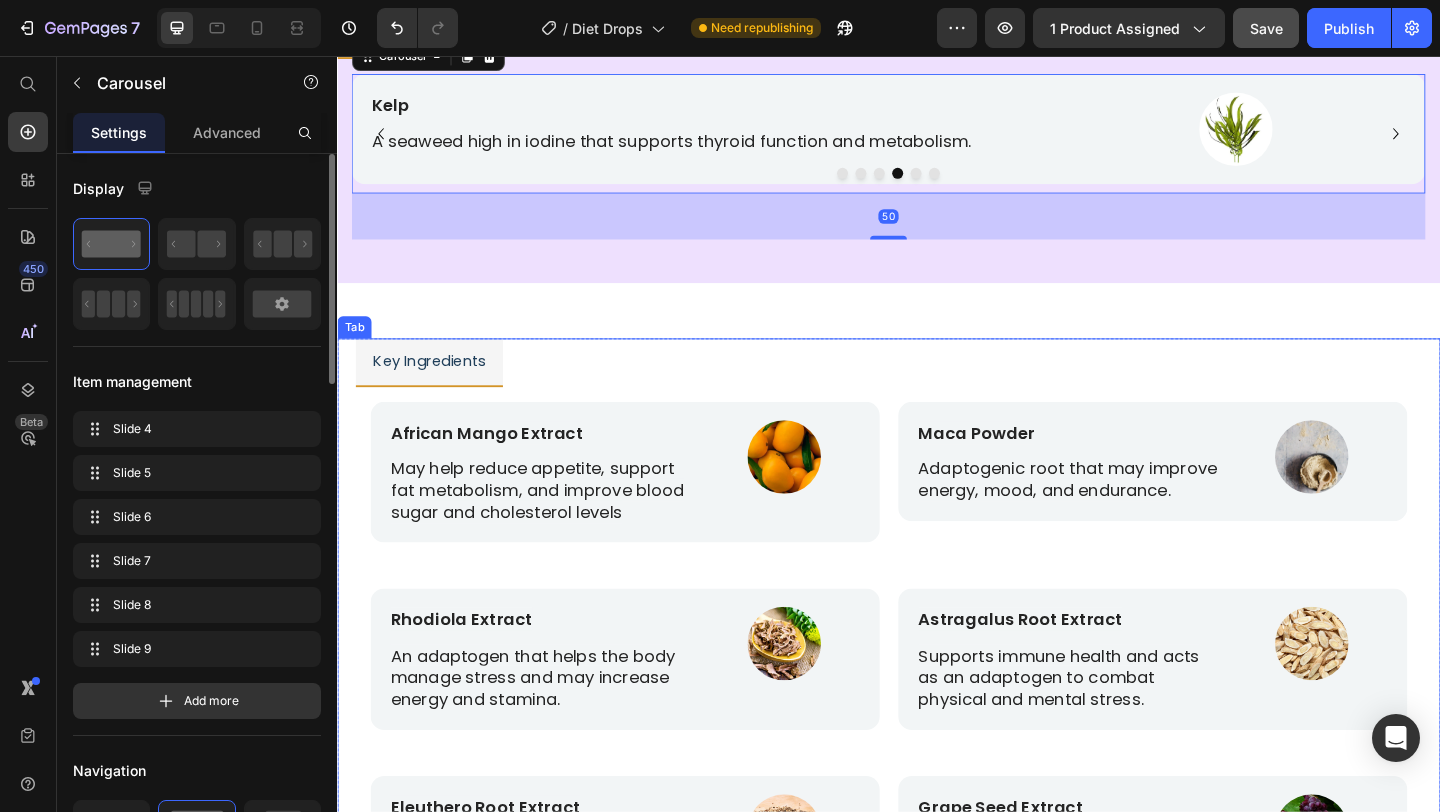 scroll, scrollTop: 5024, scrollLeft: 0, axis: vertical 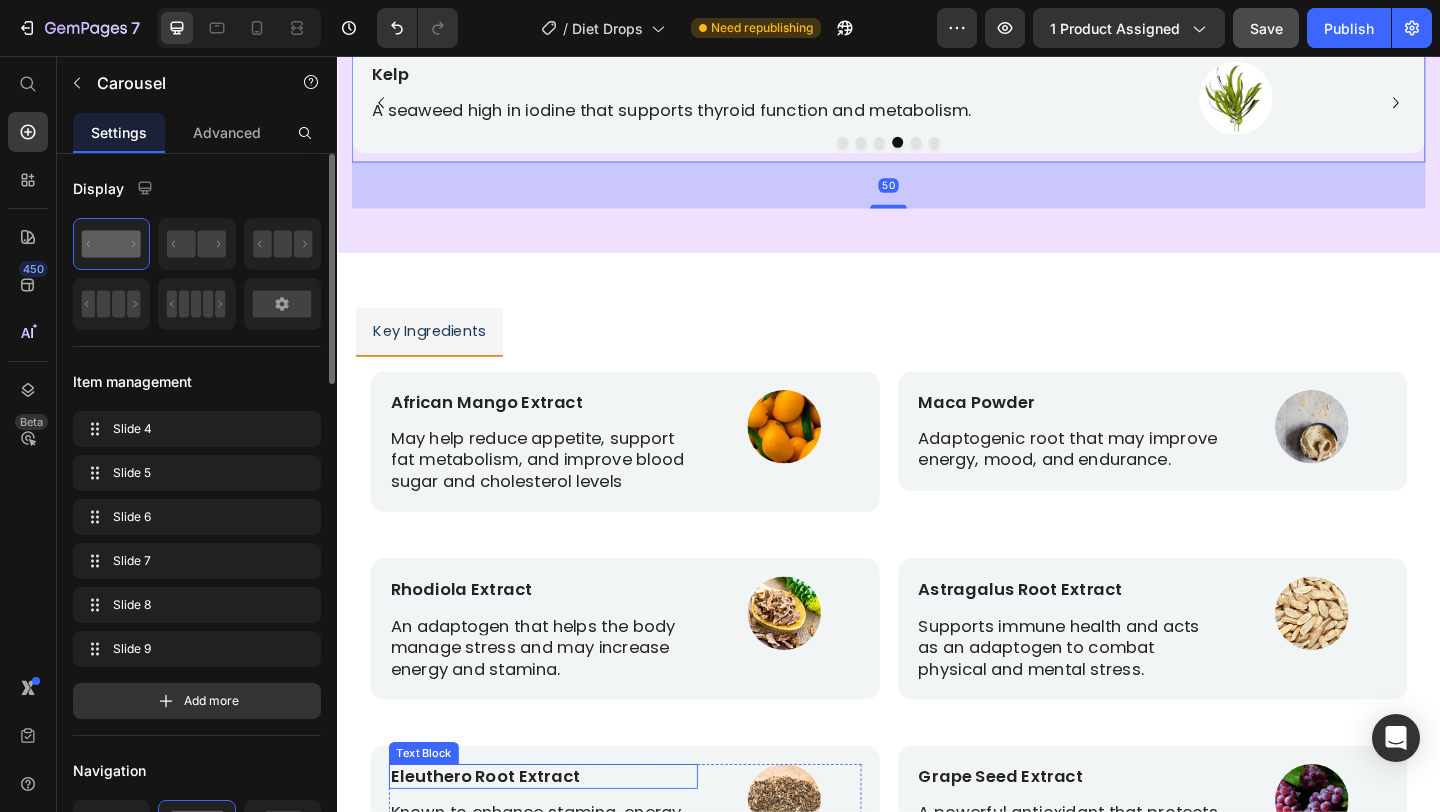 click on "Eleuthero Root Extract" at bounding box center (498, 839) 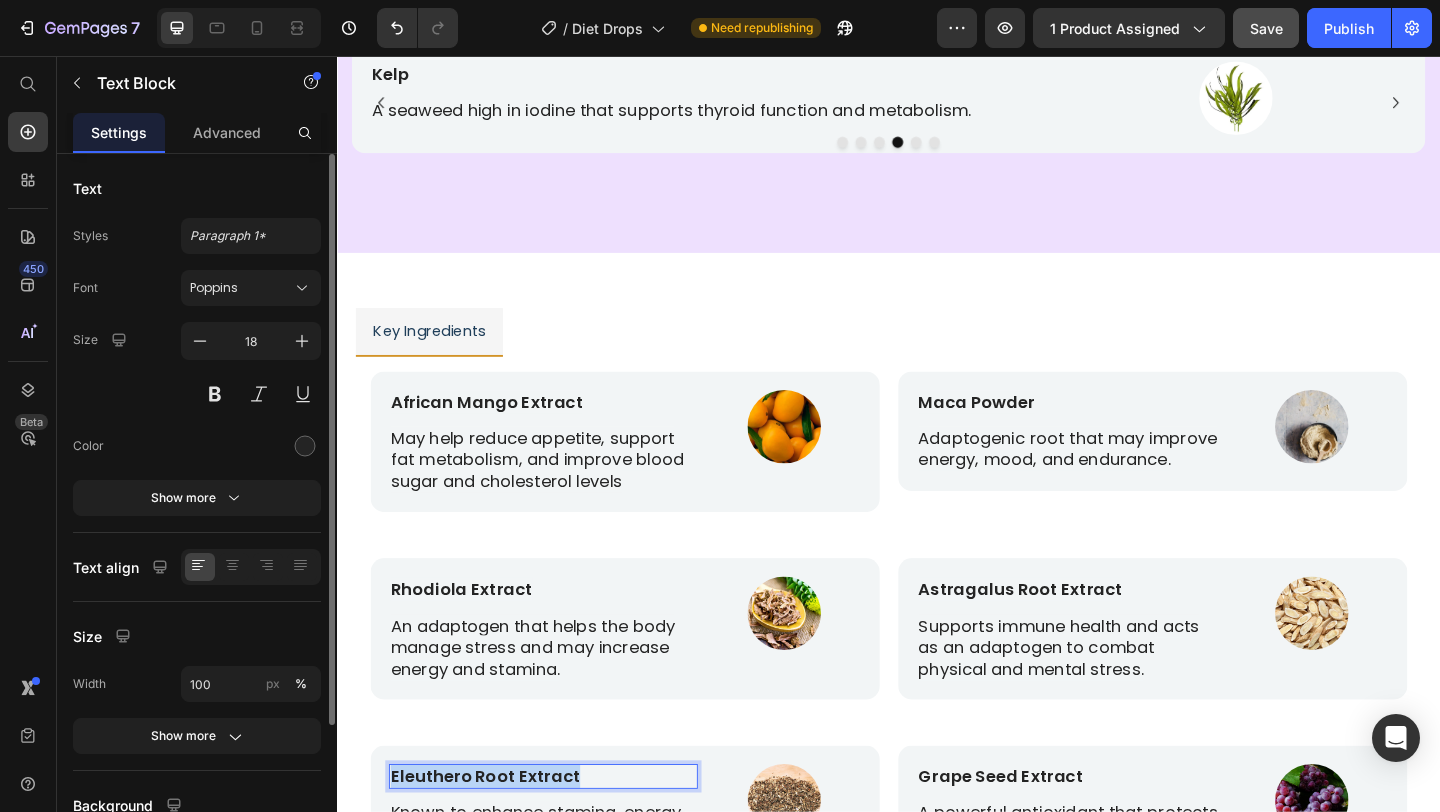 click on "Eleuthero Root Extract" at bounding box center (498, 839) 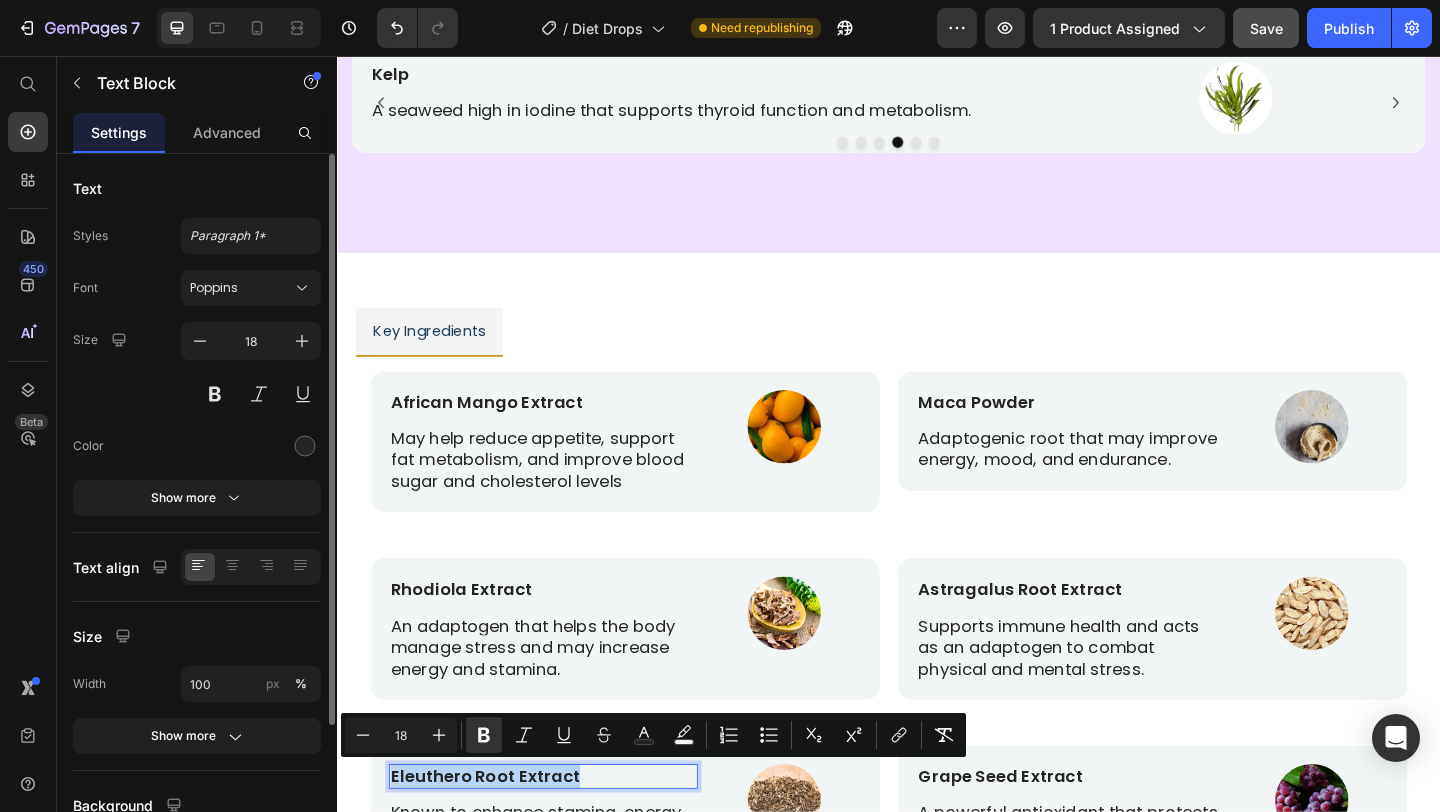 copy on "Eleuthero Root Extract" 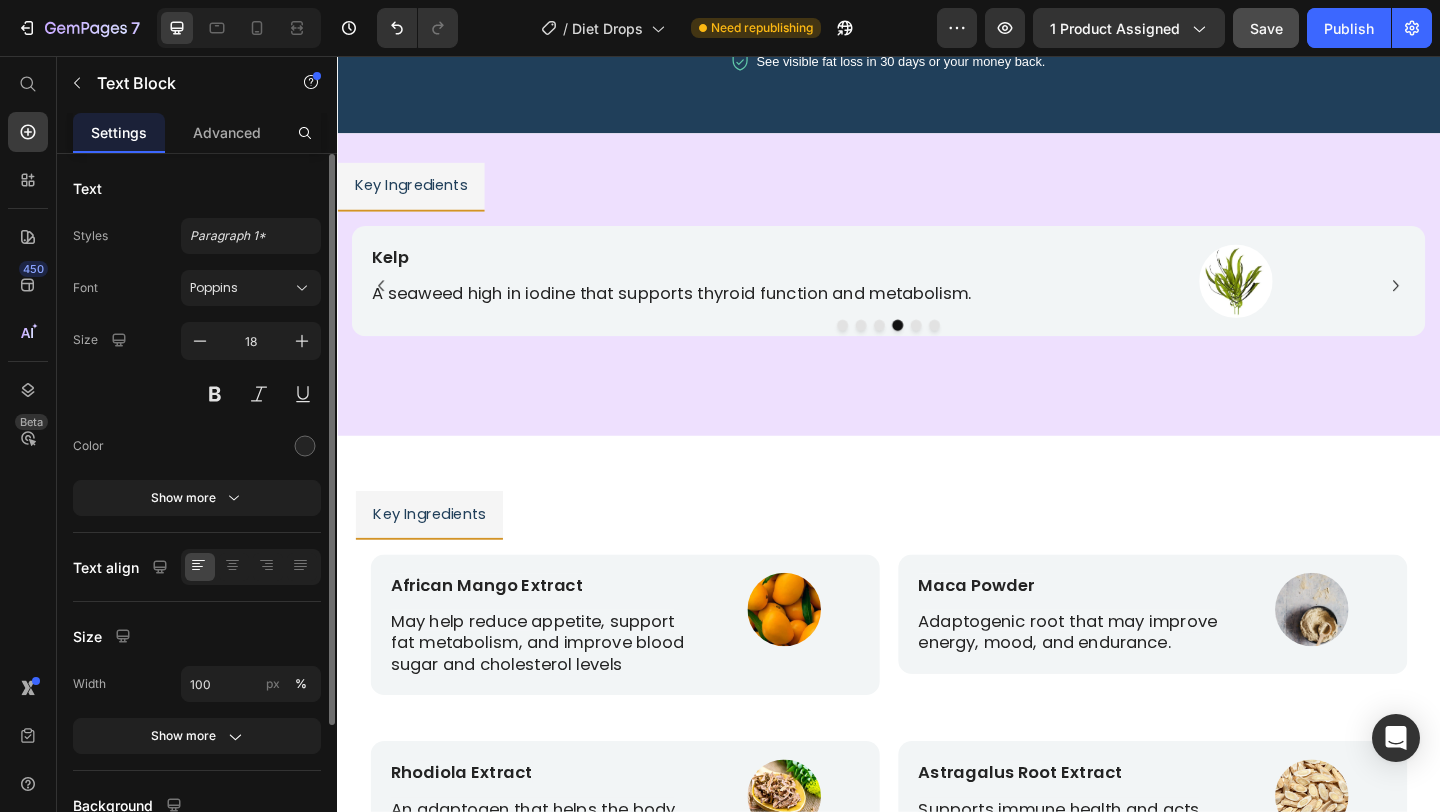 scroll, scrollTop: 4520, scrollLeft: 0, axis: vertical 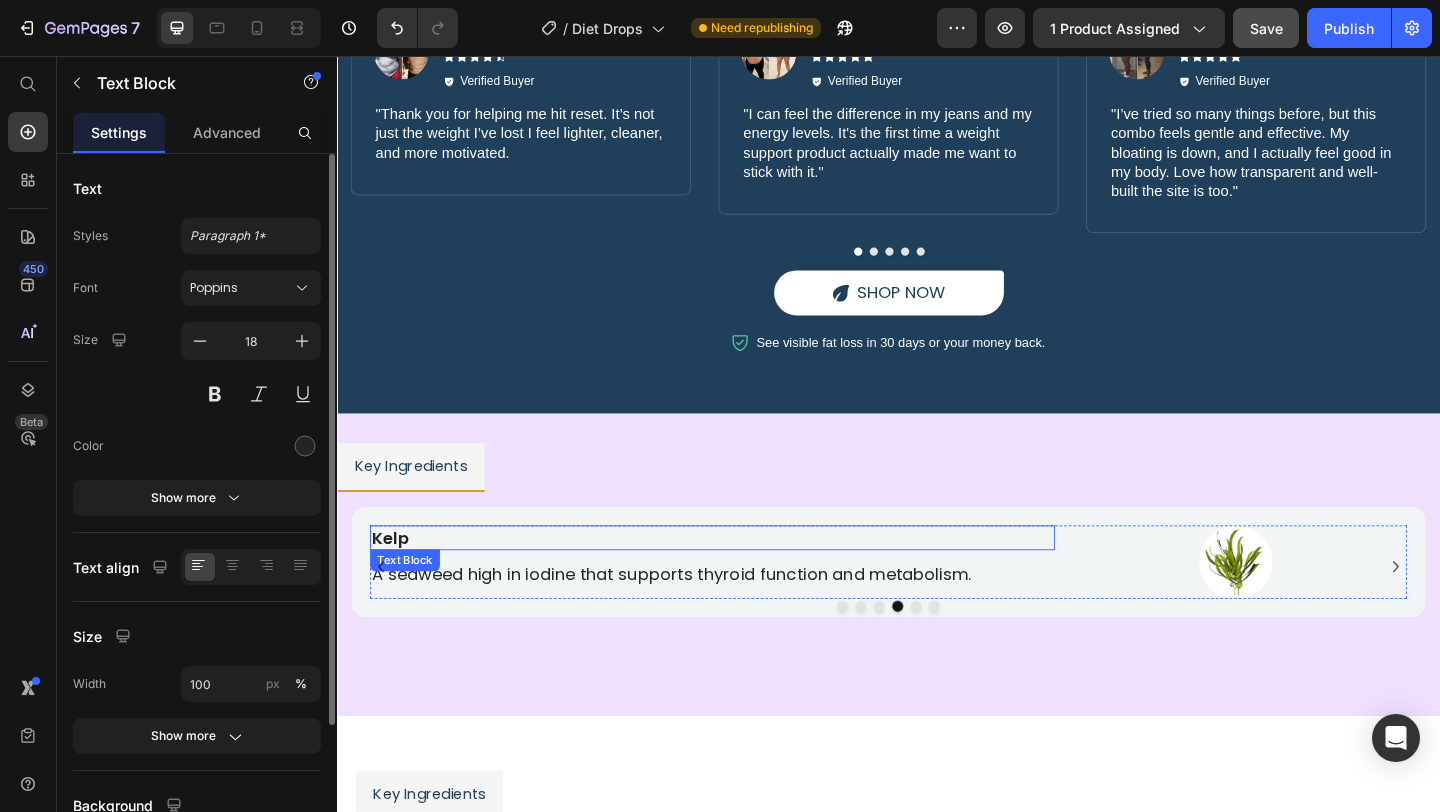 click on "Kelp" at bounding box center [745, 579] 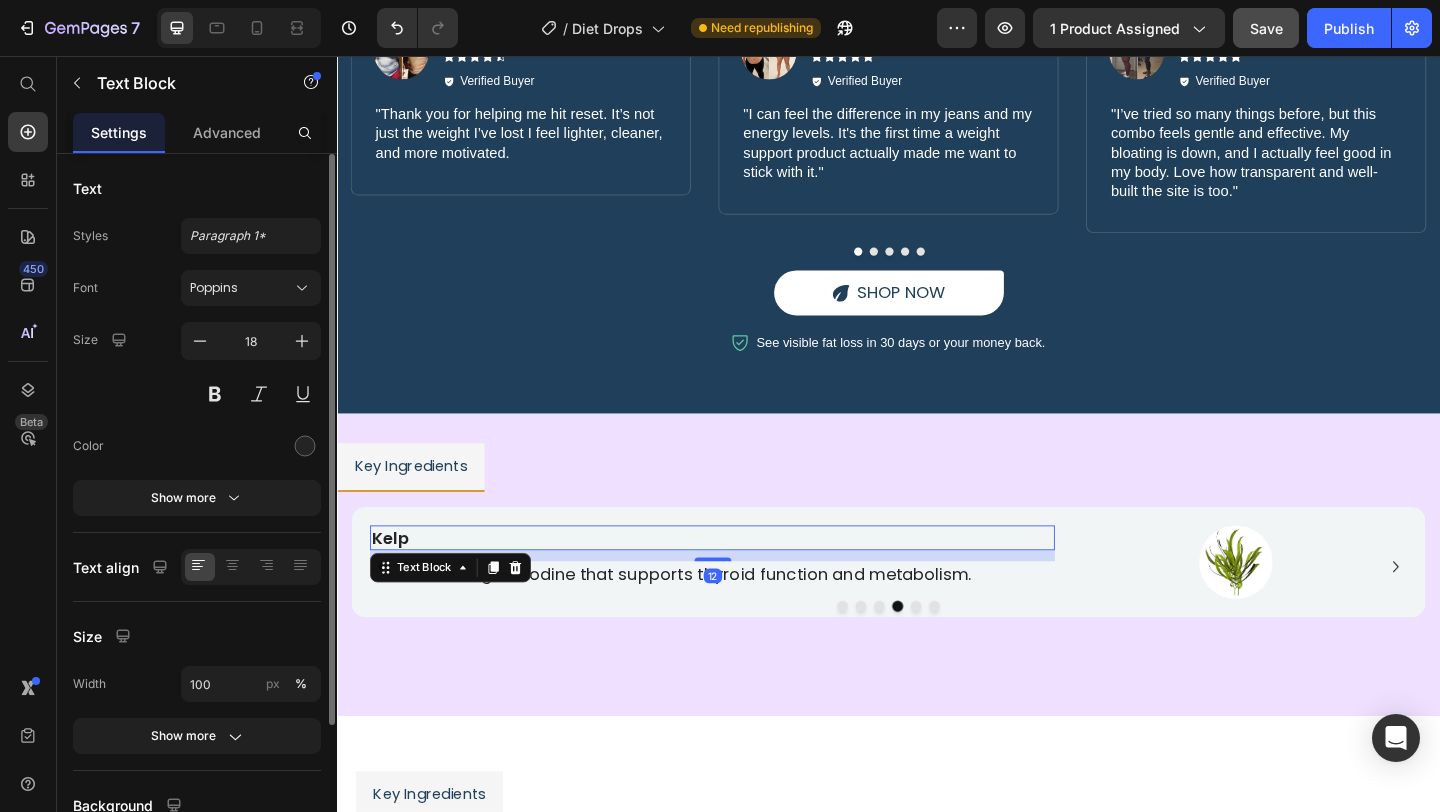 click on "Kelp" at bounding box center (745, 579) 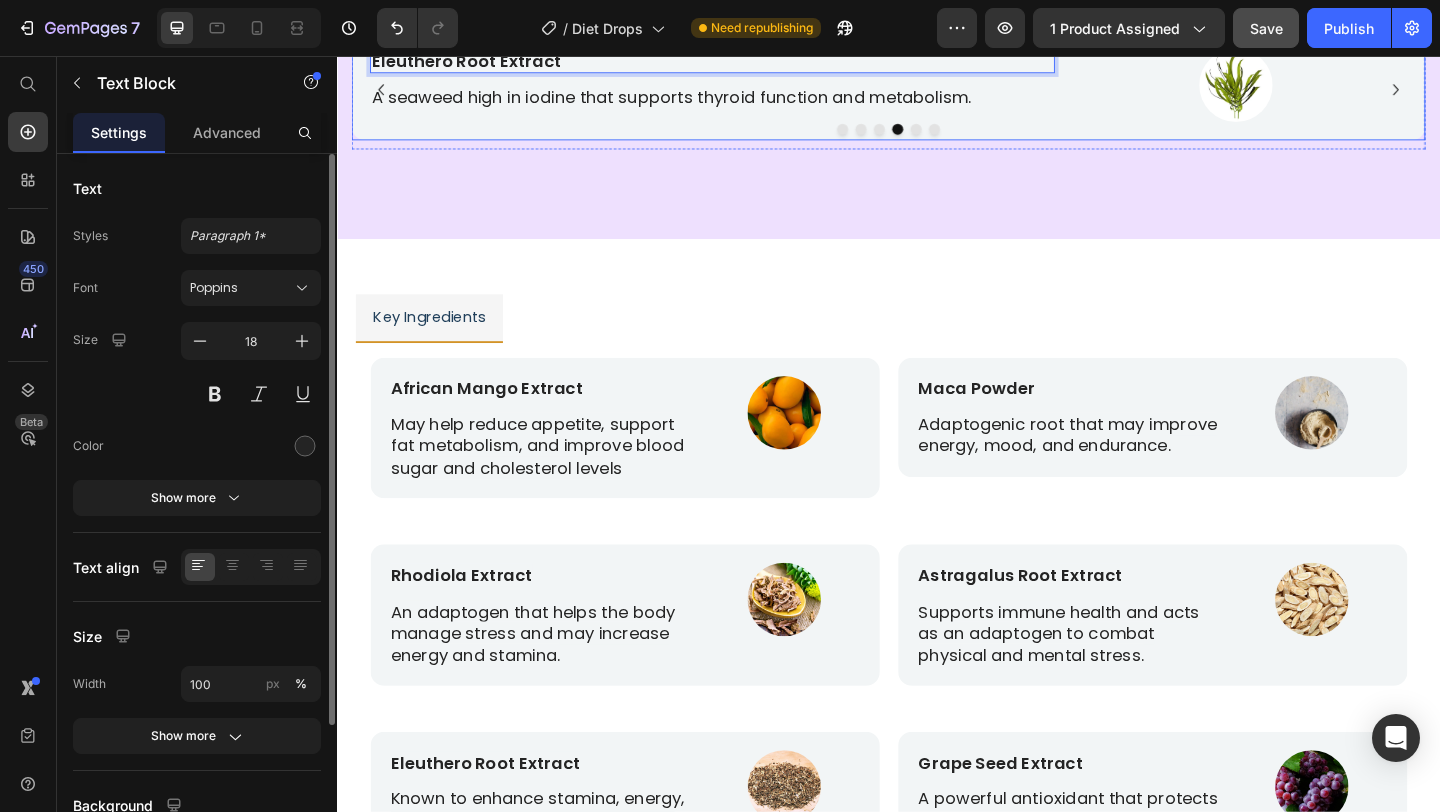 scroll, scrollTop: 5190, scrollLeft: 0, axis: vertical 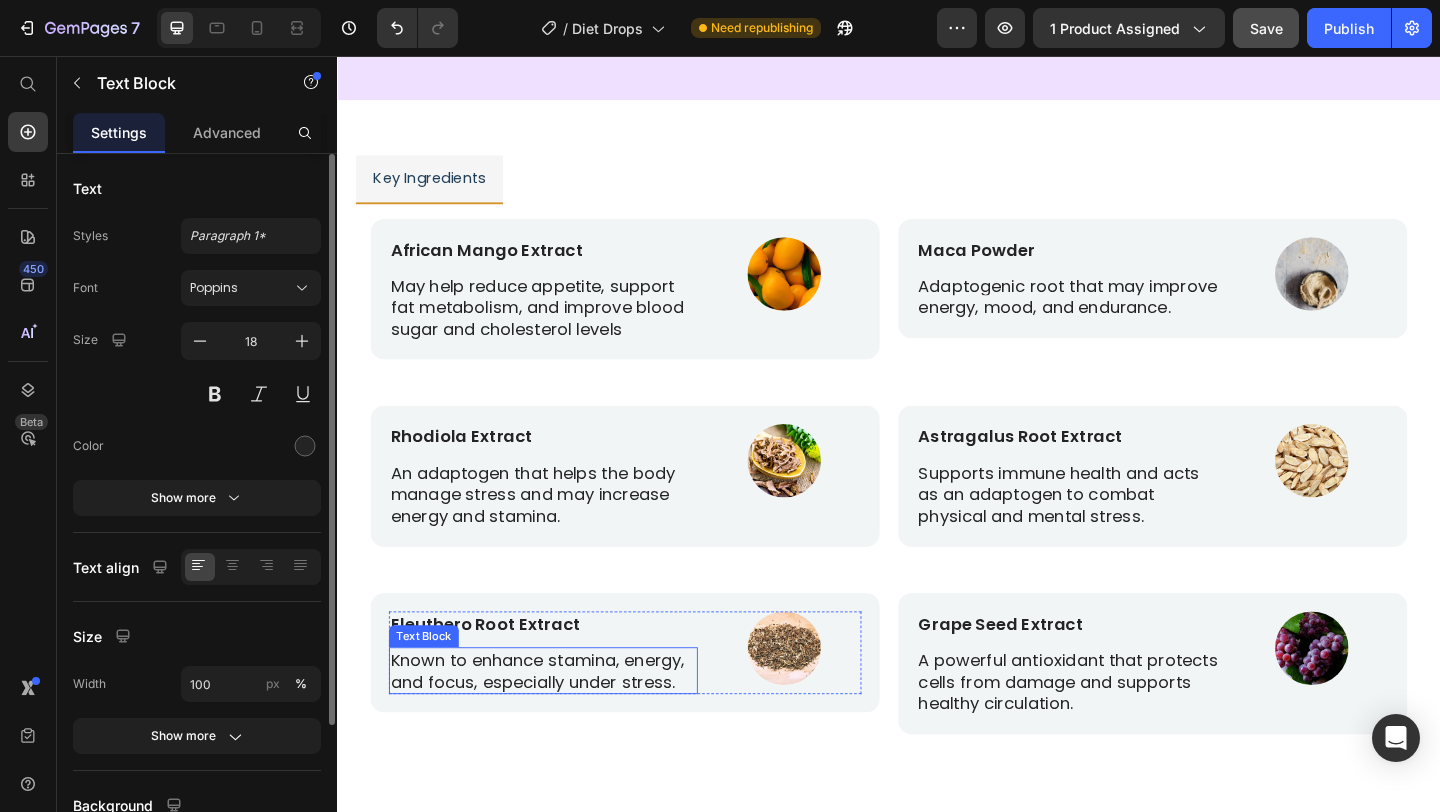 click on "Known to enhance stamina, energy, and focus, especially under stress." at bounding box center [555, 724] 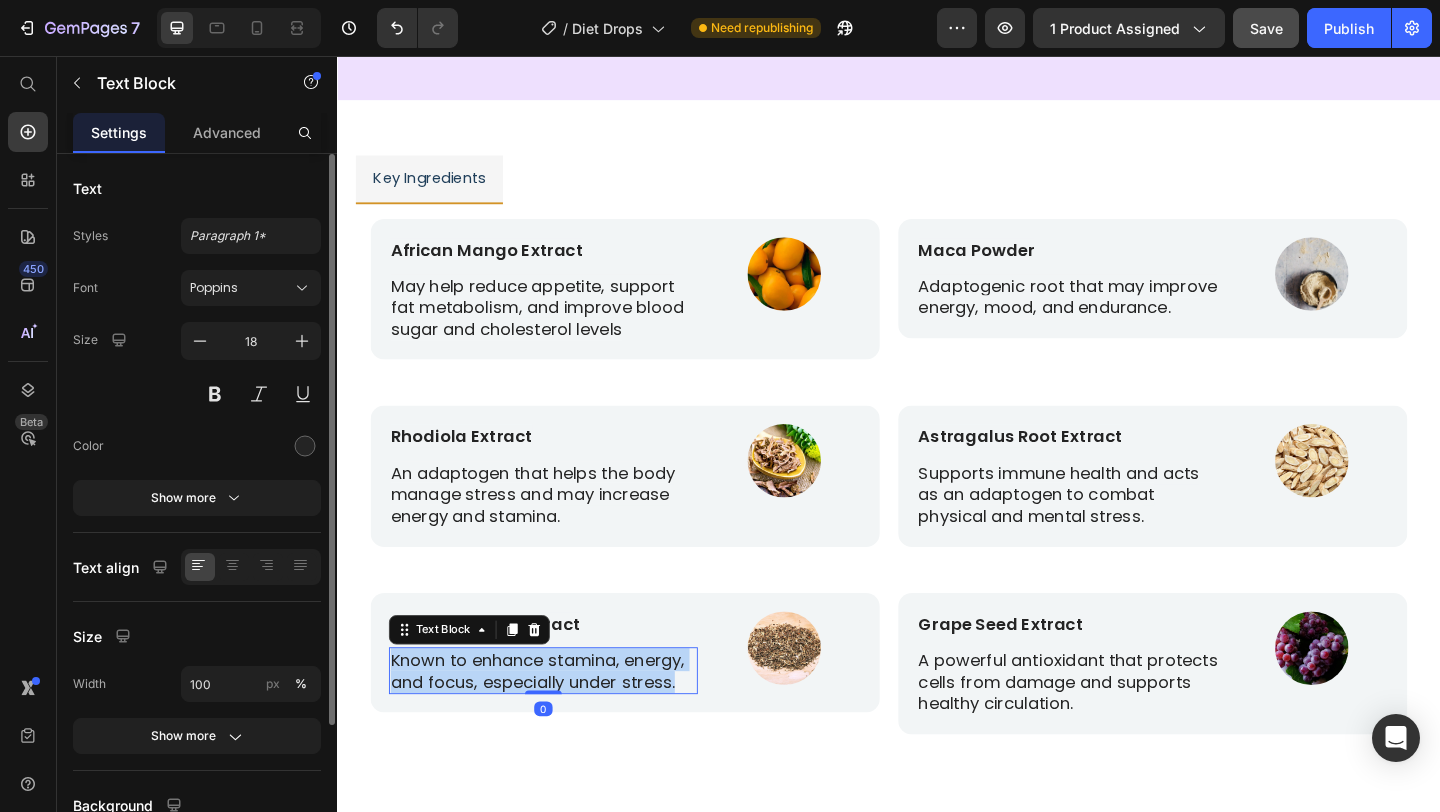 click on "Known to enhance stamina, energy, and focus, especially under stress." at bounding box center (555, 724) 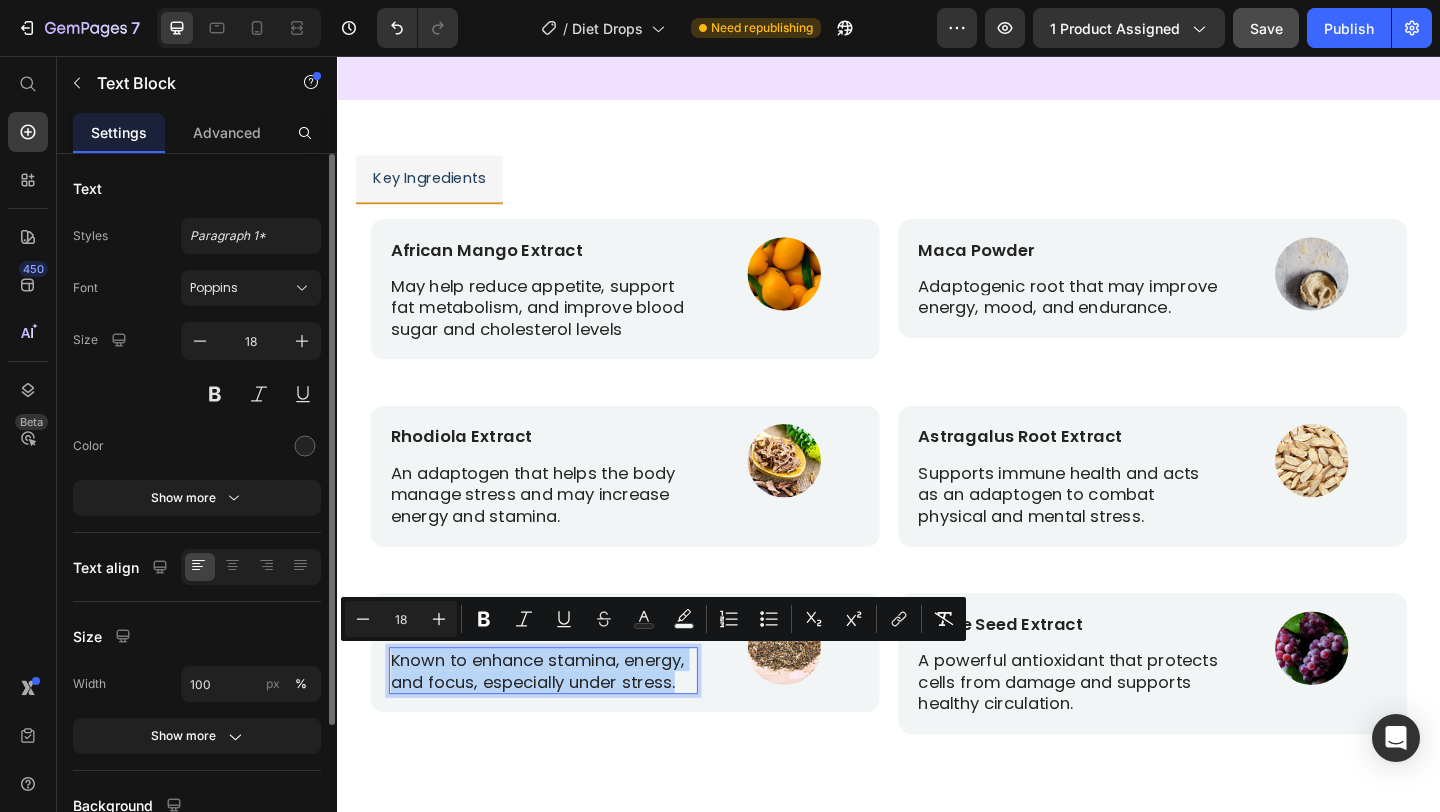 copy on "Known to enhance stamina, energy, and focus, especially under stress." 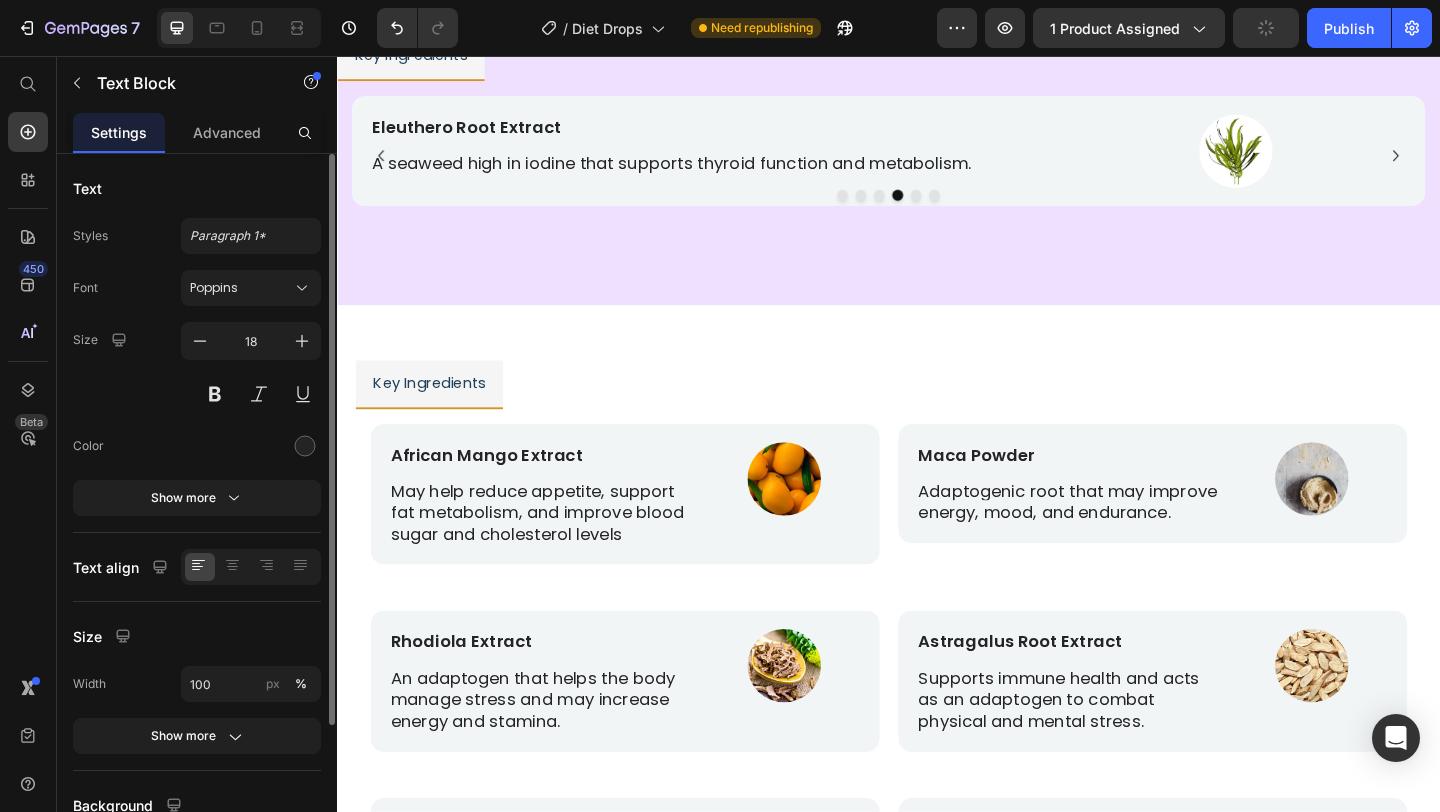 scroll, scrollTop: 4787, scrollLeft: 0, axis: vertical 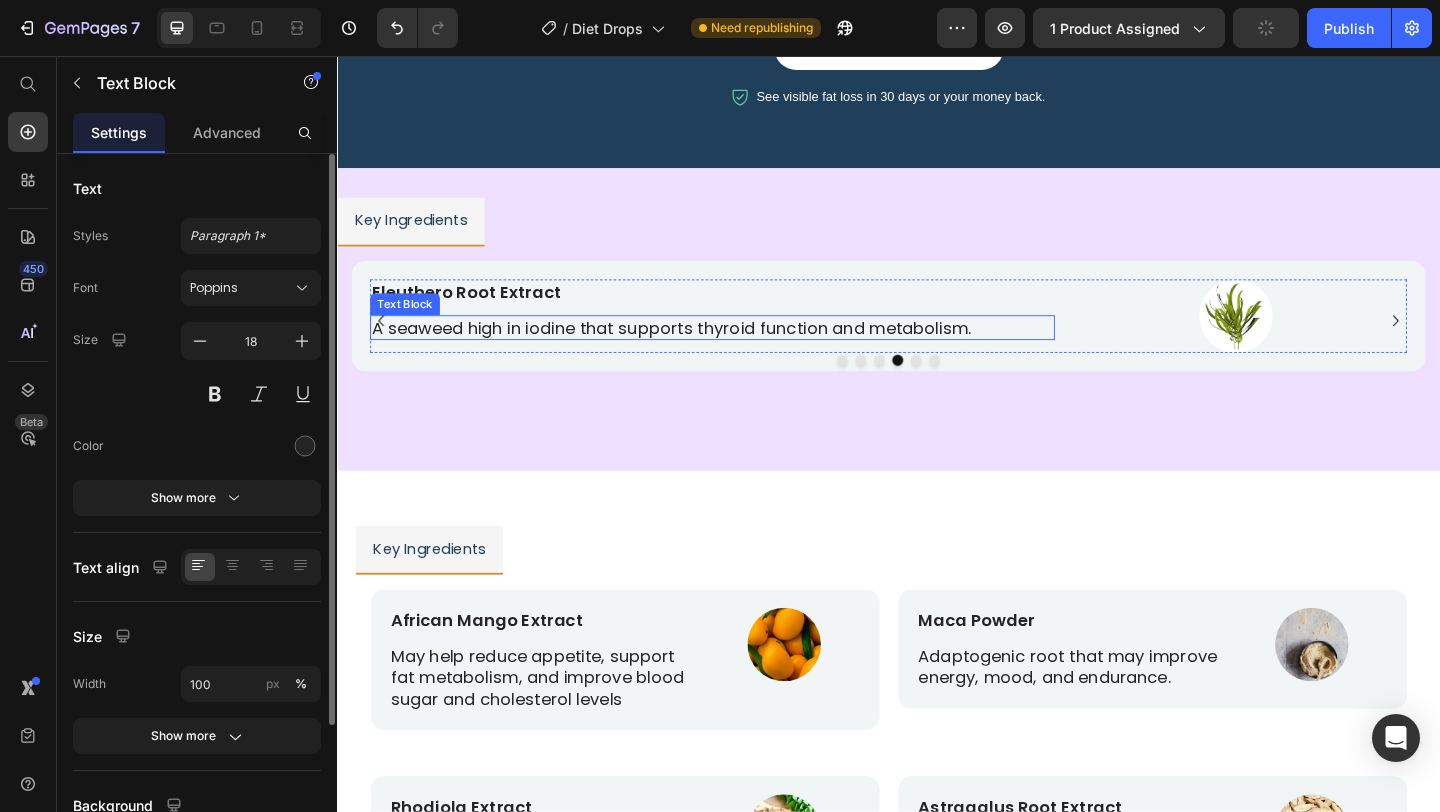 click on "A seaweed high in iodine that supports thyroid function and metabolism." at bounding box center [745, 351] 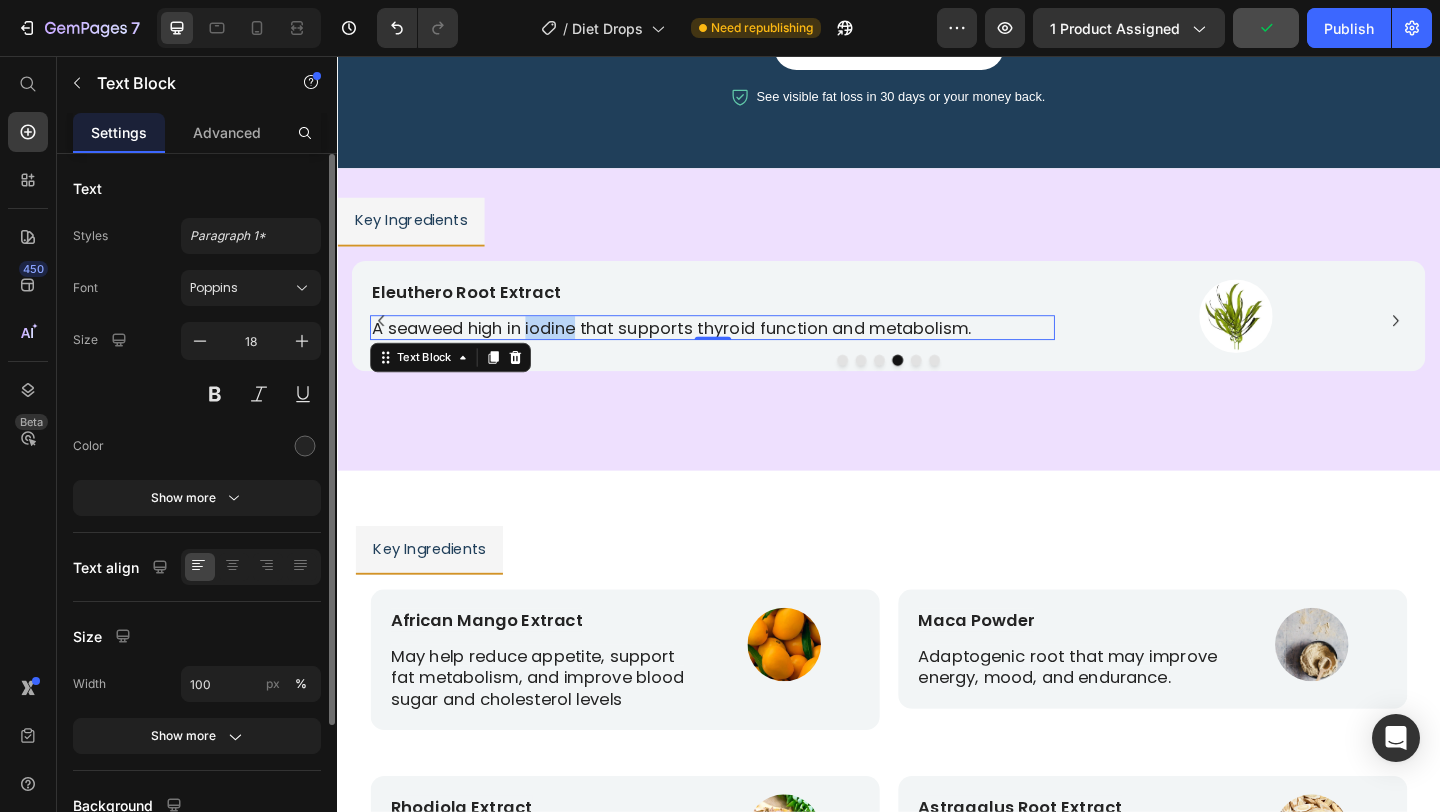 click on "A seaweed high in iodine that supports thyroid function and metabolism." at bounding box center [745, 351] 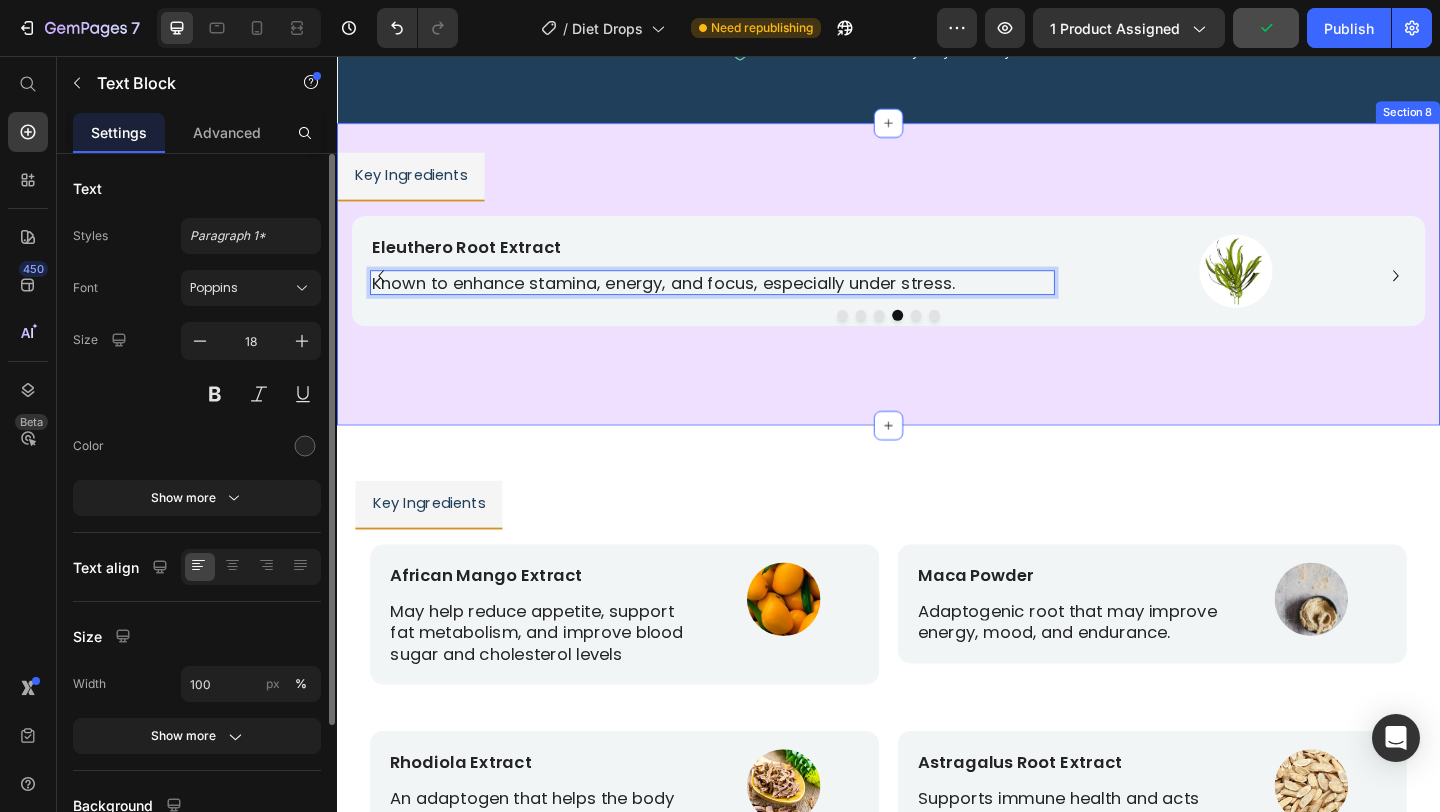 scroll, scrollTop: 4837, scrollLeft: 0, axis: vertical 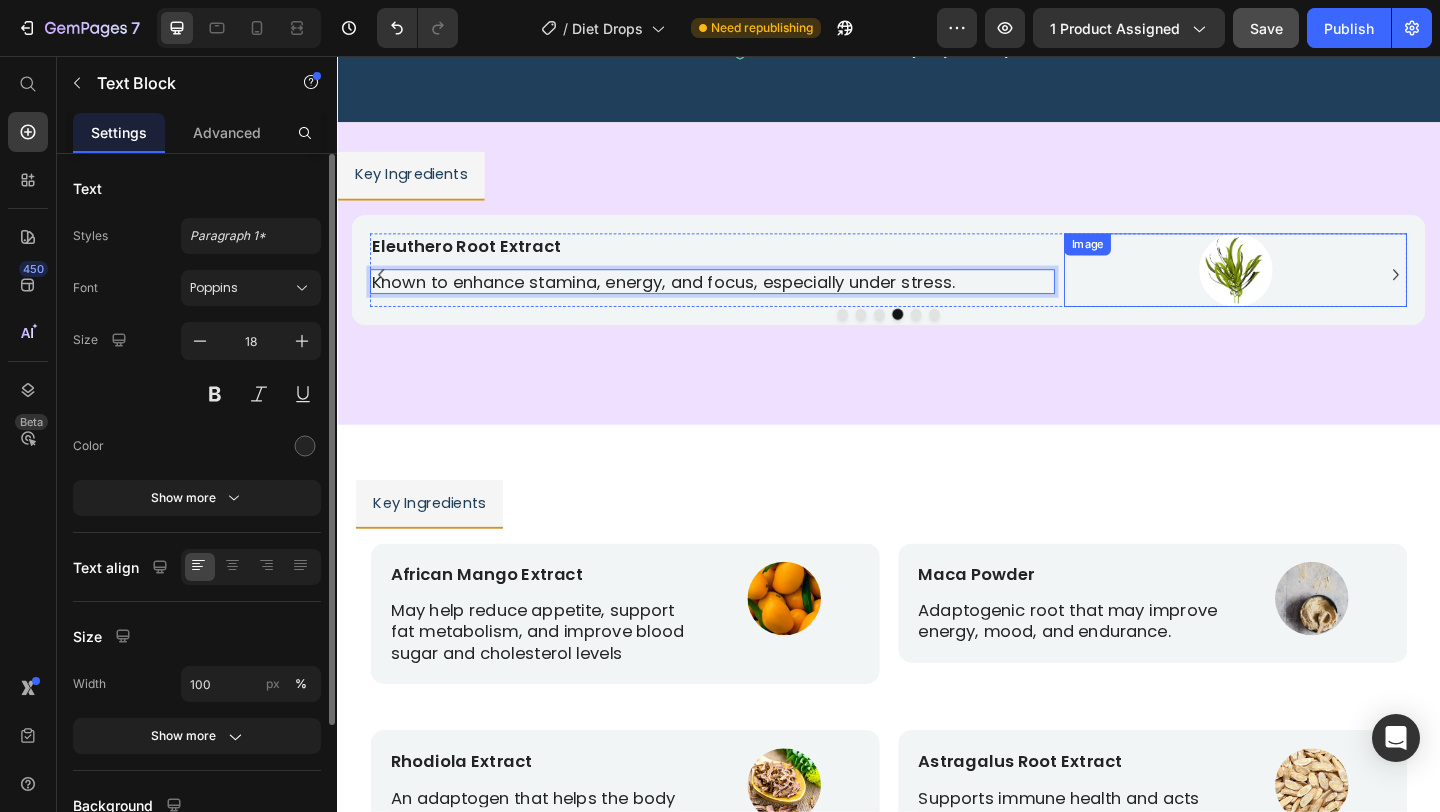 click at bounding box center [1314, 289] 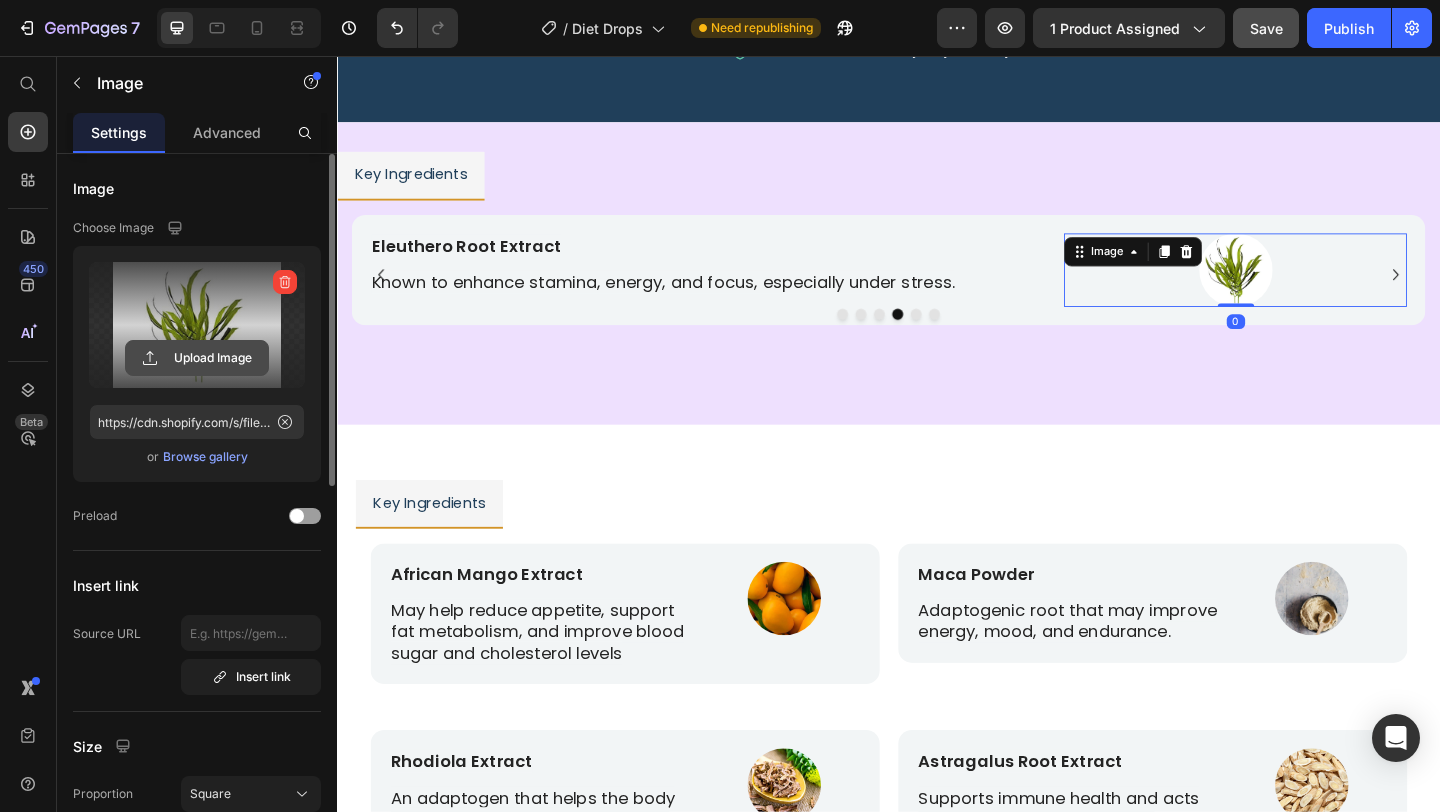 click 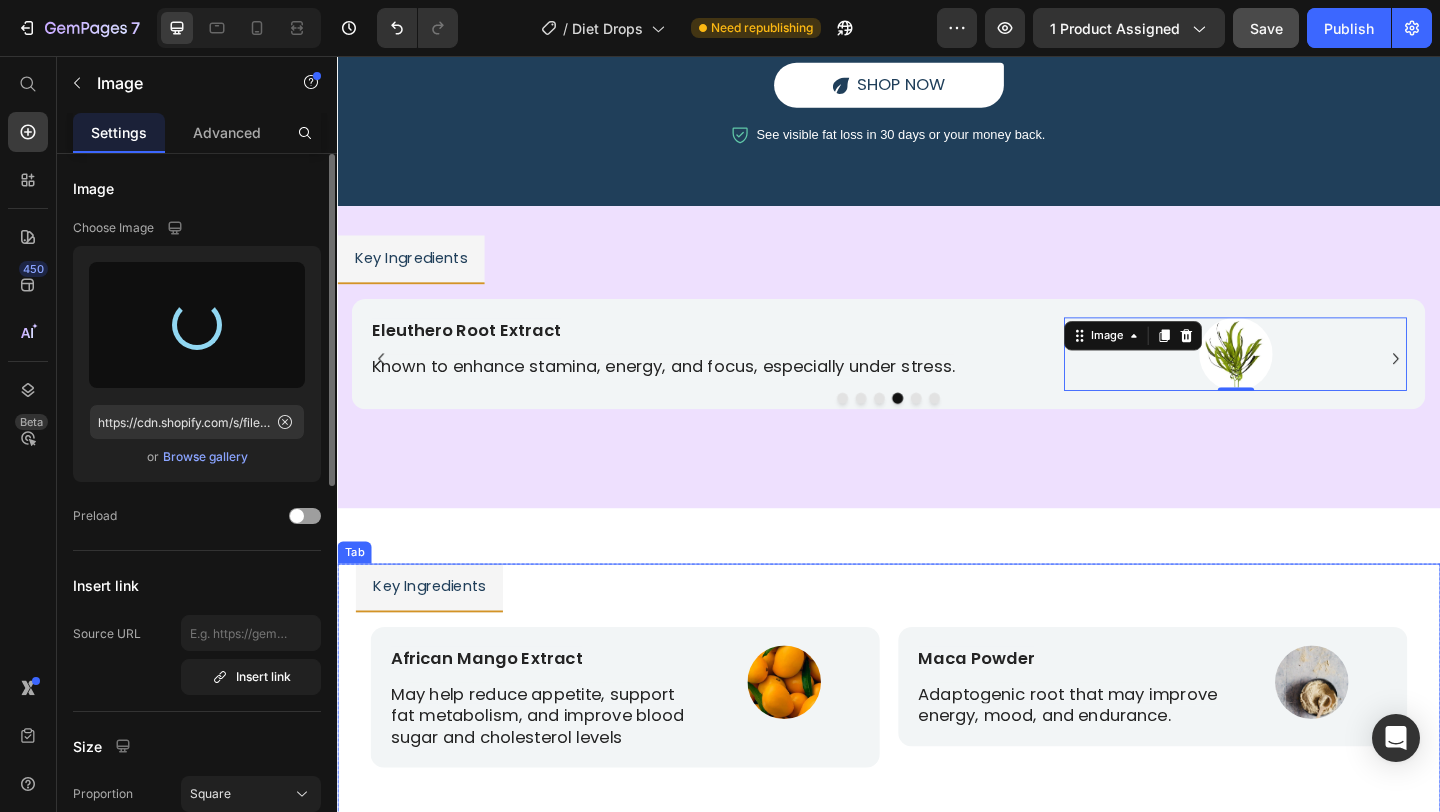 scroll, scrollTop: 4729, scrollLeft: 0, axis: vertical 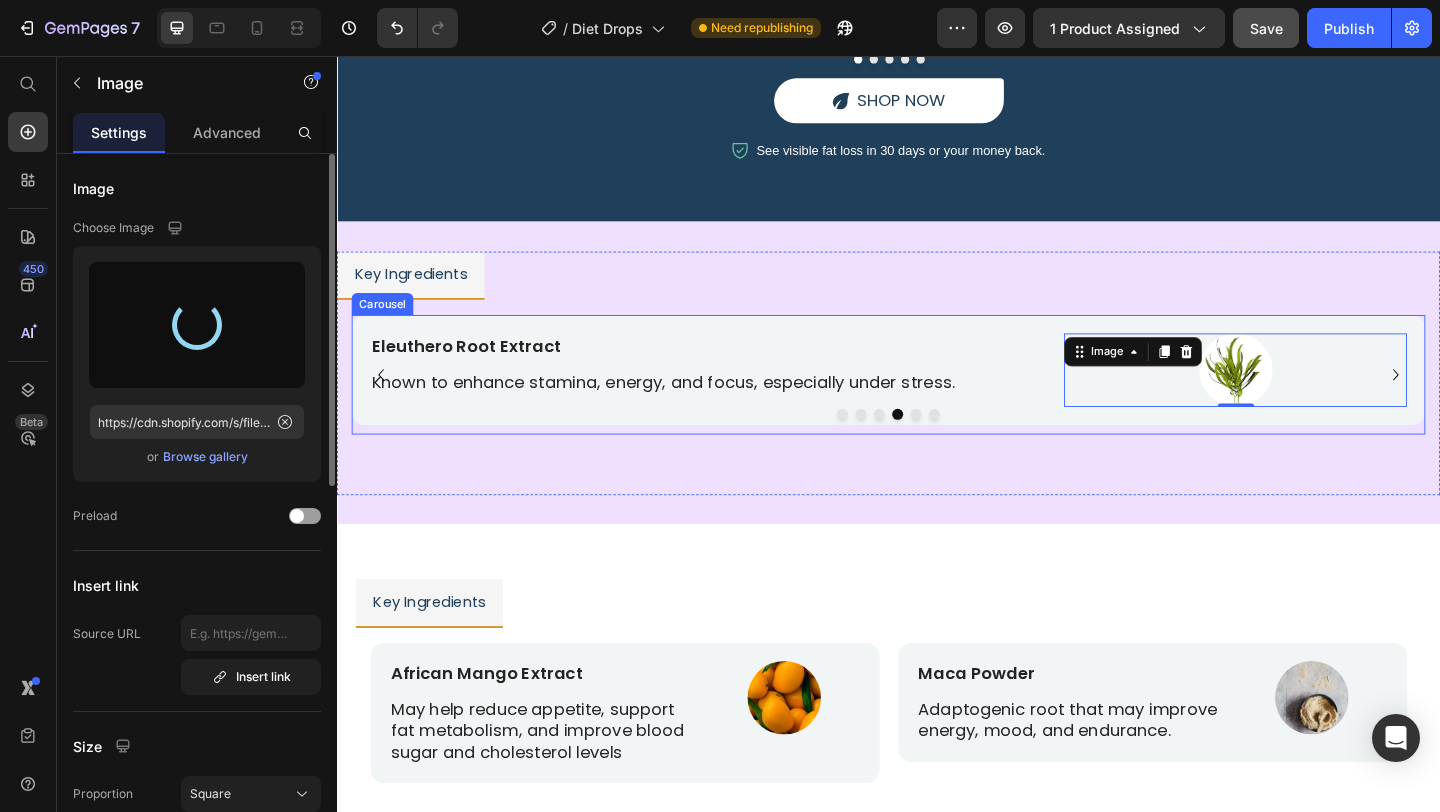 type on "https://cdn.shopify.com/s/files/1/0680/2685/9656/files/gempages_564408370014978867-19658502-9a76-41bf-bece-0715fdf5c4d7.jpg" 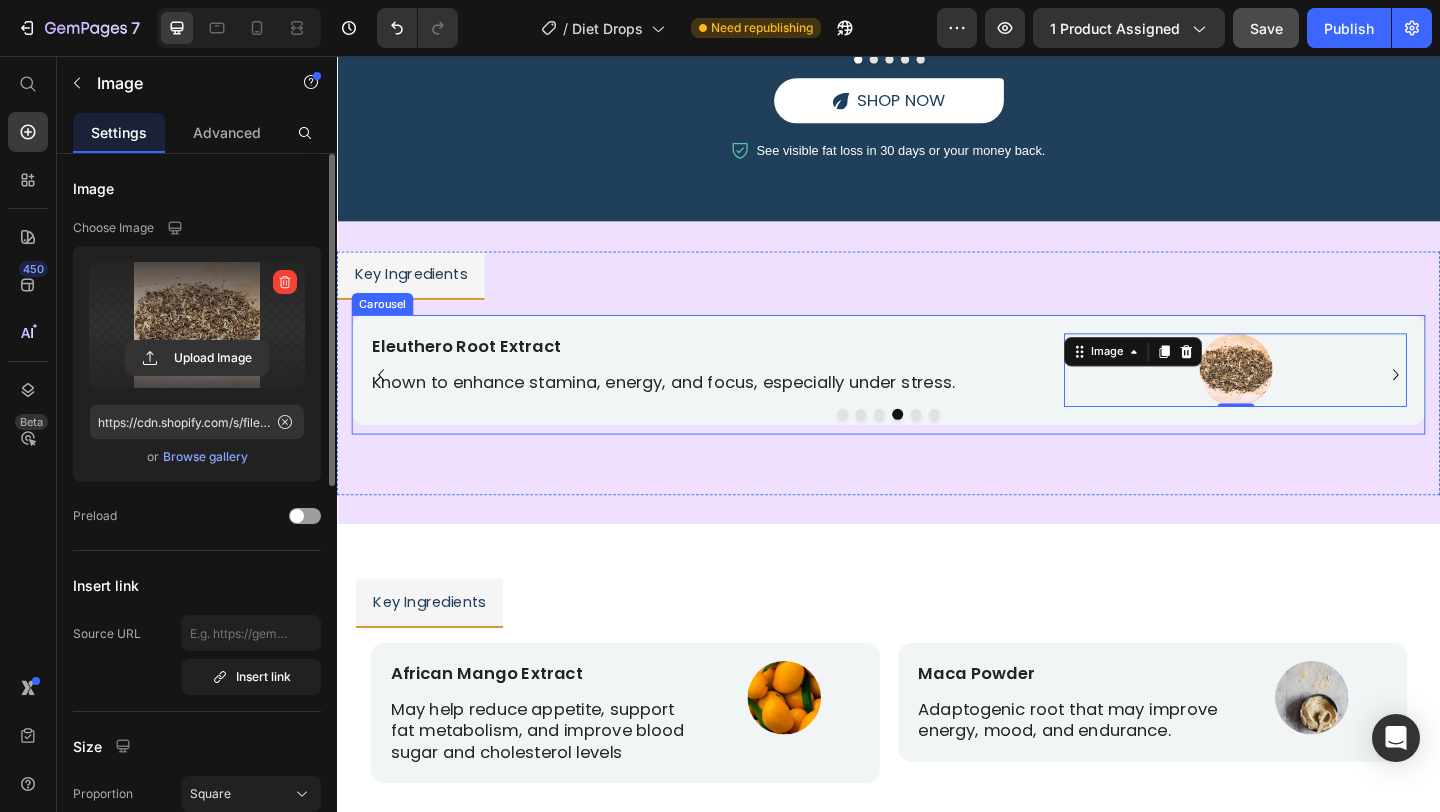 click at bounding box center [967, 445] 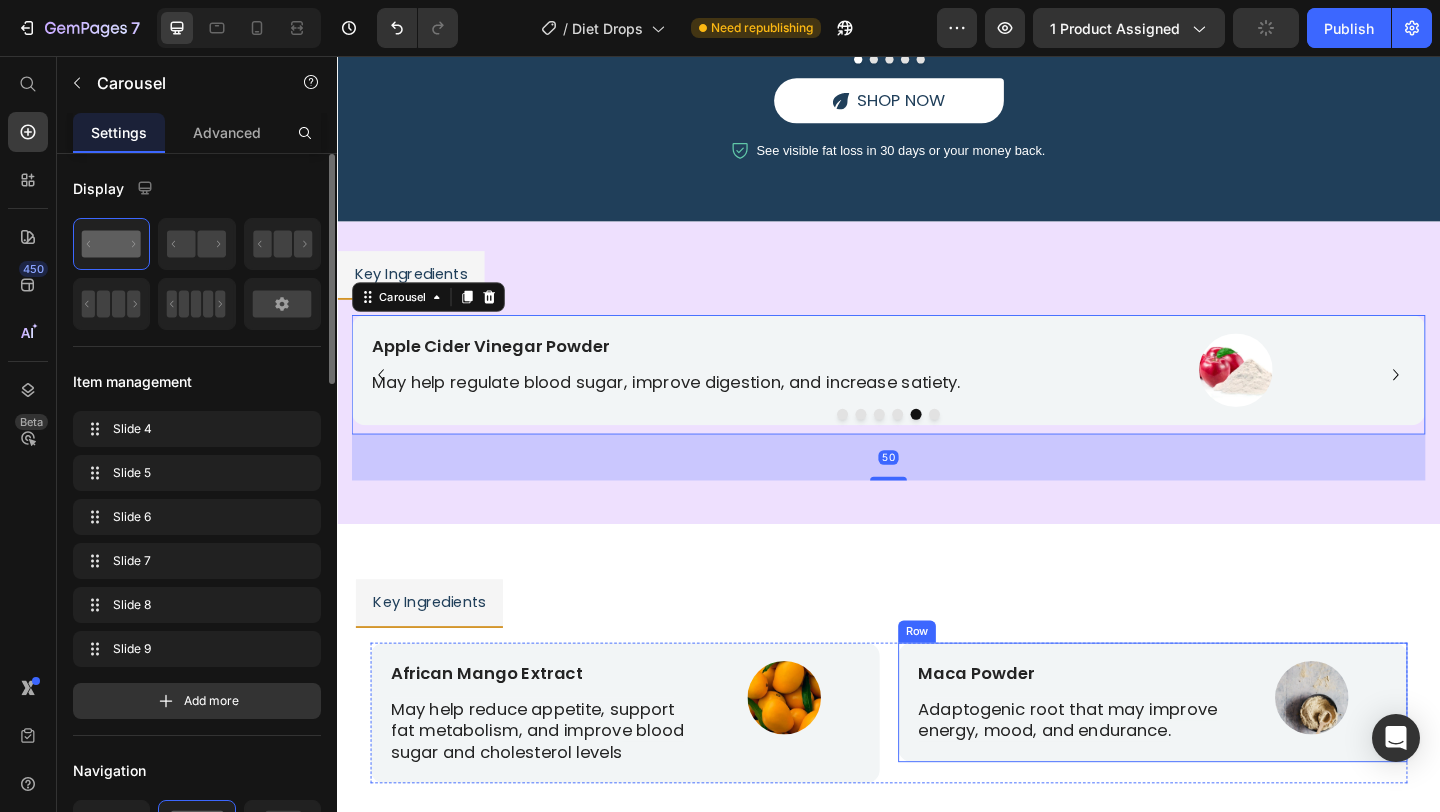click on "Maca Powder Text Block Adaptogenic root that may improve energy, mood, and endurance. Text Block Image Row Row" at bounding box center [1224, 759] 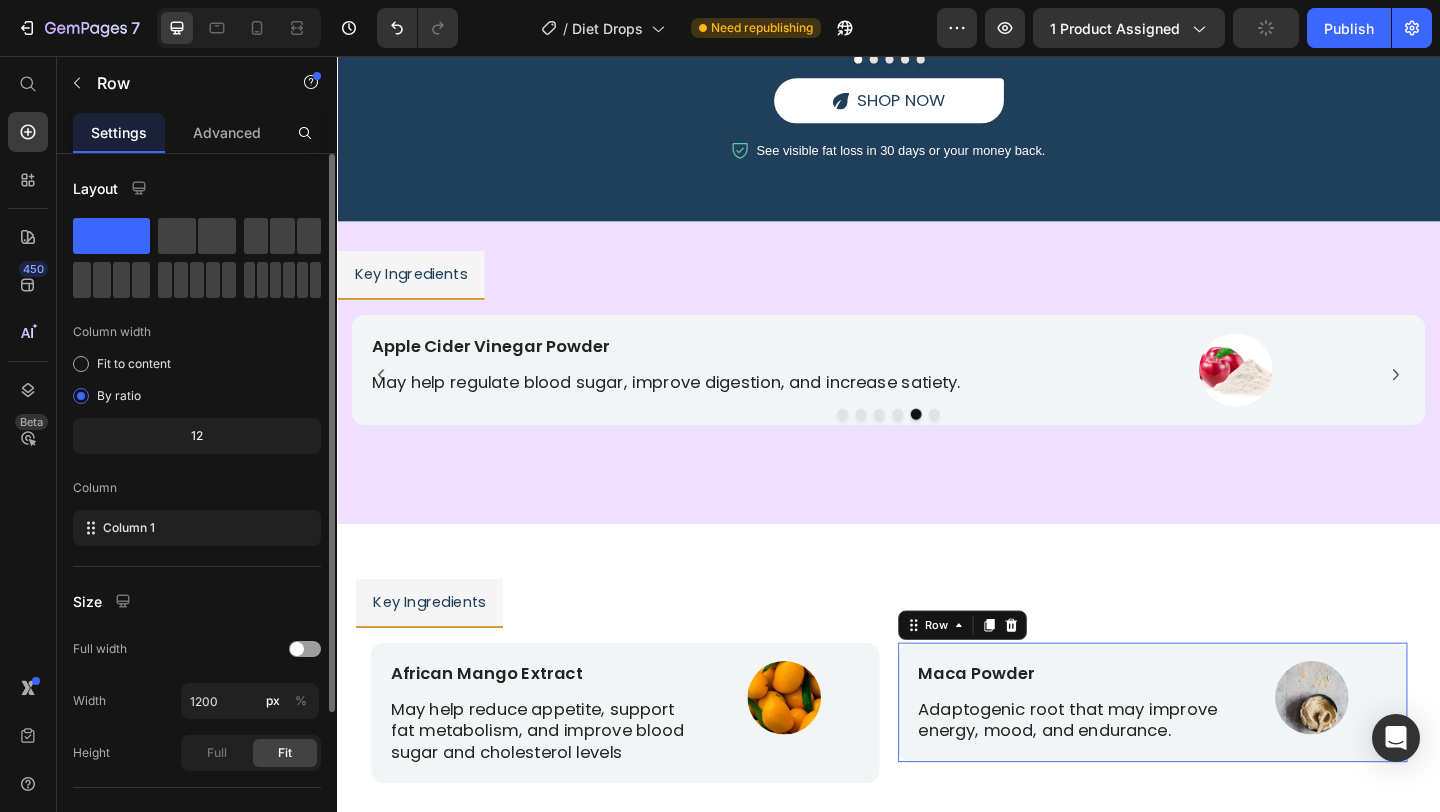 click on "Maca Powder Text Block Adaptogenic root that may improve energy, mood, and endurance. Text Block Image Row Row   0" at bounding box center (1224, 759) 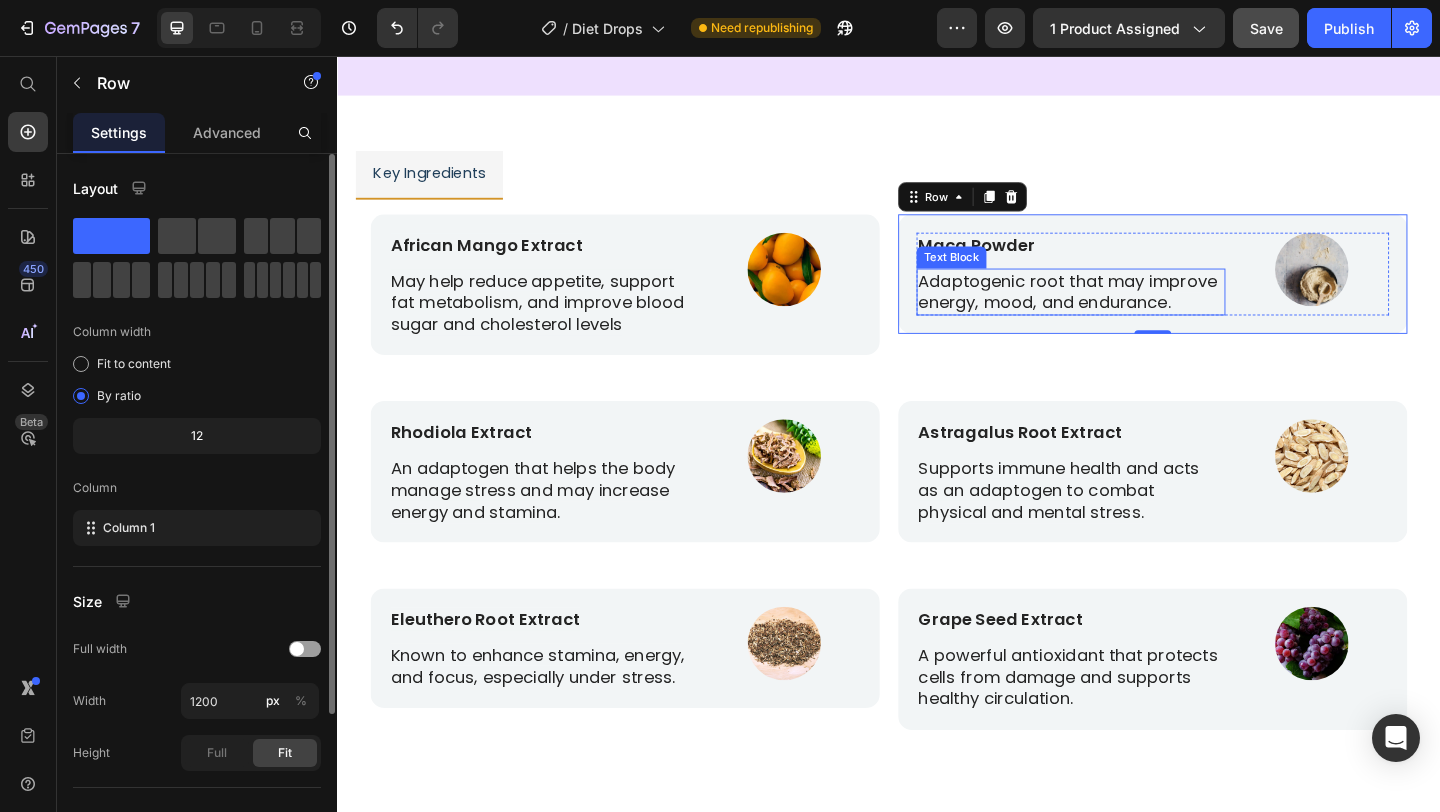 scroll, scrollTop: 5202, scrollLeft: 0, axis: vertical 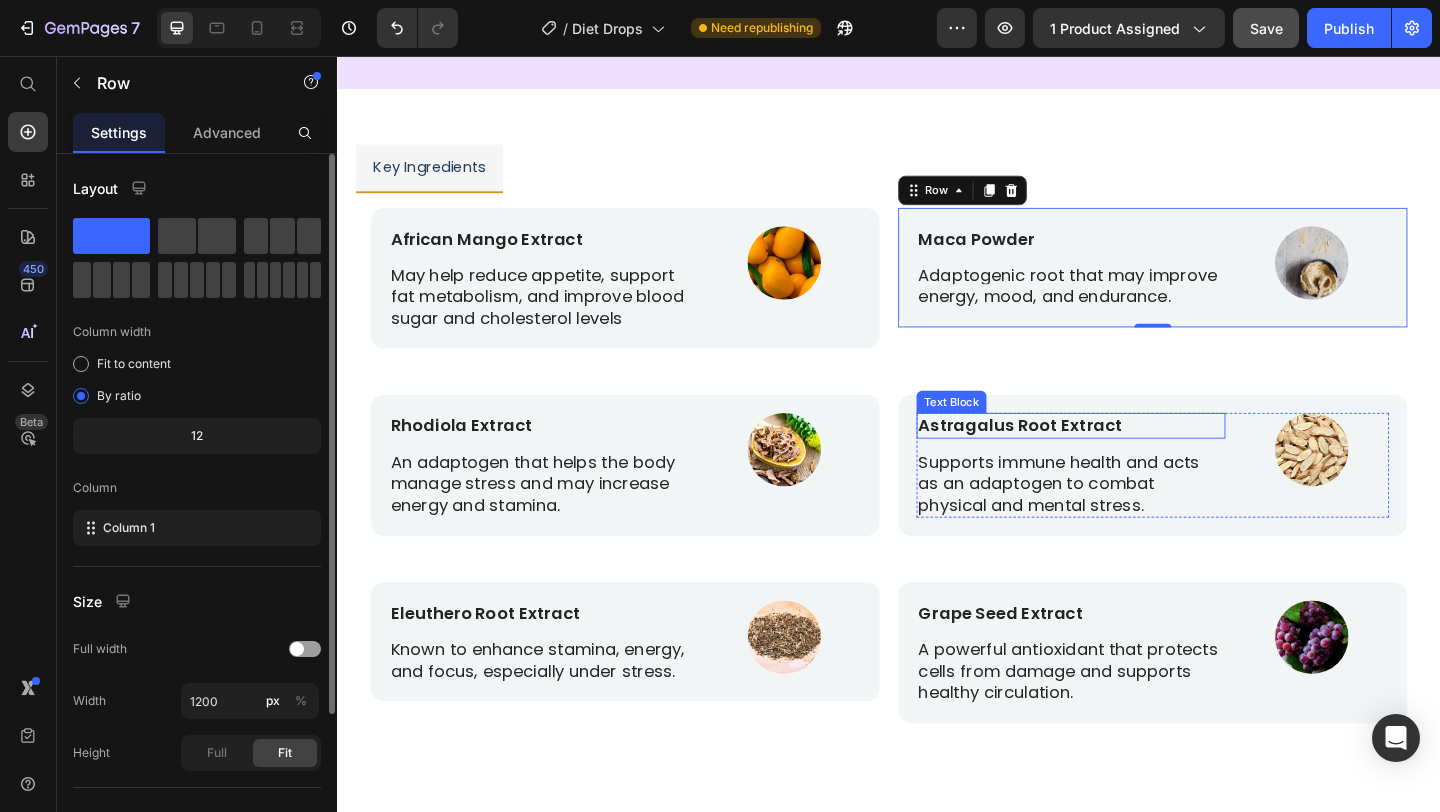 click on "Astragalus Root Extract" at bounding box center [1080, 457] 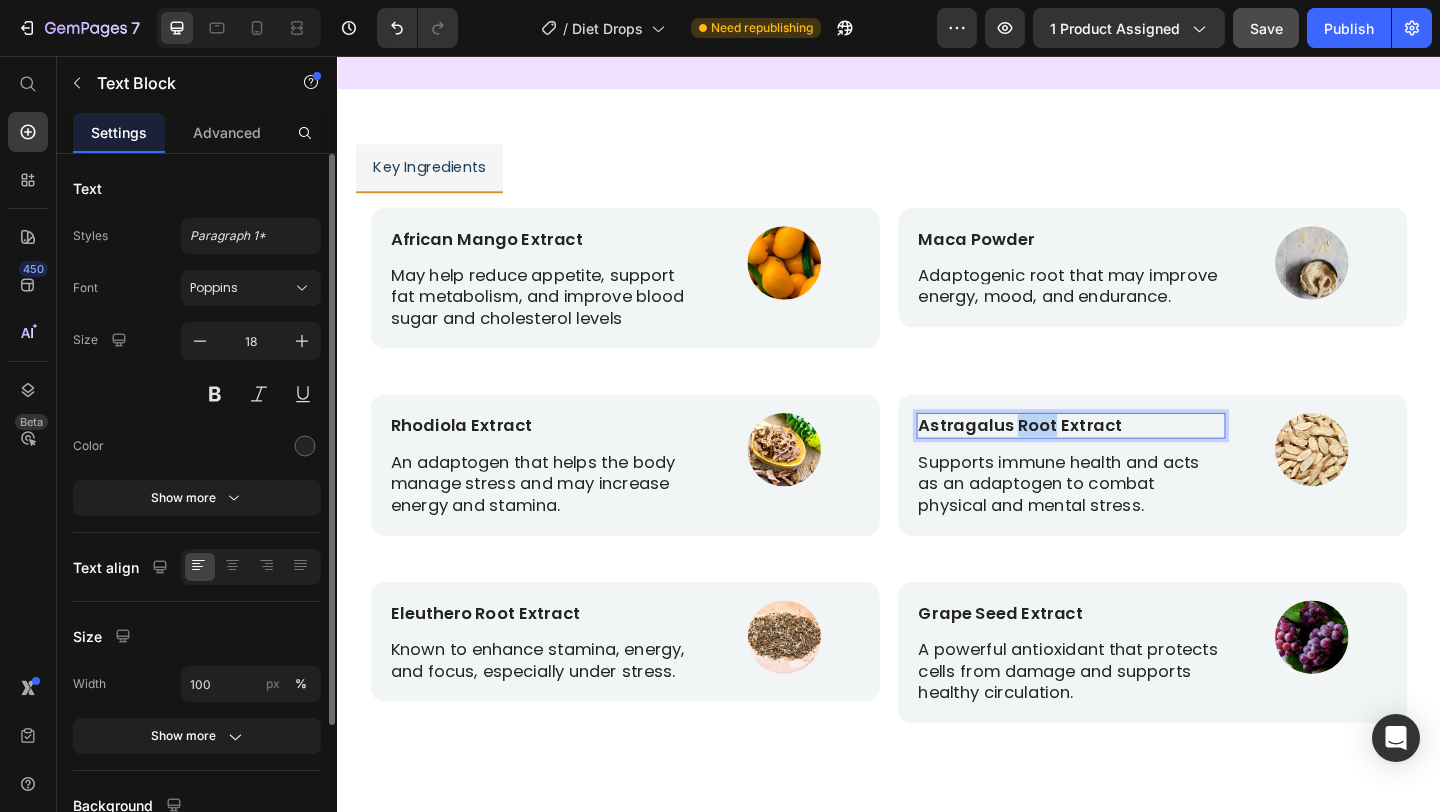 click on "Astragalus Root Extract" at bounding box center (1080, 457) 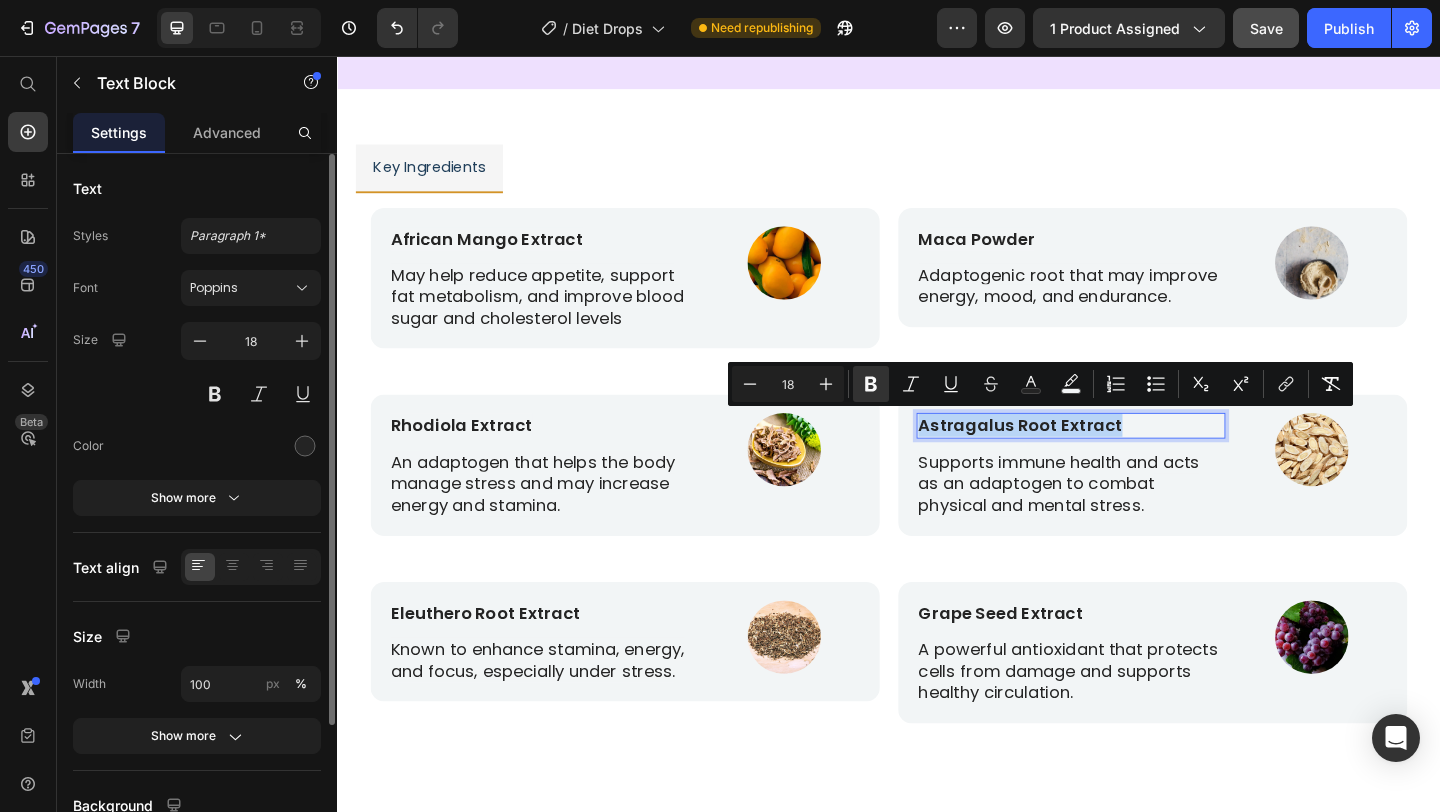 copy on "Astragalus Root Extract" 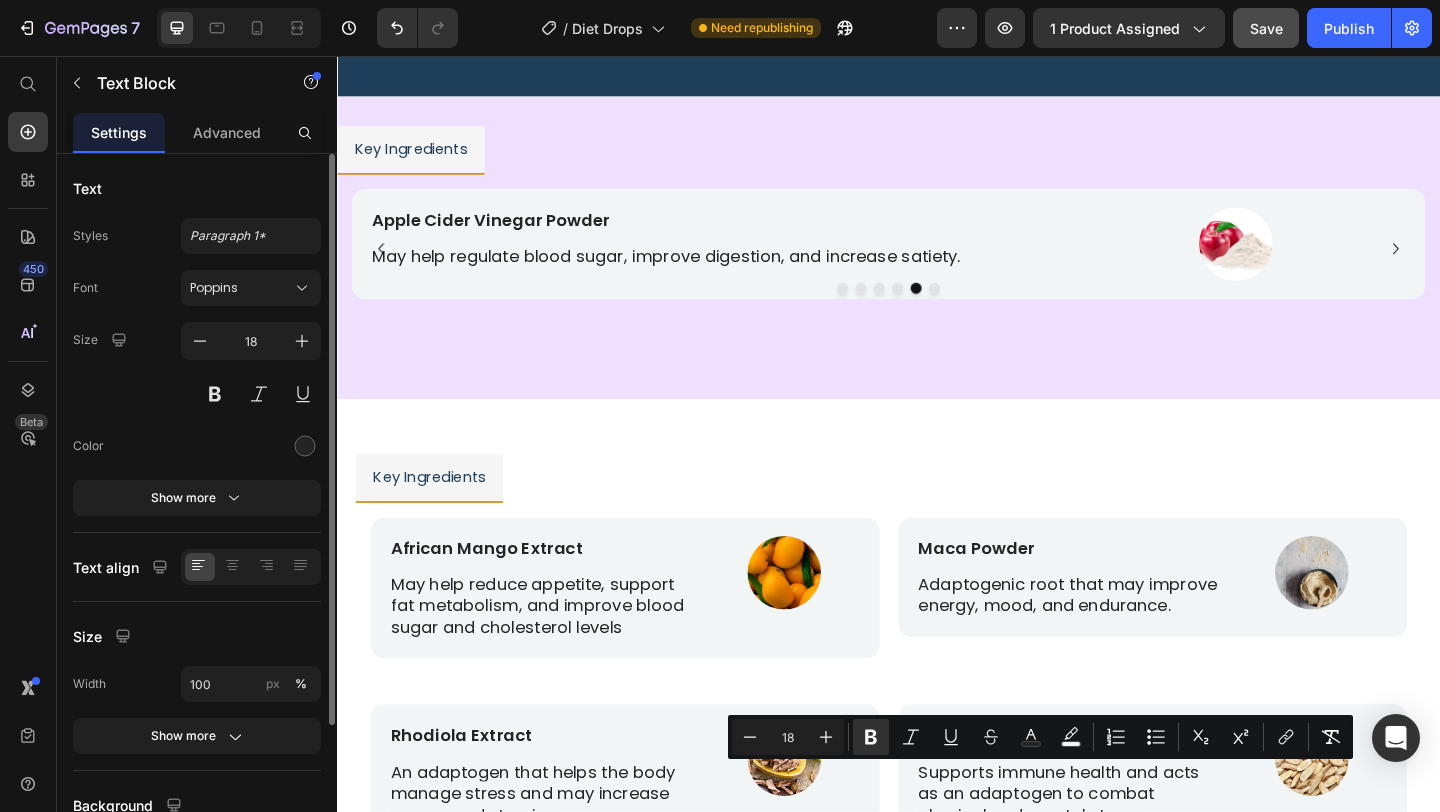 scroll, scrollTop: 4818, scrollLeft: 0, axis: vertical 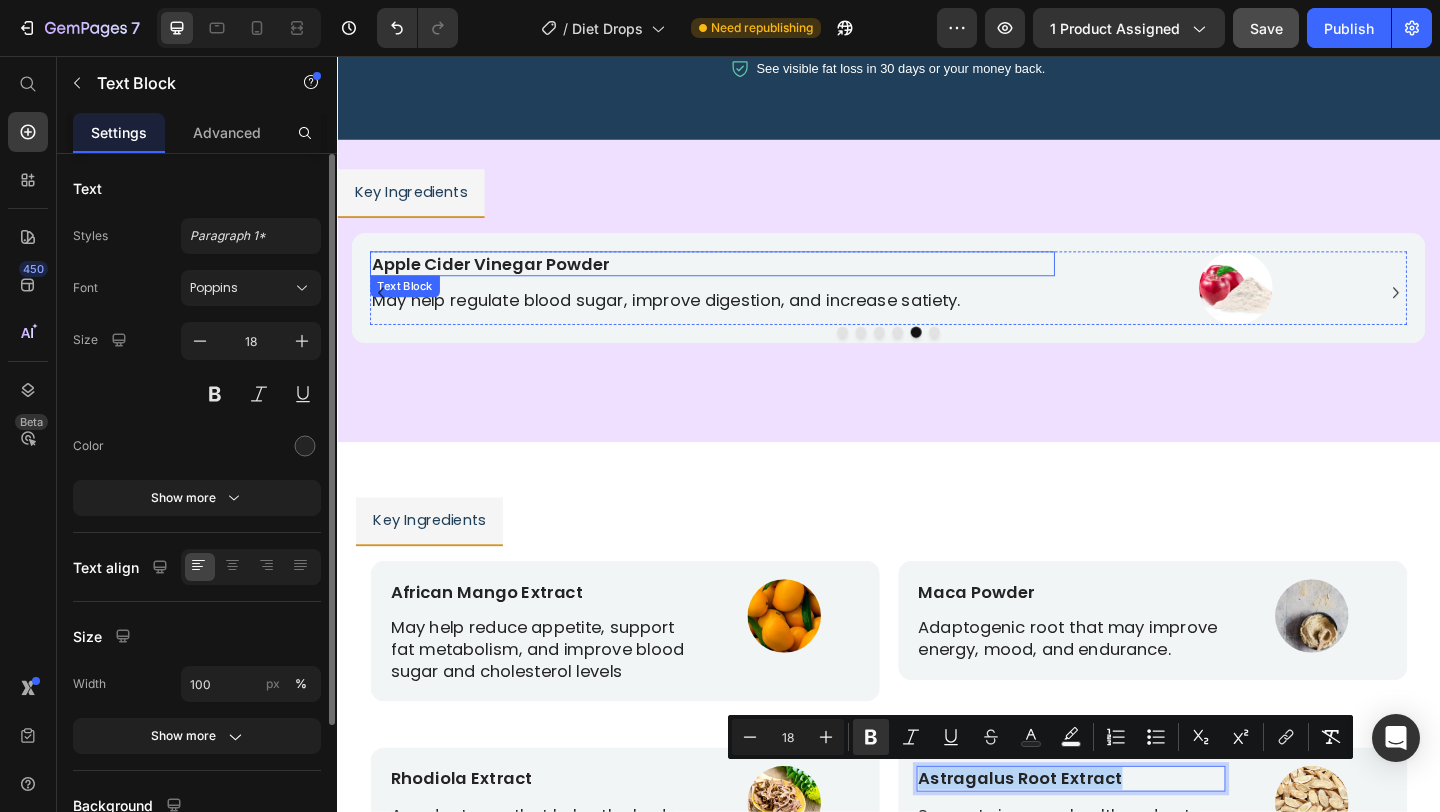 click on "Apple Cider Vinegar Powder" at bounding box center [745, 281] 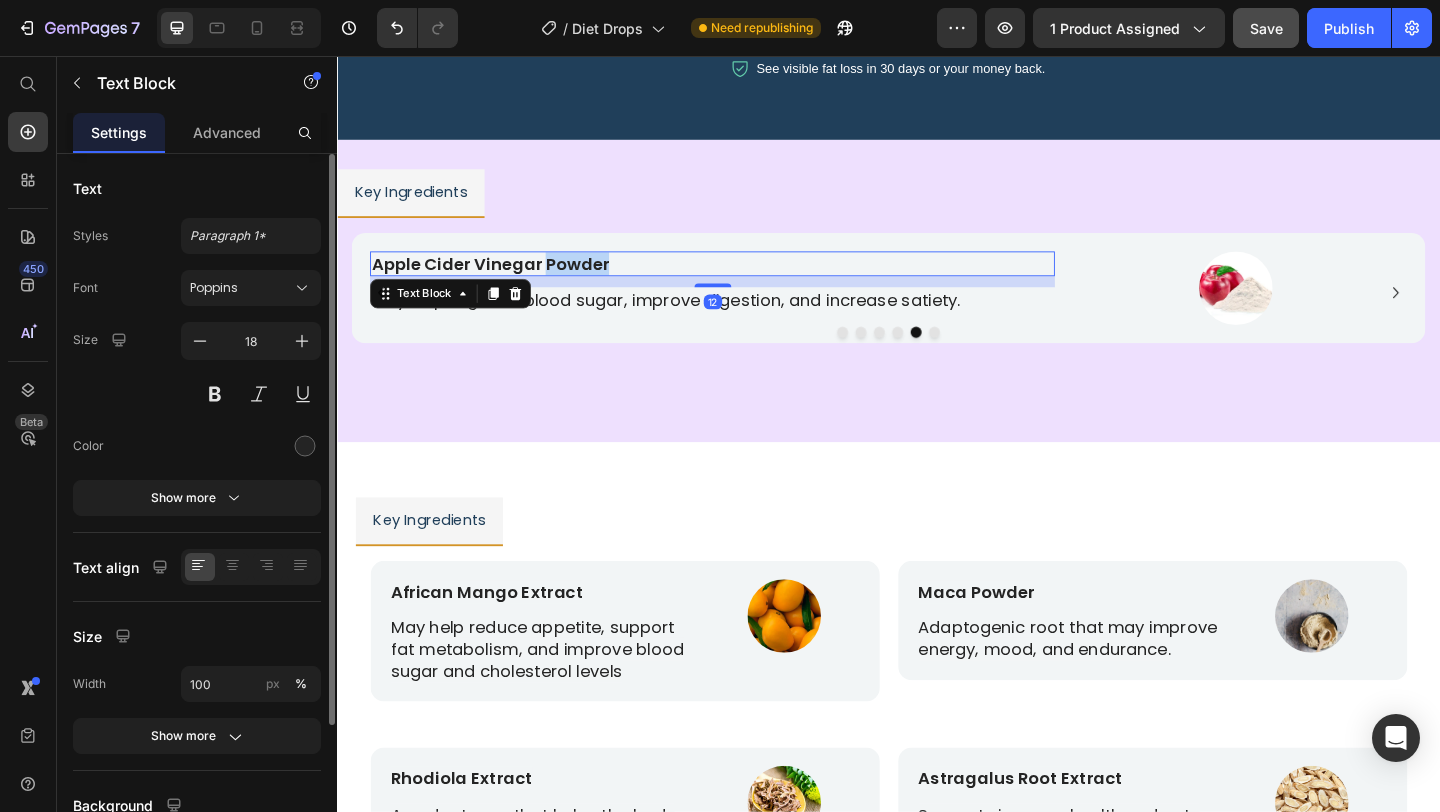 click on "Apple Cider Vinegar Powder" at bounding box center (745, 281) 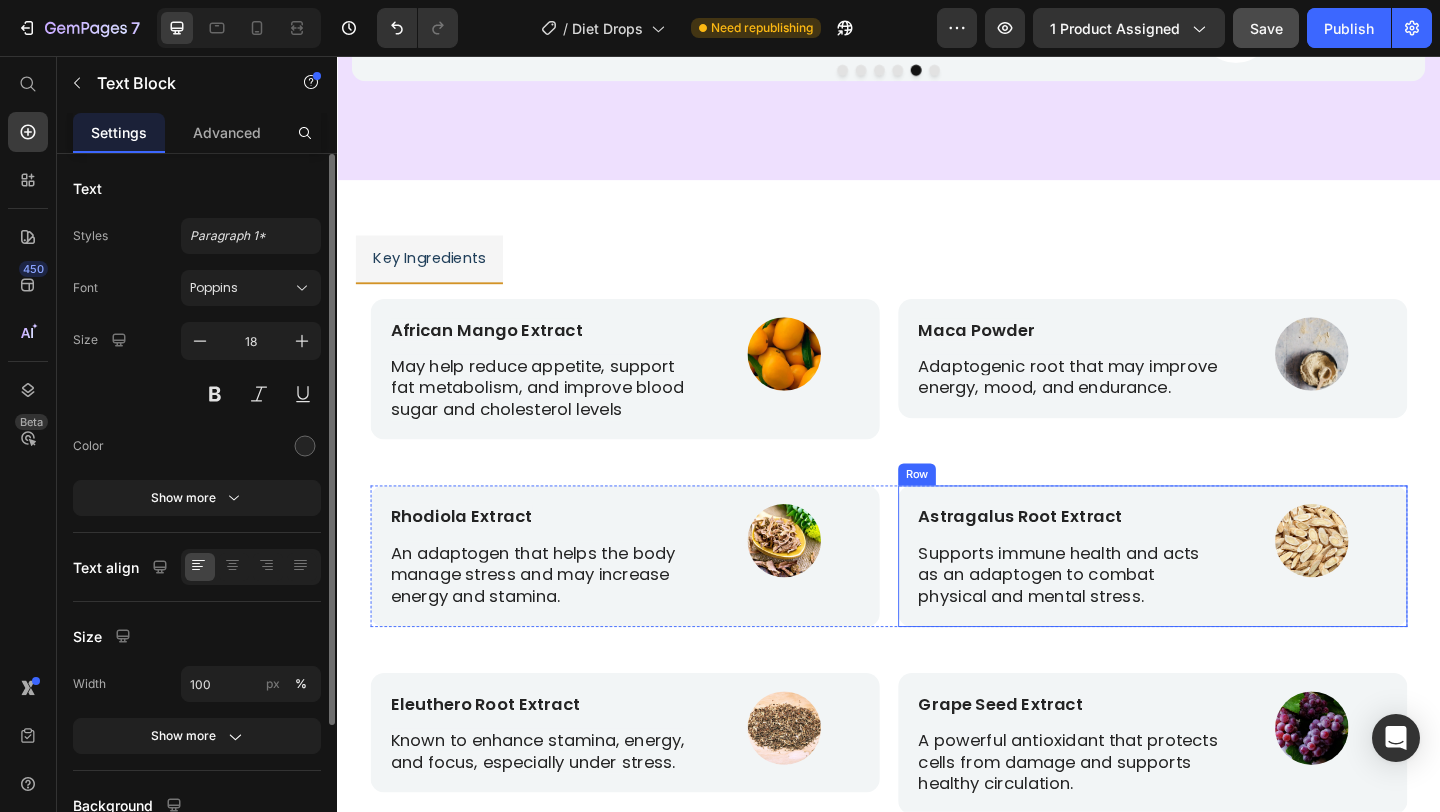 scroll, scrollTop: 5115, scrollLeft: 0, axis: vertical 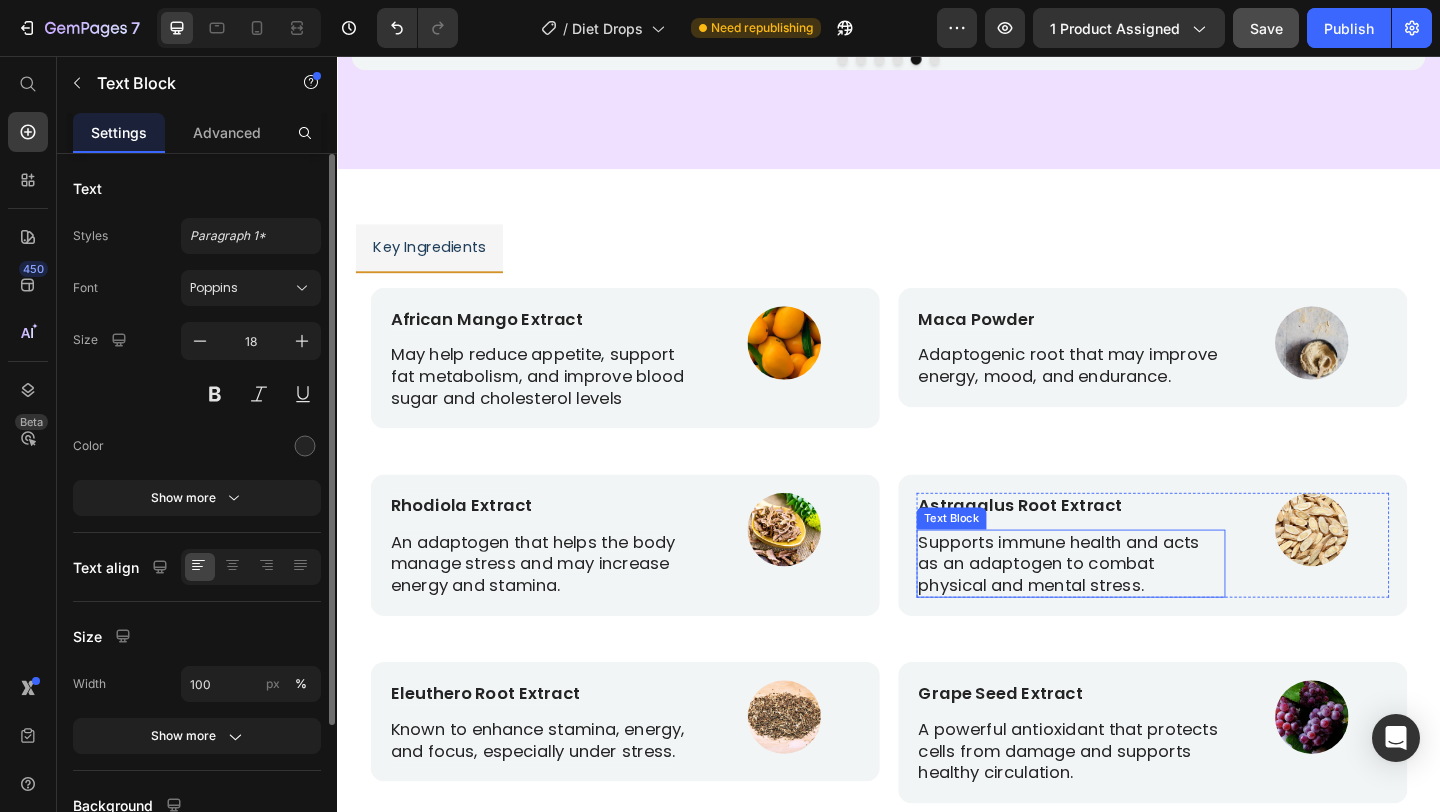 click on "Supports immune health and acts as an adaptogen to combat physical and mental stress." at bounding box center [1122, 608] 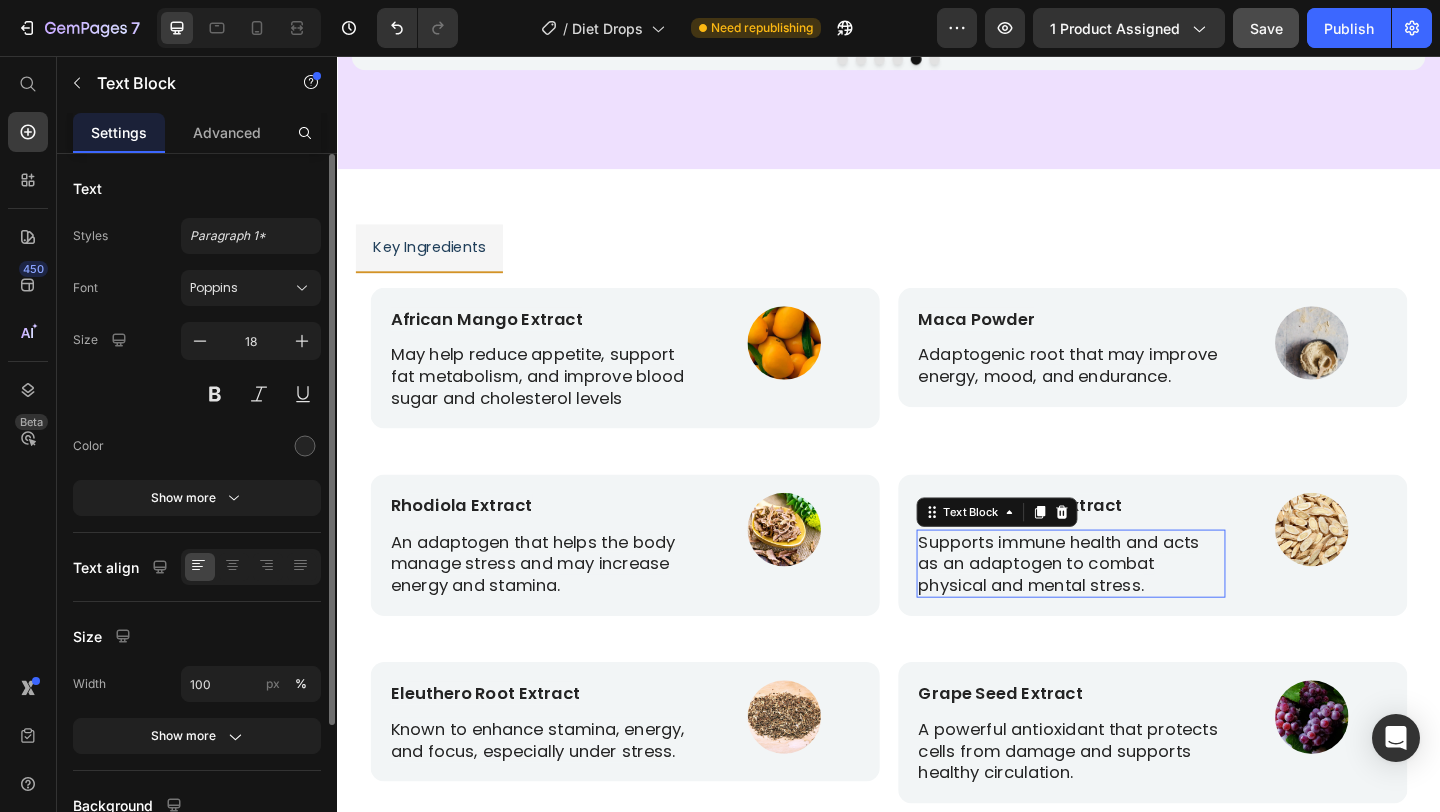 click on "Supports immune health and acts as an adaptogen to combat physical and mental stress." at bounding box center [1122, 608] 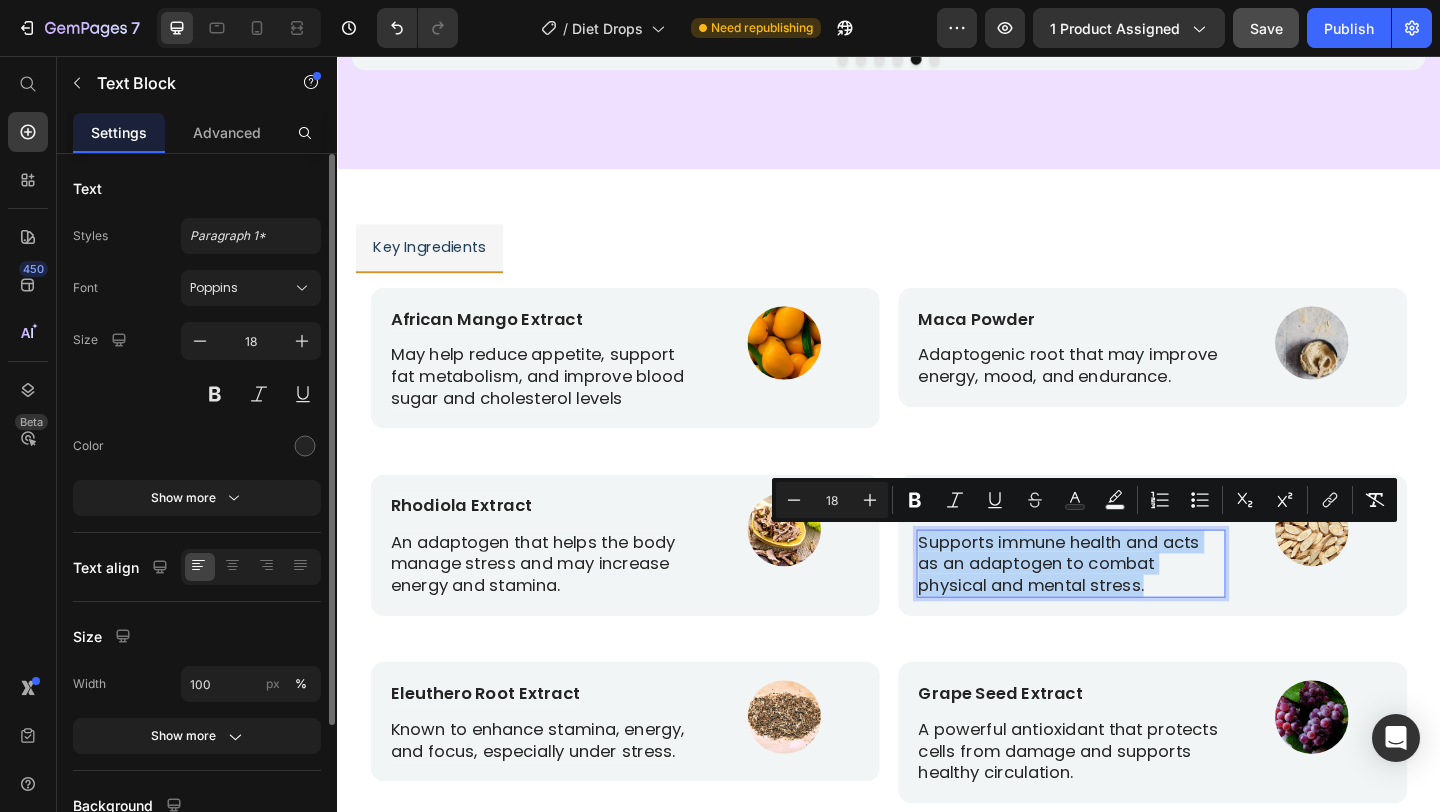 copy on "Supports immune health and acts as an adaptogen to combat physical and mental stress." 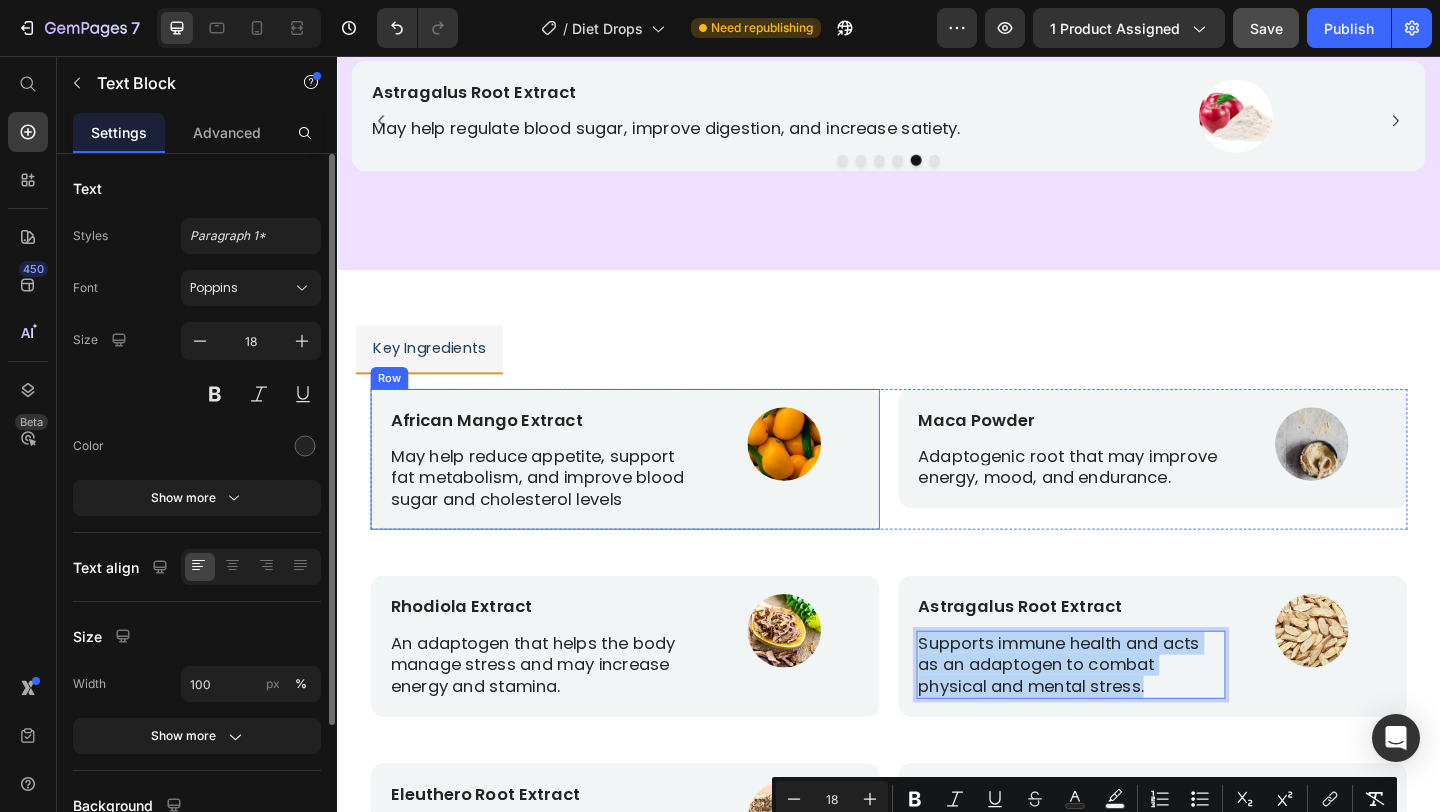 scroll, scrollTop: 4760, scrollLeft: 0, axis: vertical 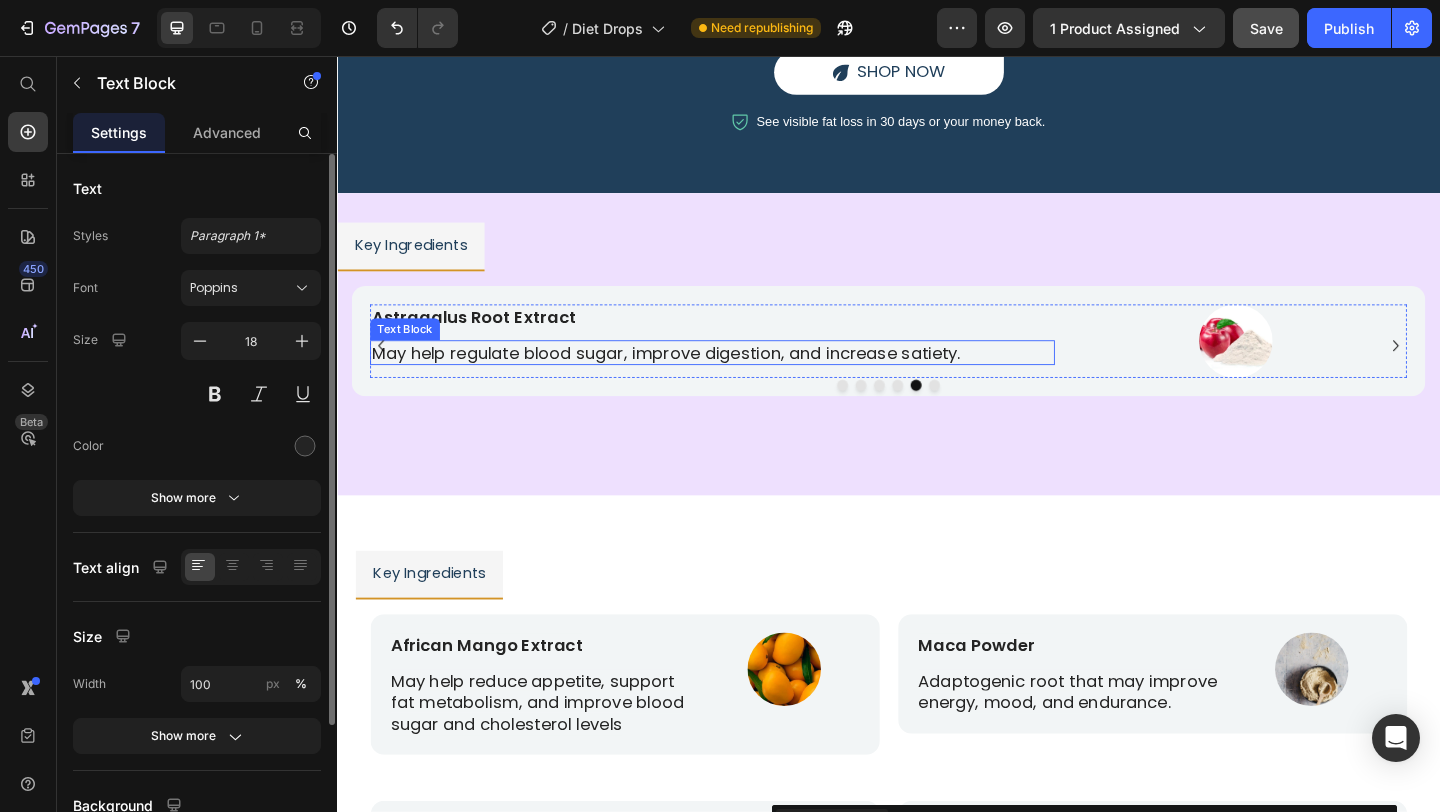 click on "May help regulate blood sugar, improve digestion, and increase satiety." at bounding box center [745, 378] 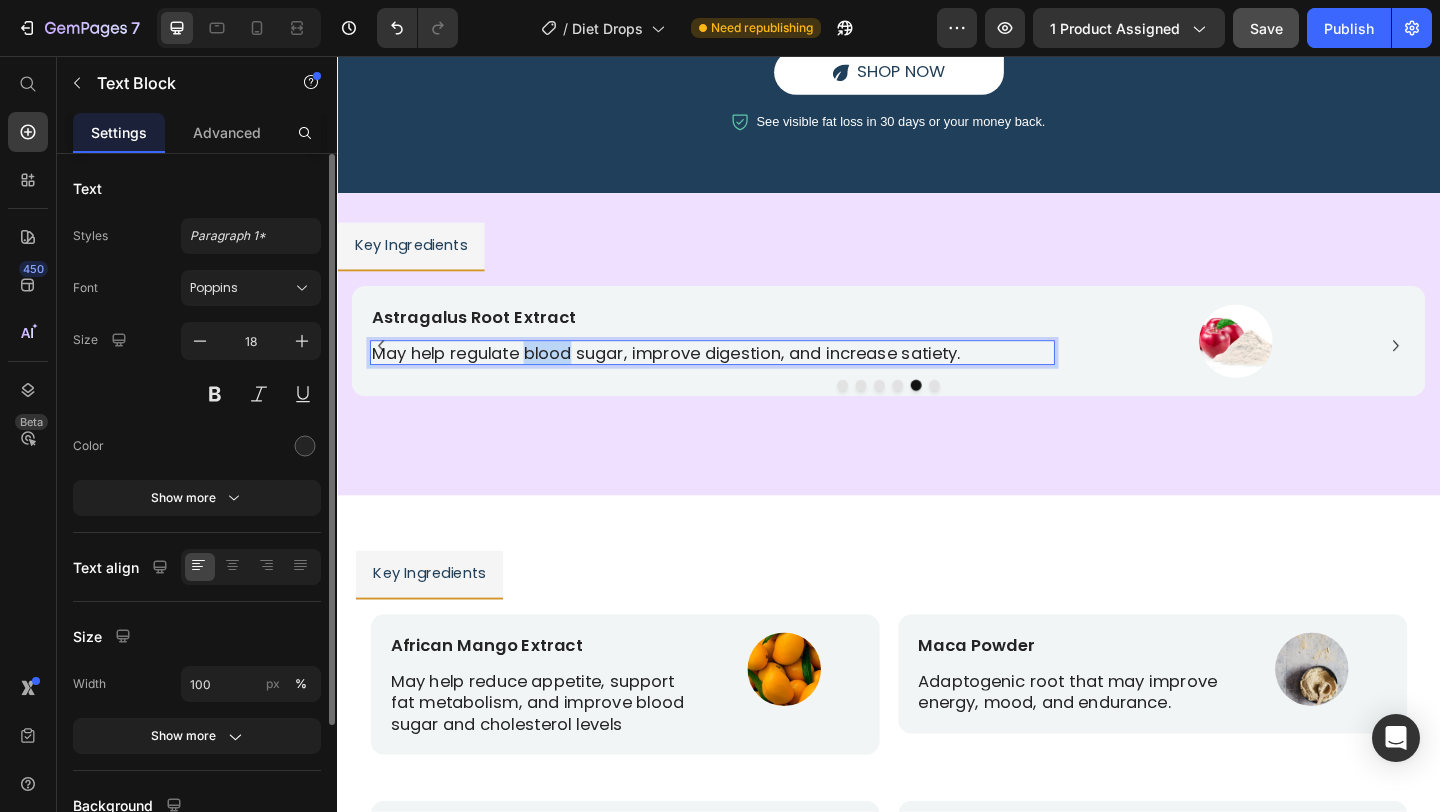 click on "May help regulate blood sugar, improve digestion, and increase satiety." at bounding box center (745, 378) 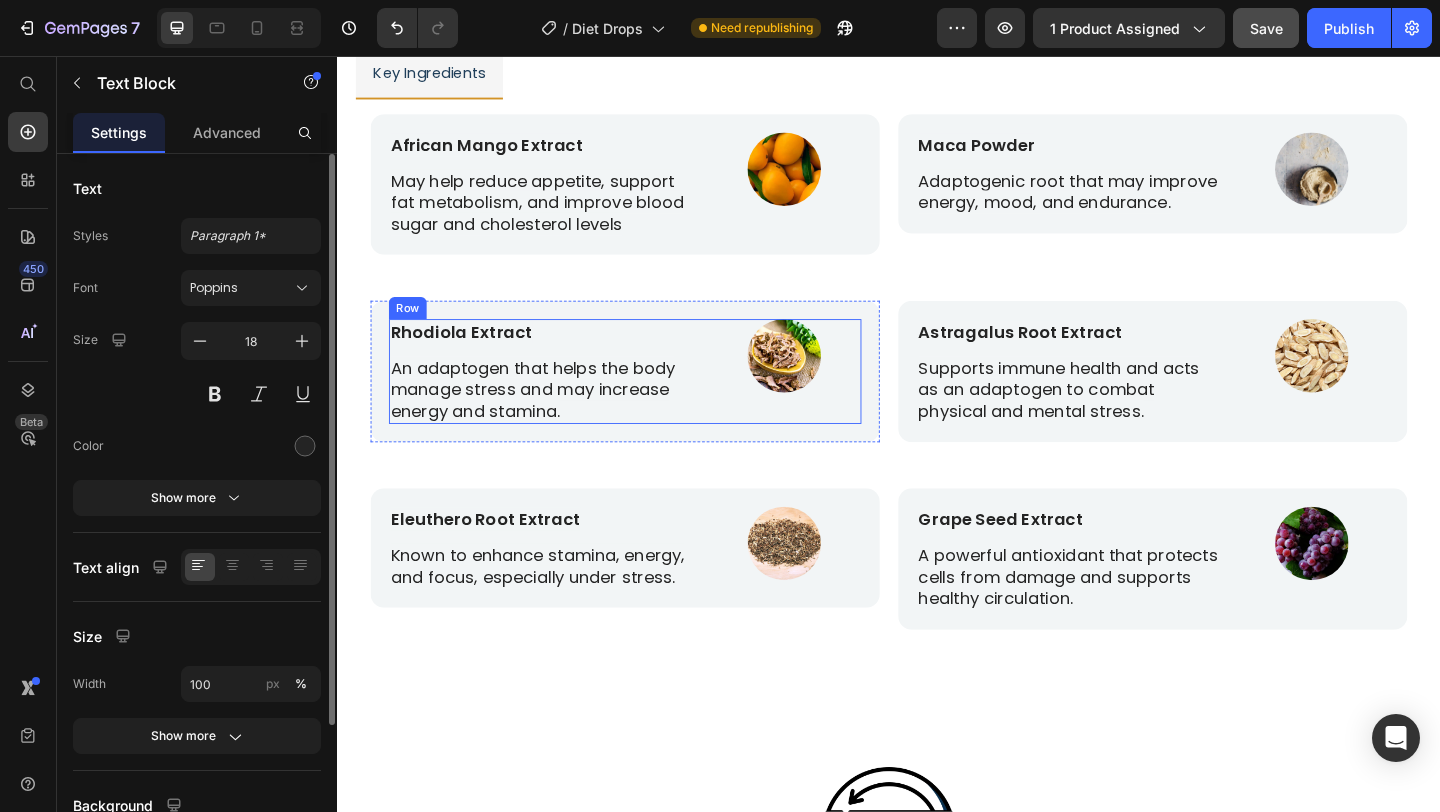scroll, scrollTop: 5319, scrollLeft: 0, axis: vertical 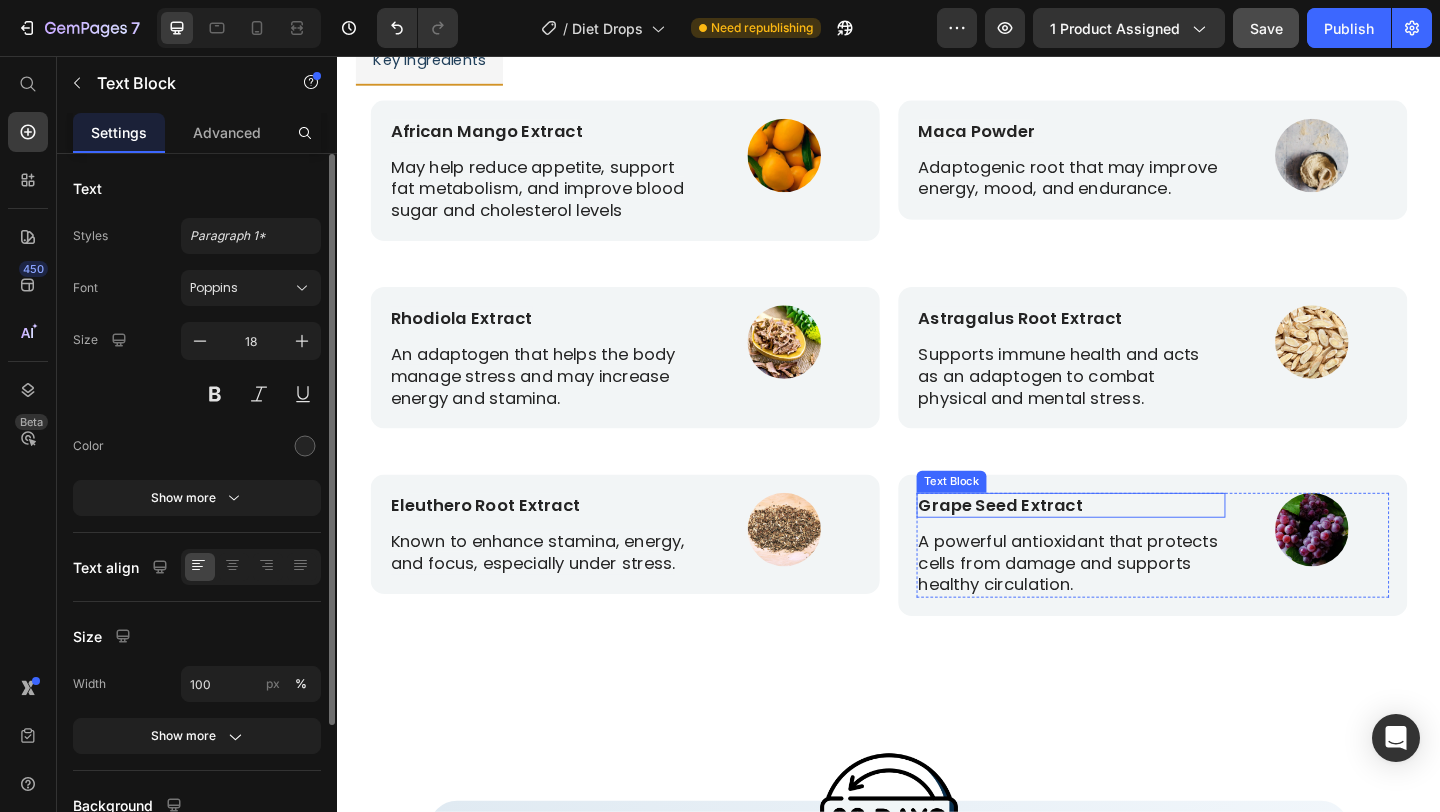 click on "Grape Seed Extract" at bounding box center [1135, 544] 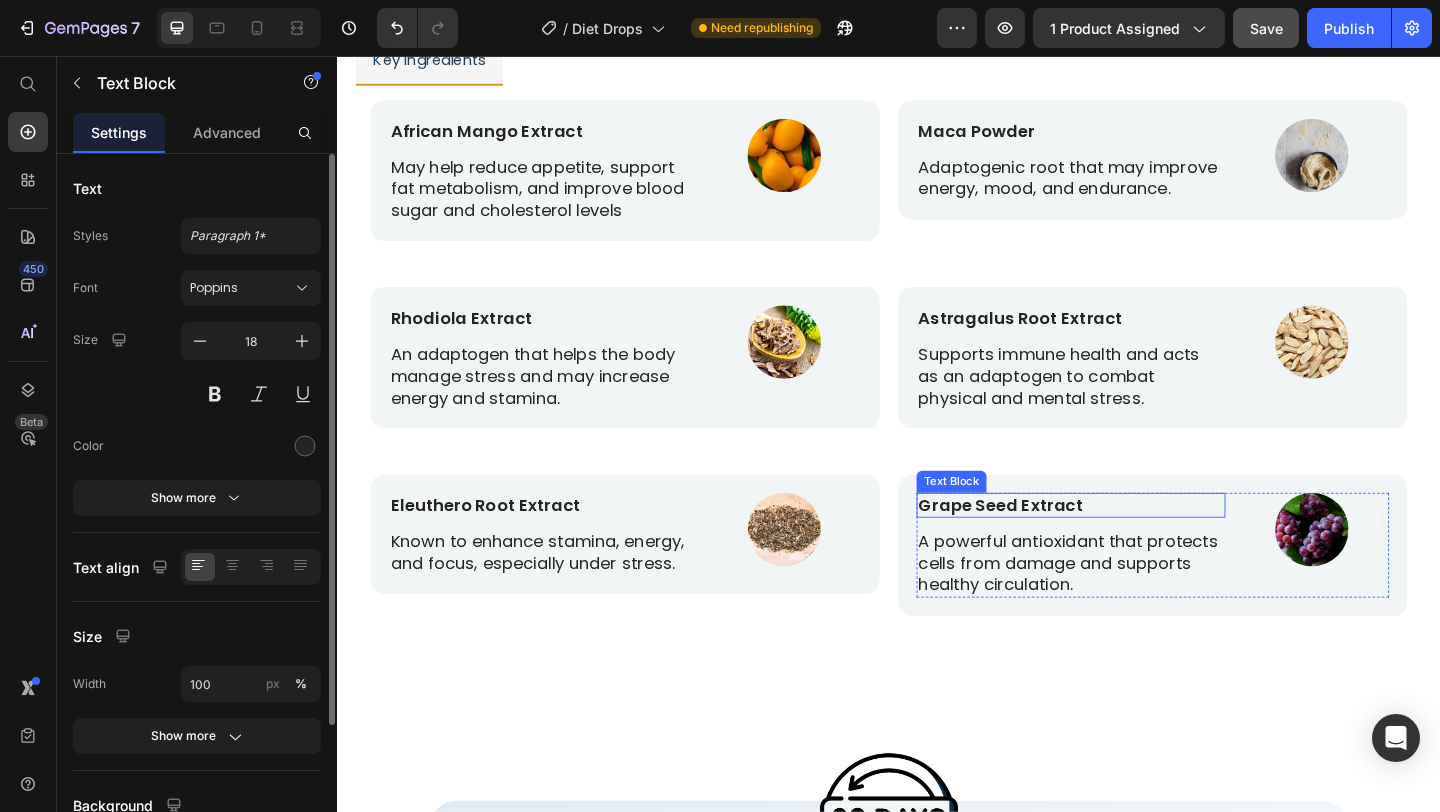 click on "Grape Seed Extract" at bounding box center [1135, 544] 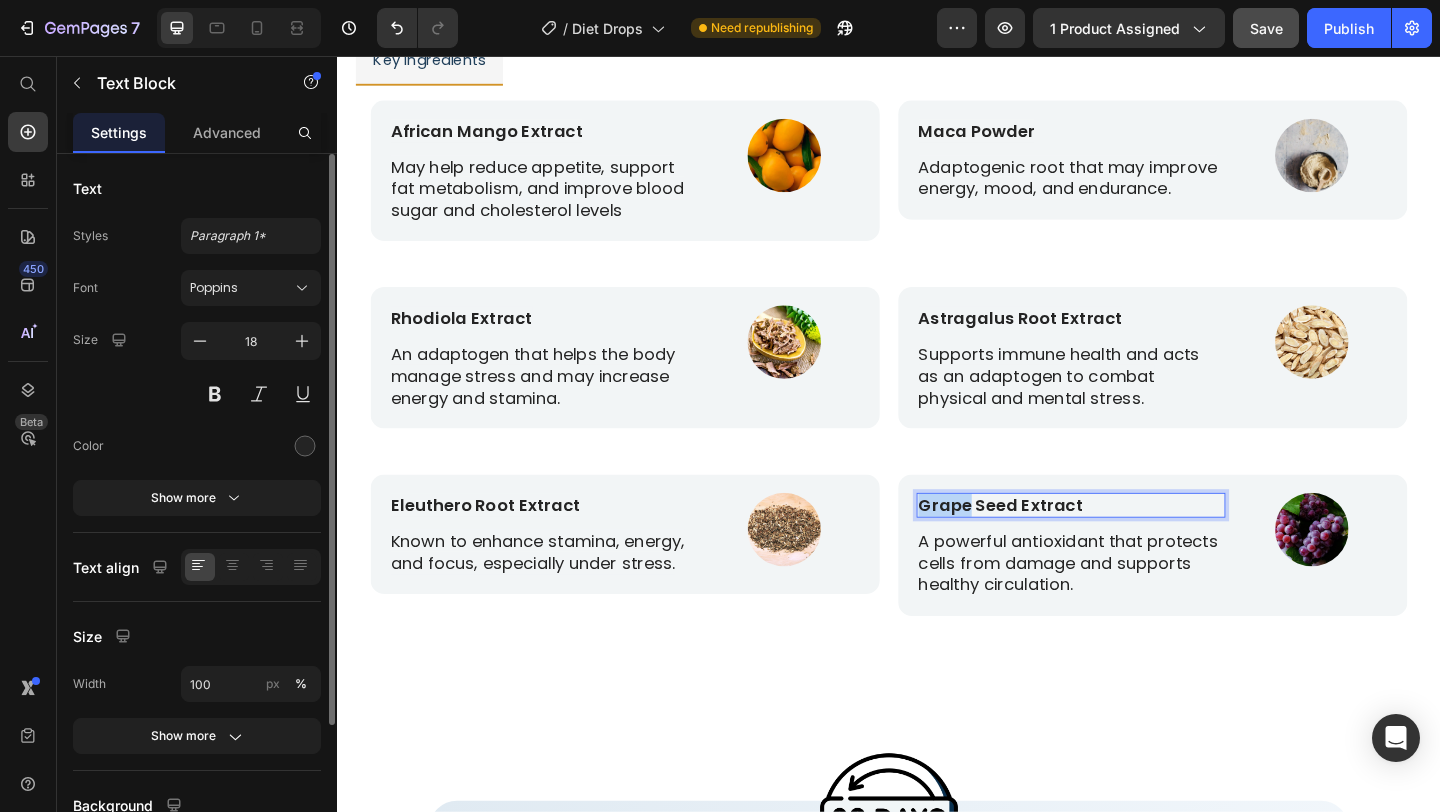click on "Grape Seed Extract" at bounding box center [1135, 544] 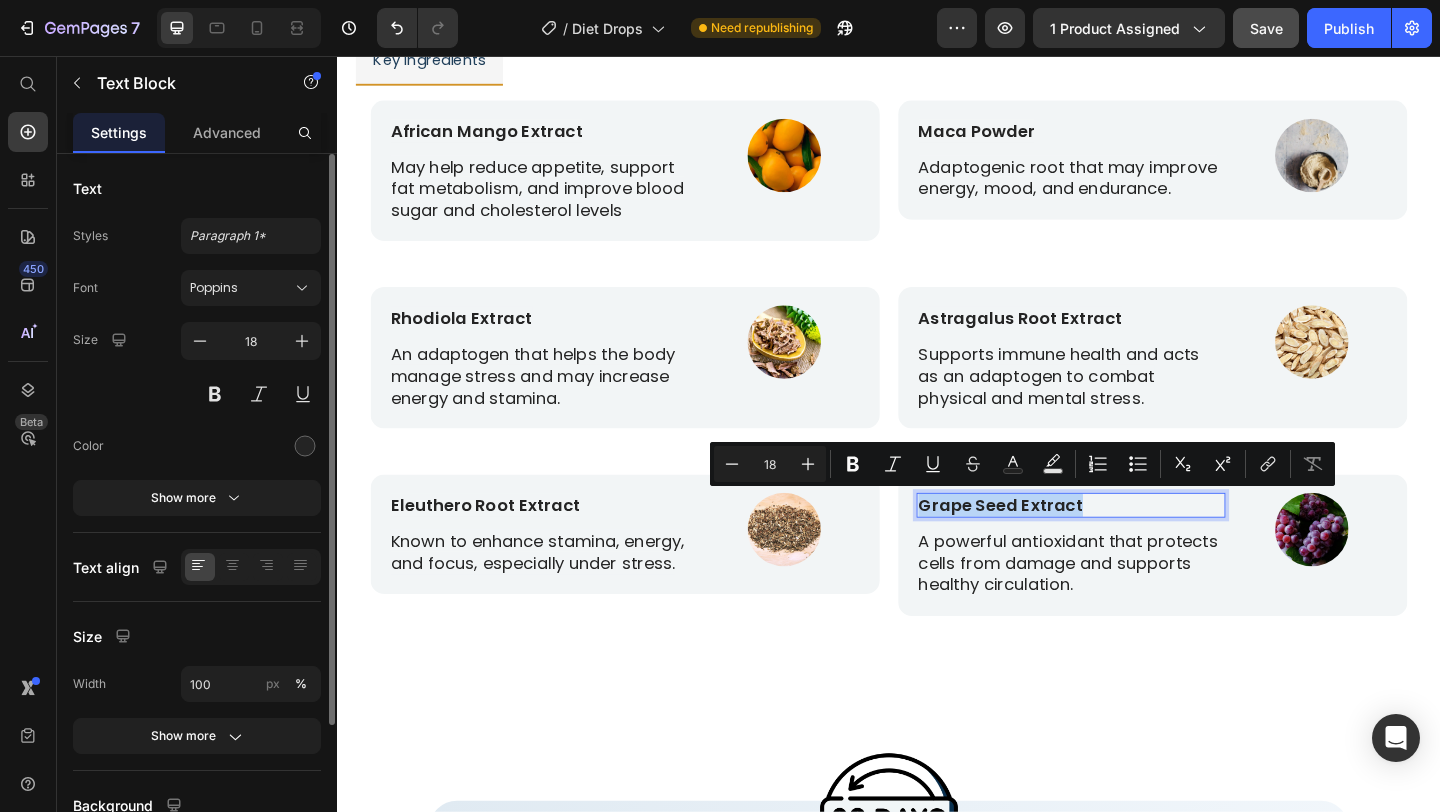 copy on "Grape Seed Extract" 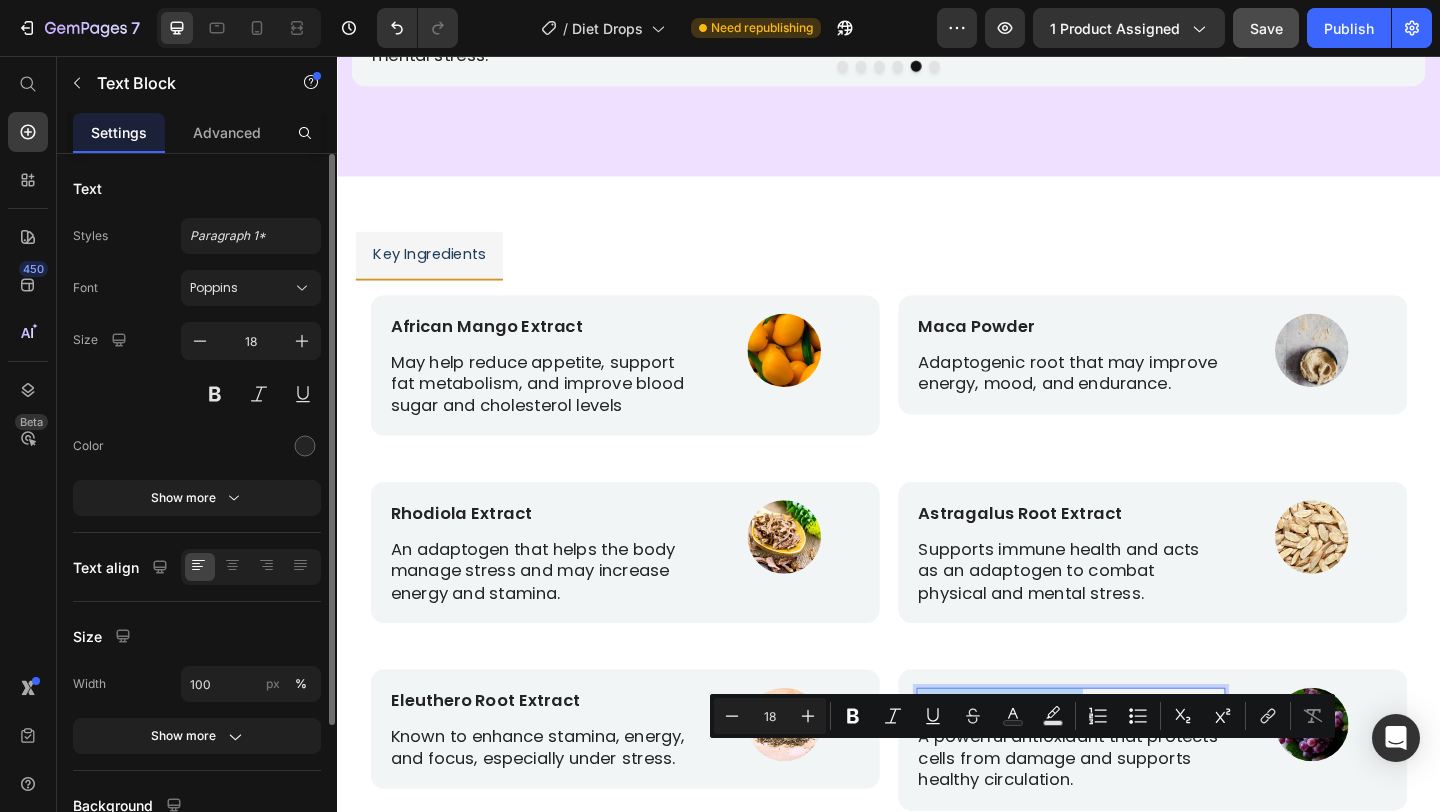 scroll, scrollTop: 4886, scrollLeft: 0, axis: vertical 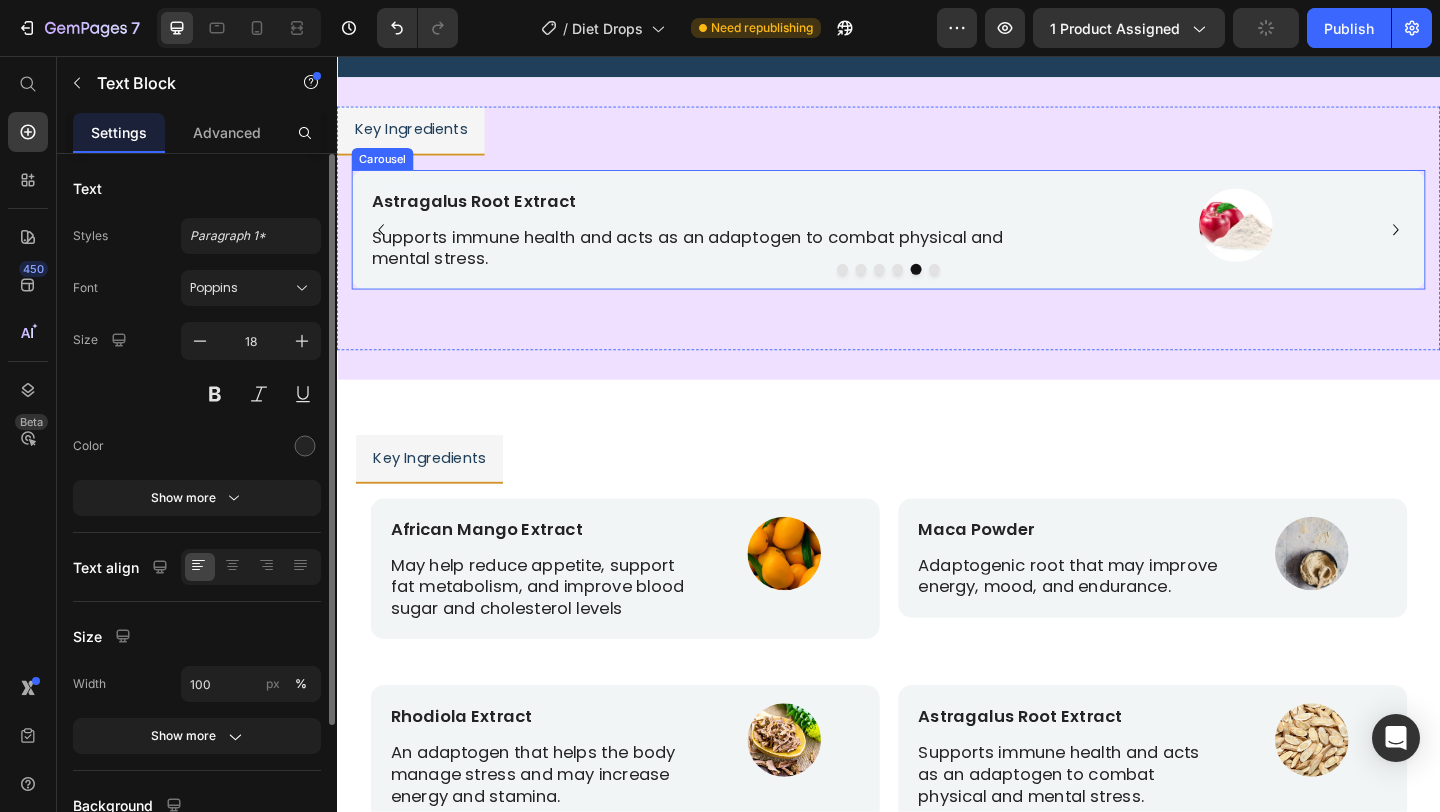 click at bounding box center (987, 288) 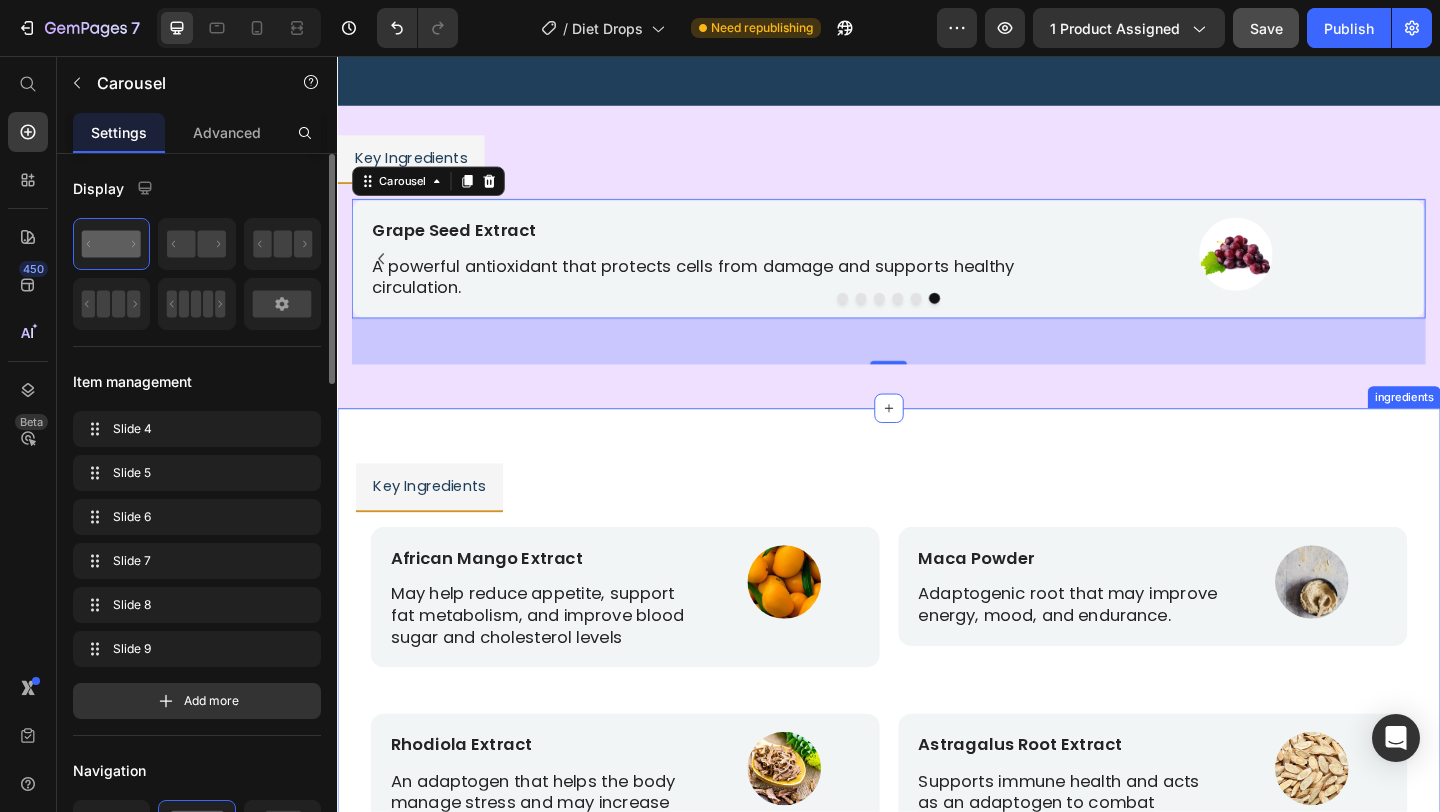 scroll, scrollTop: 4790, scrollLeft: 0, axis: vertical 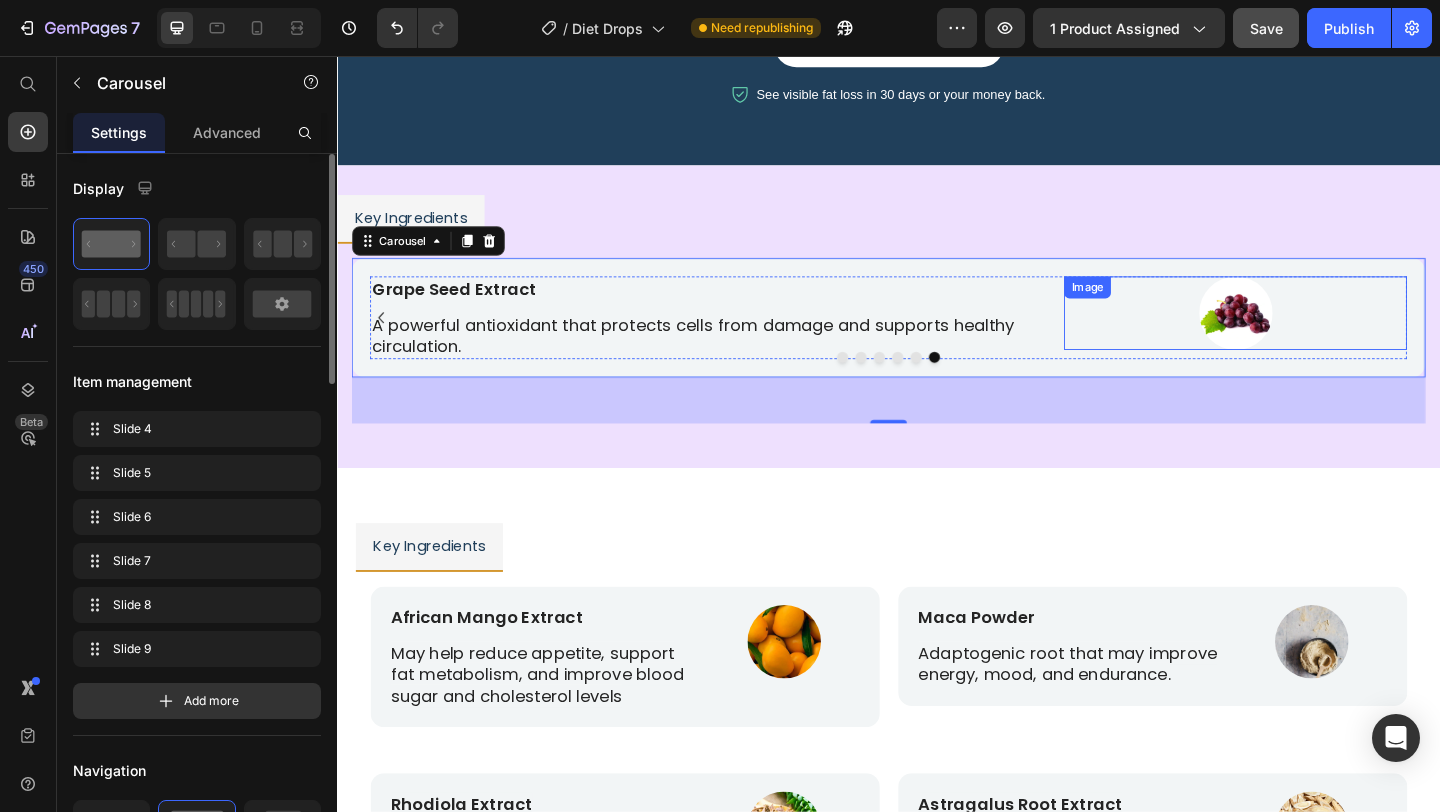 click at bounding box center (1314, 336) 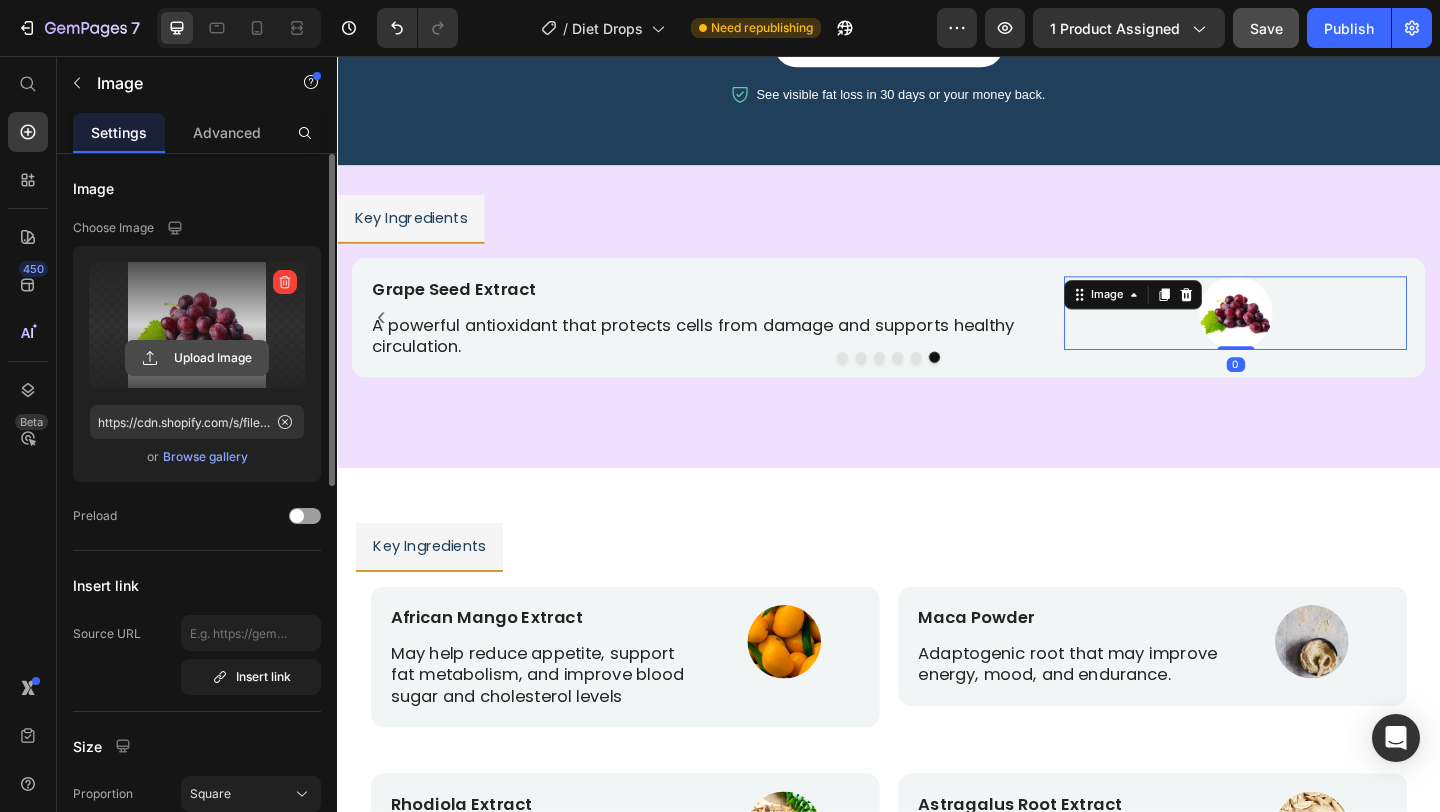 click 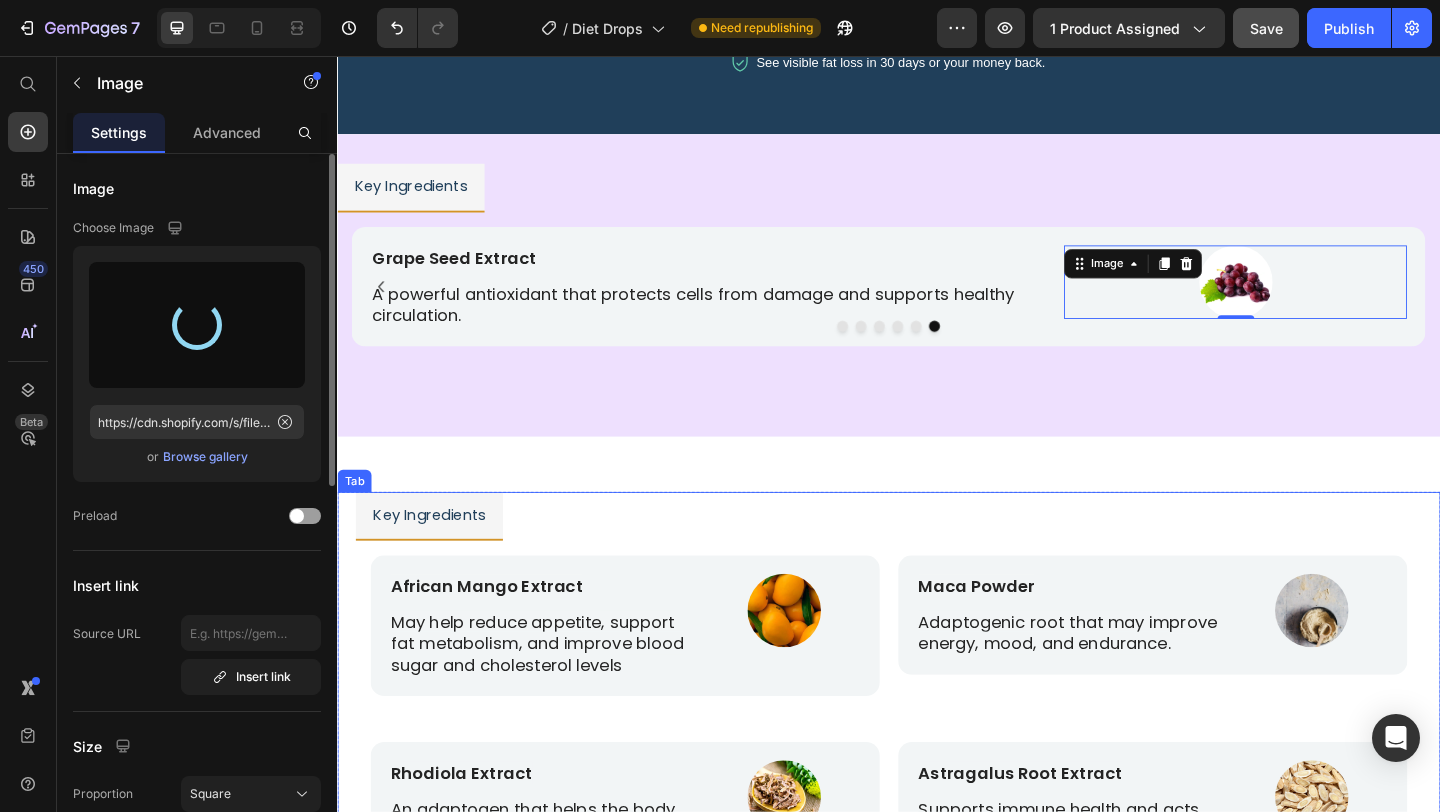 scroll, scrollTop: 4814, scrollLeft: 0, axis: vertical 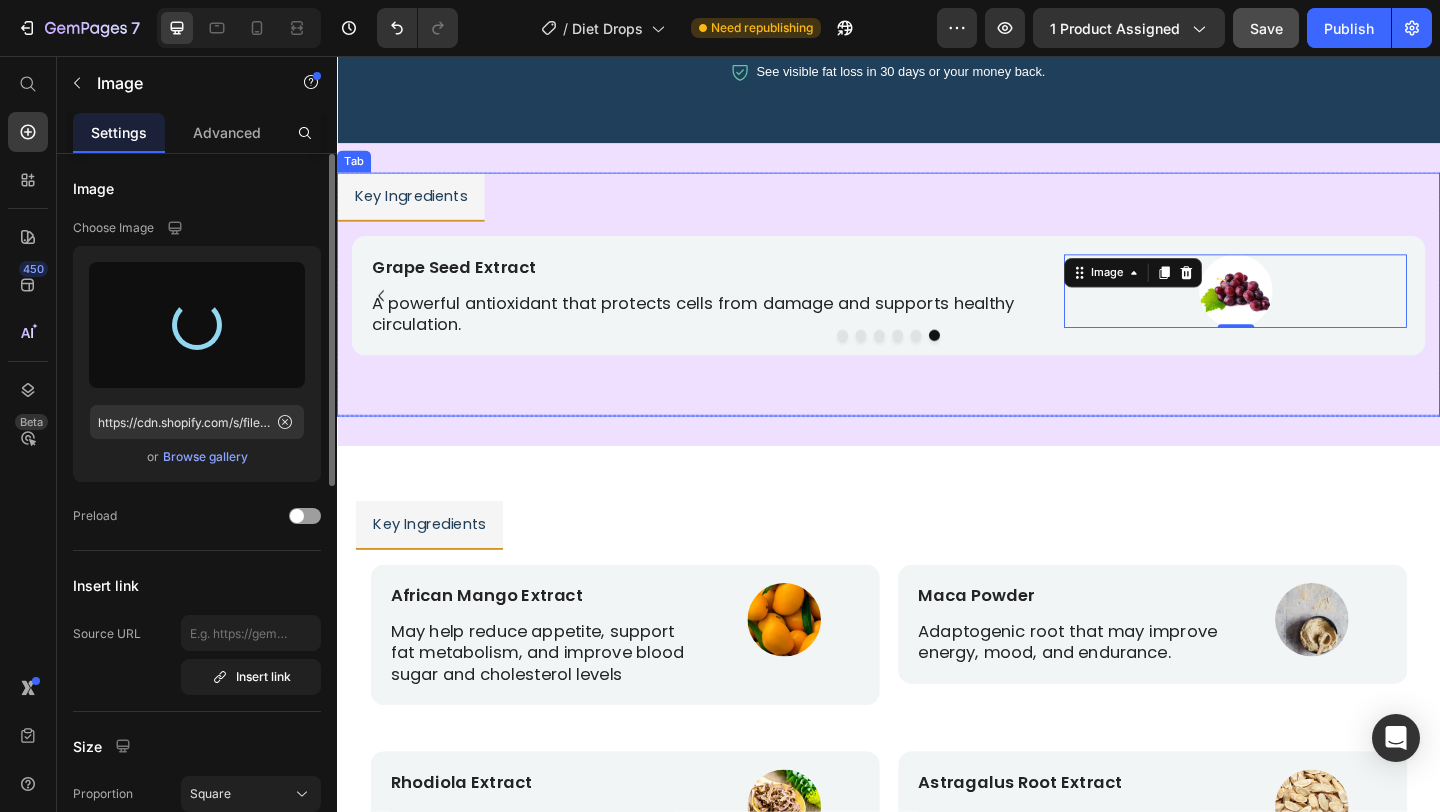 type on "https://cdn.shopify.com/s/files/1/0680/2685/9656/files/gempages_564408370014978867-1580d7e6-343a-4fff-889e-15f069af831f.jpg" 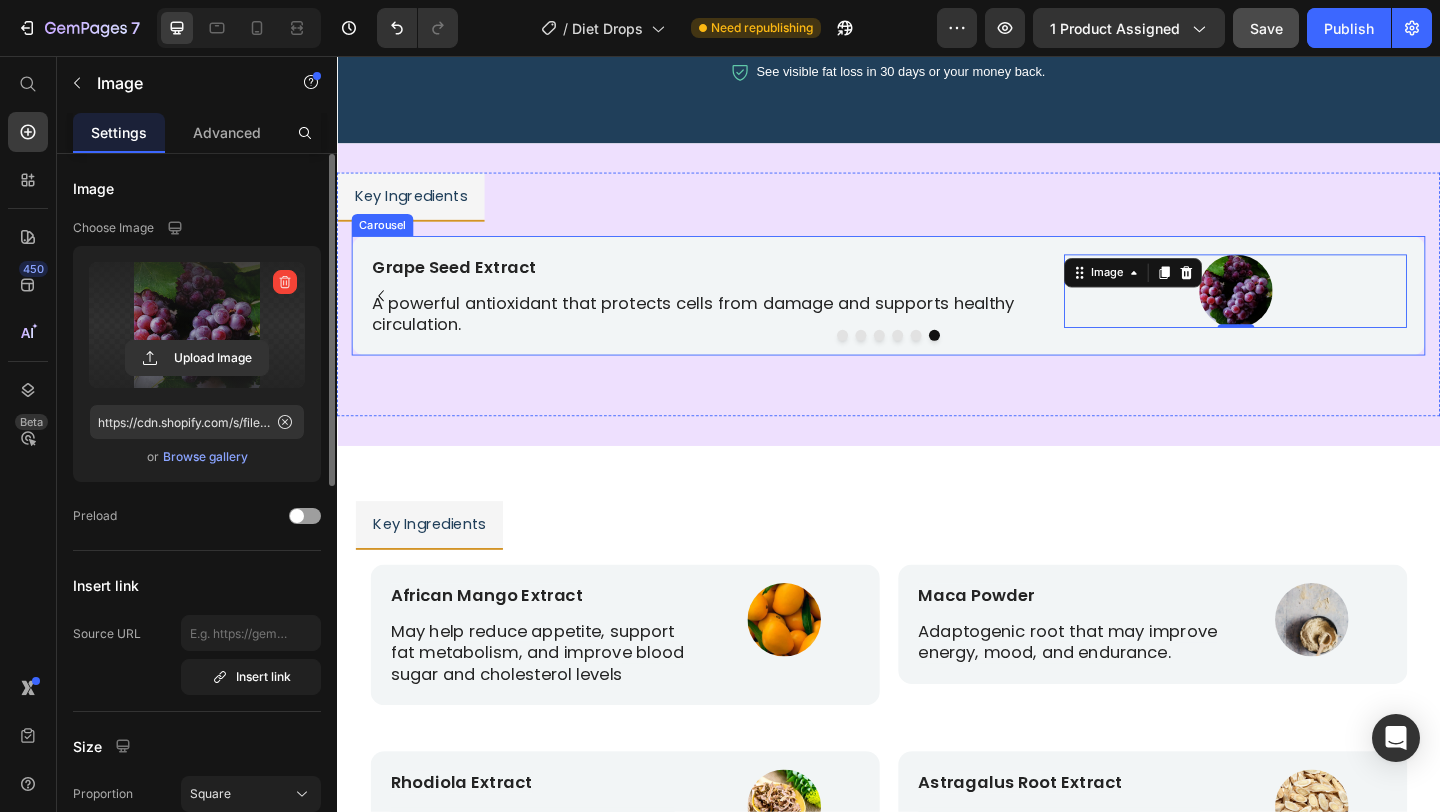 click at bounding box center [967, 360] 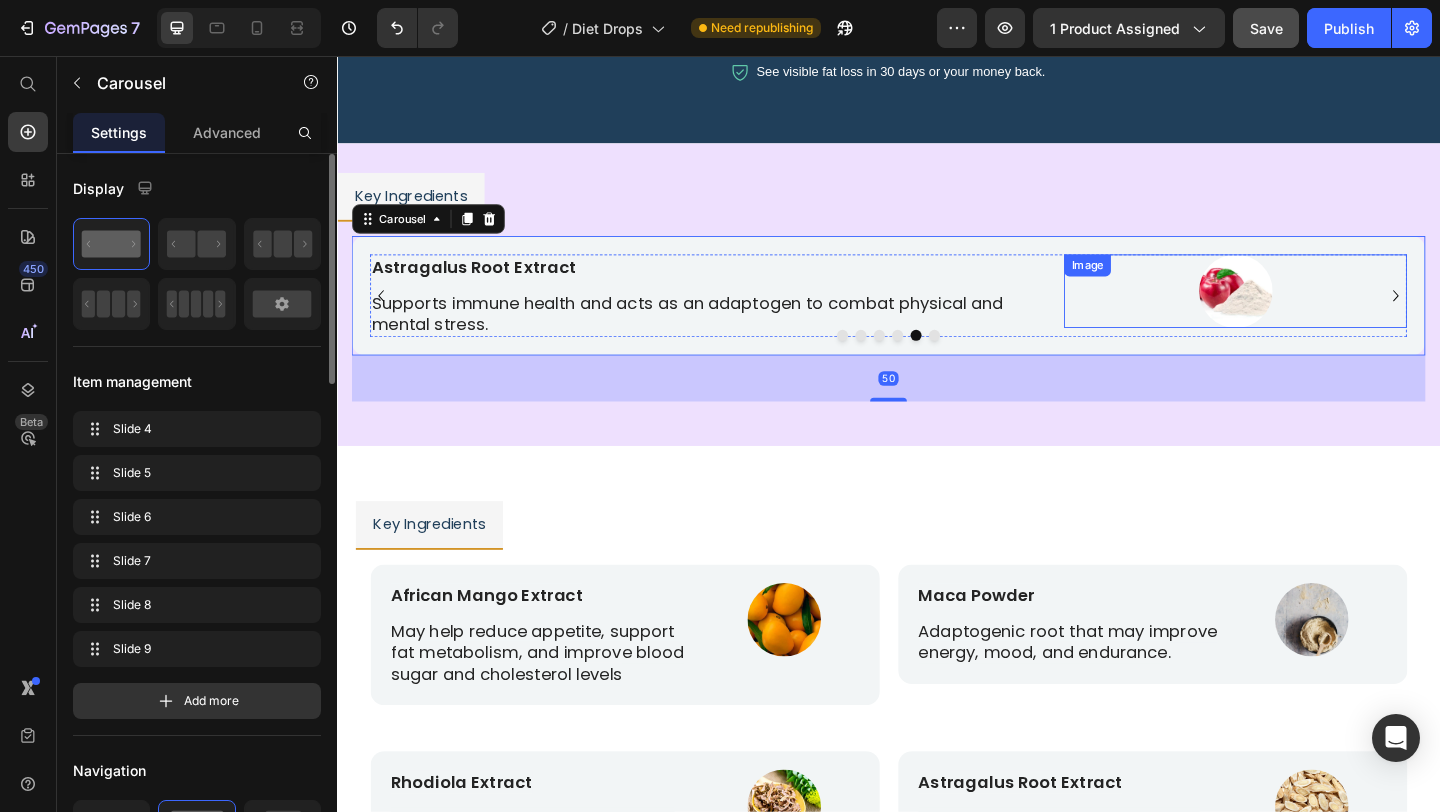 click at bounding box center [1314, 312] 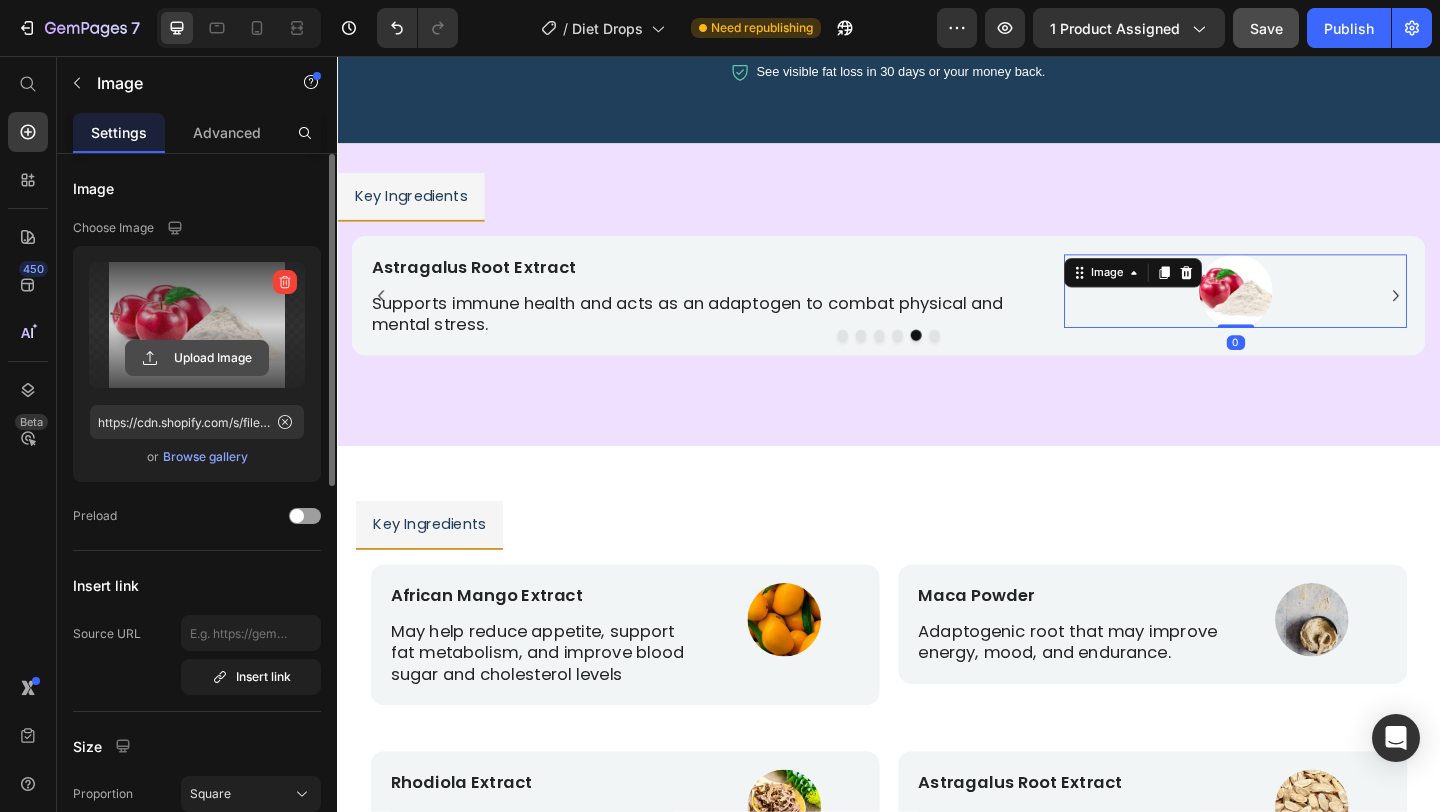 click 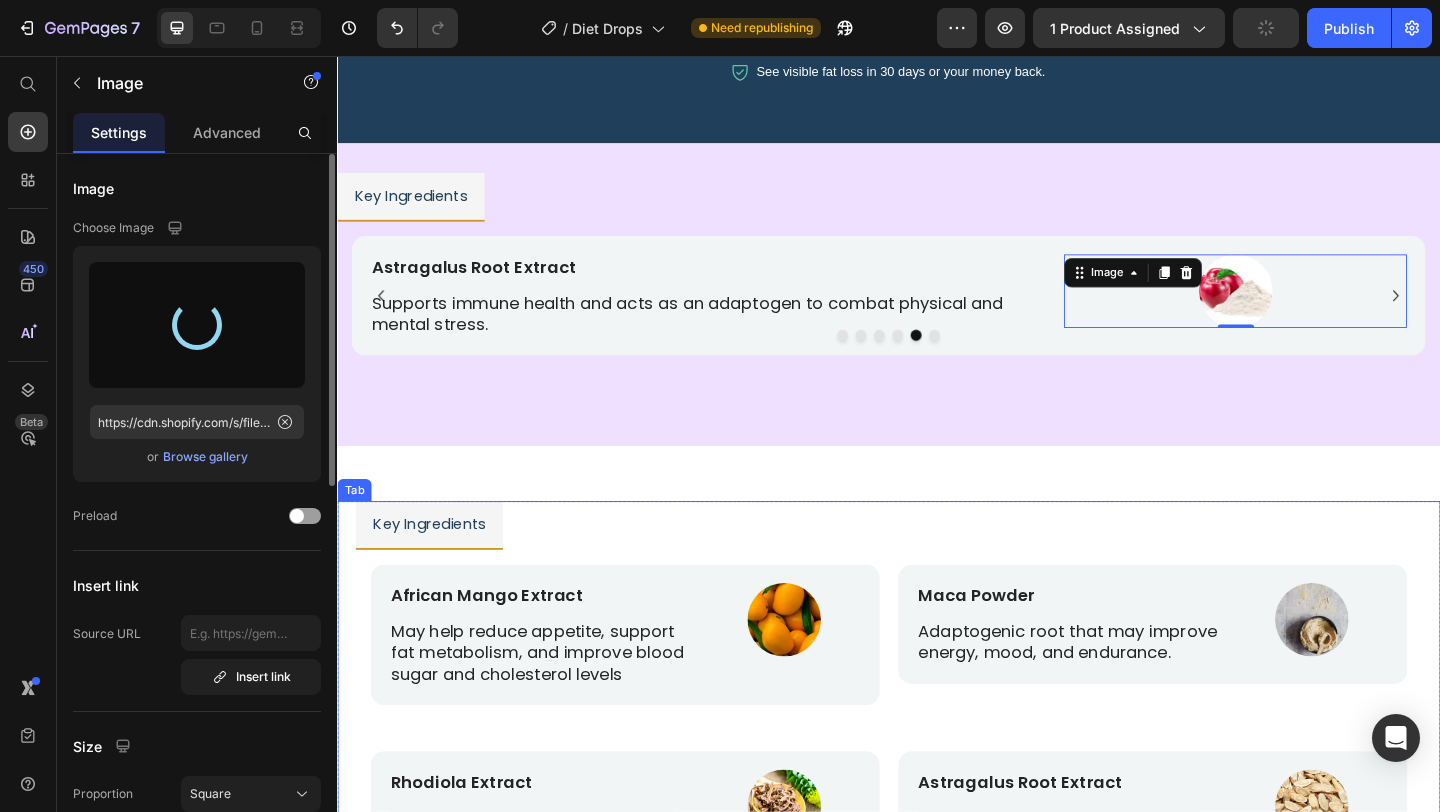 type on "https://cdn.shopify.com/s/files/1/0680/2685/9656/files/gempages_564408370014978867-bcc50cf2-25dd-4848-b245-8a18628f4bd7.jpg" 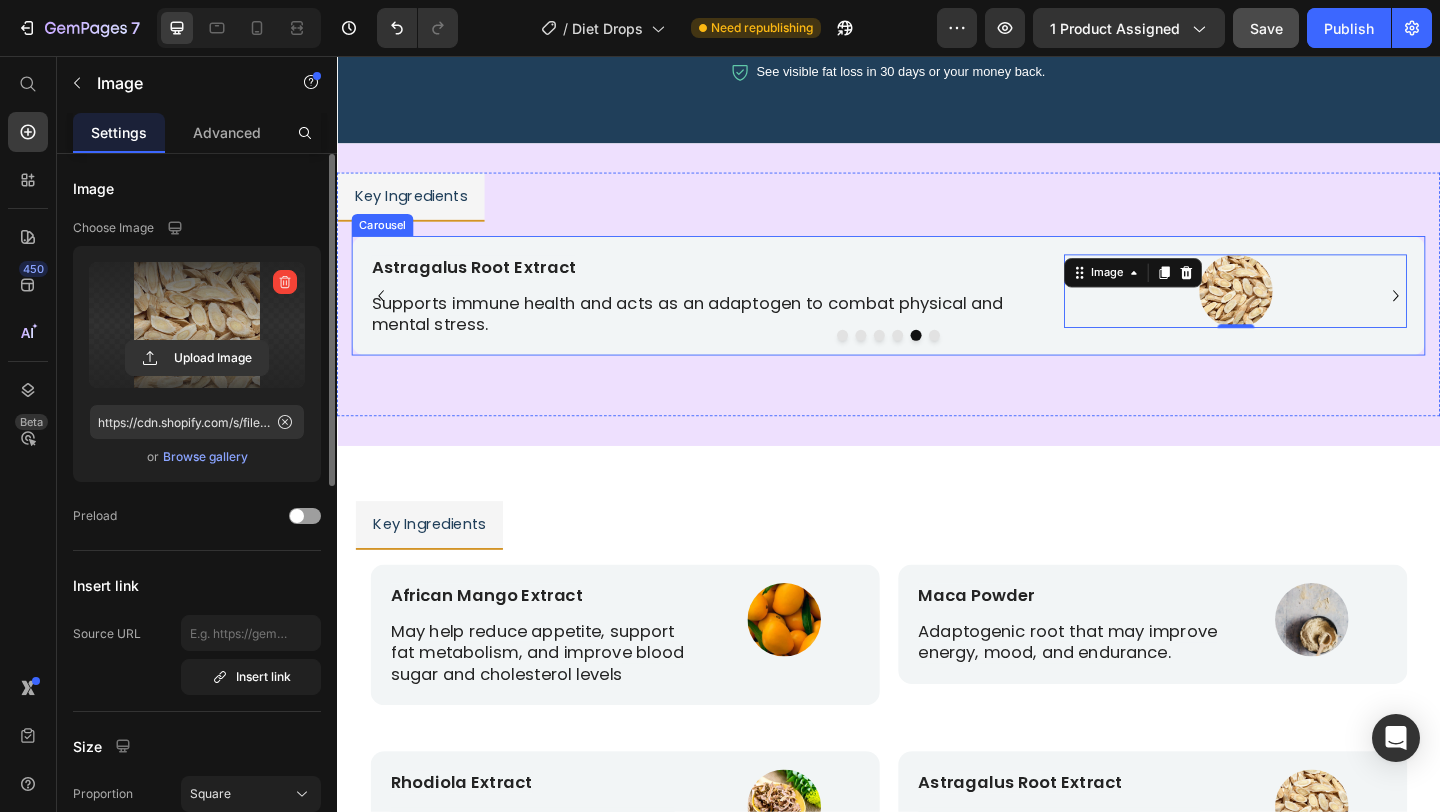 click at bounding box center (947, 360) 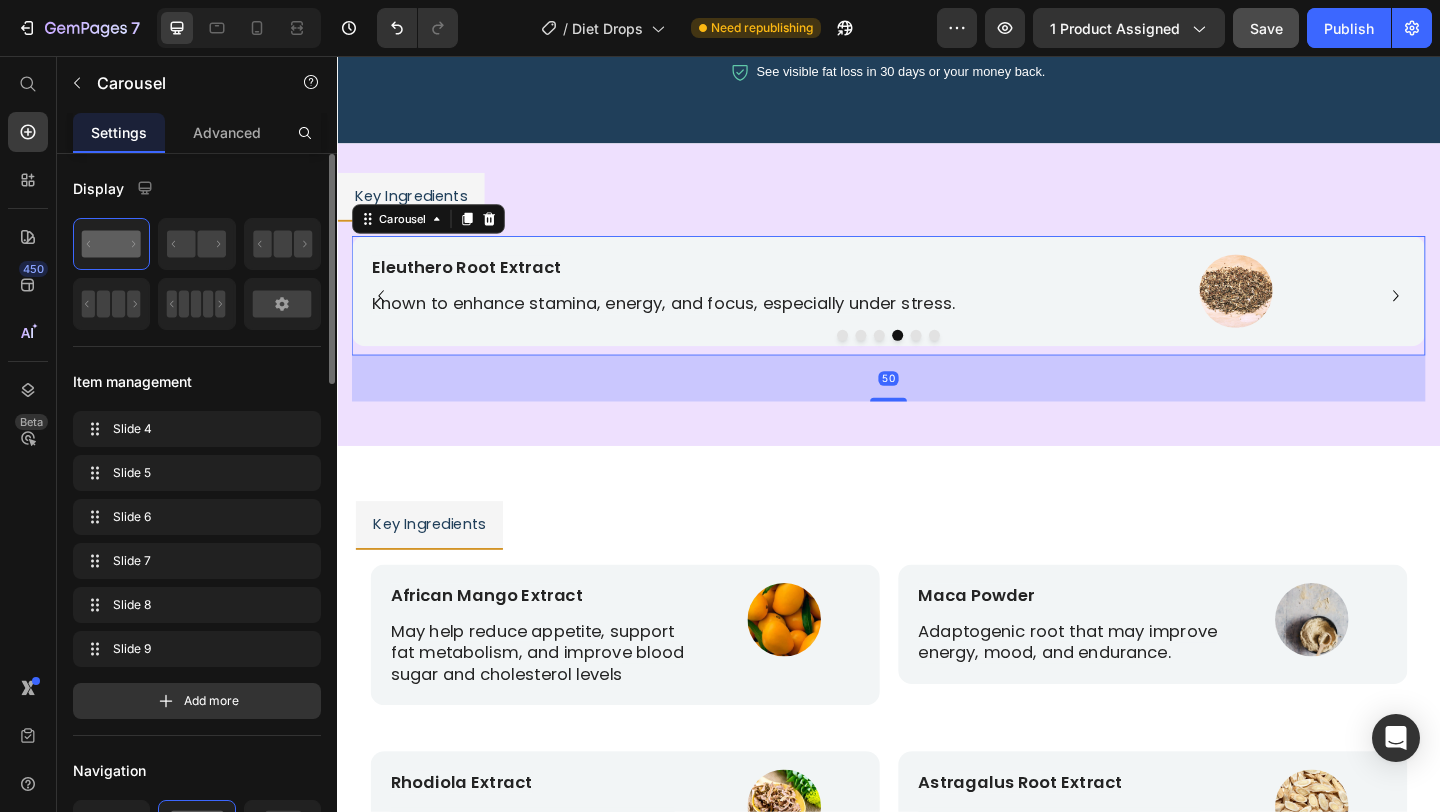 click at bounding box center (927, 360) 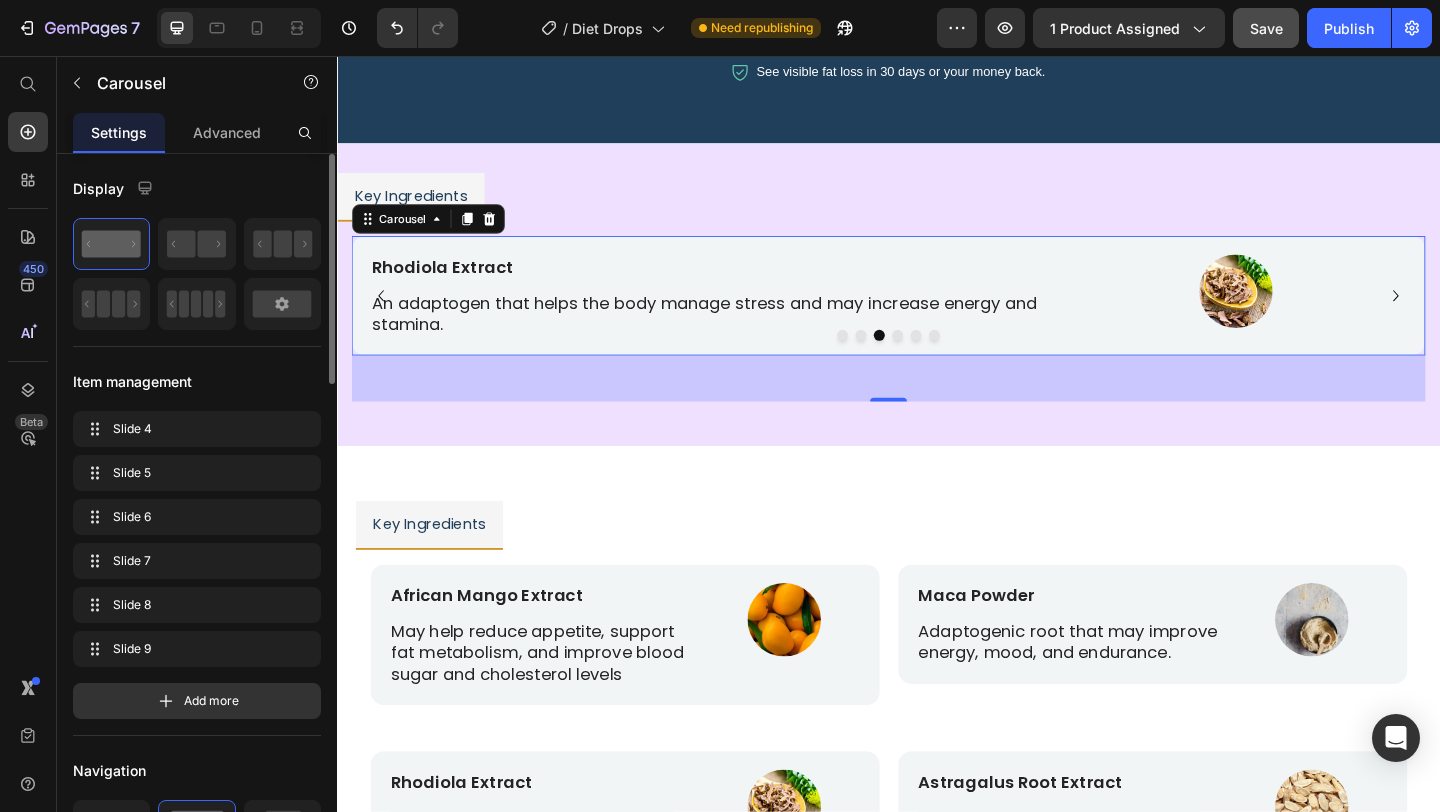 click at bounding box center (907, 360) 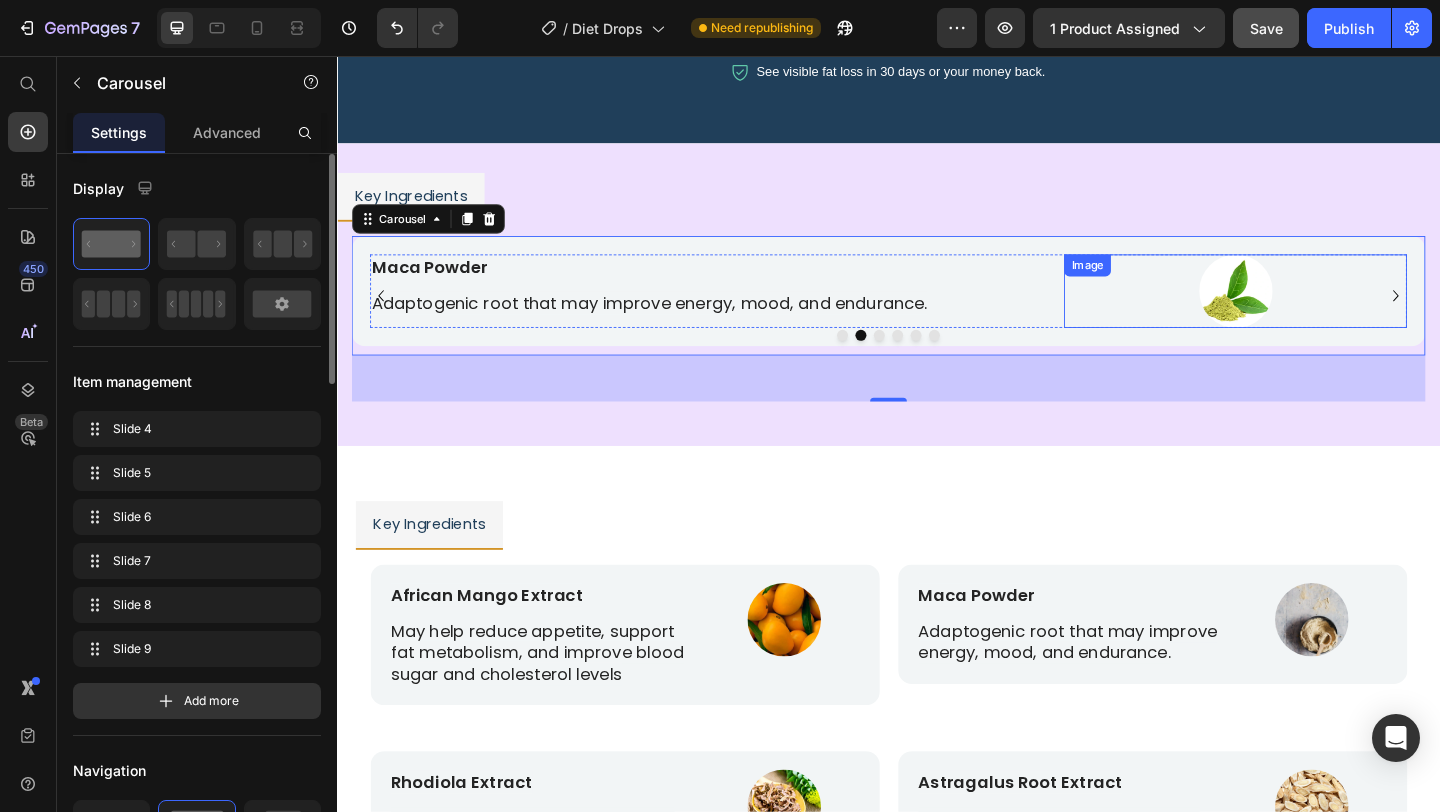 click at bounding box center [1314, 312] 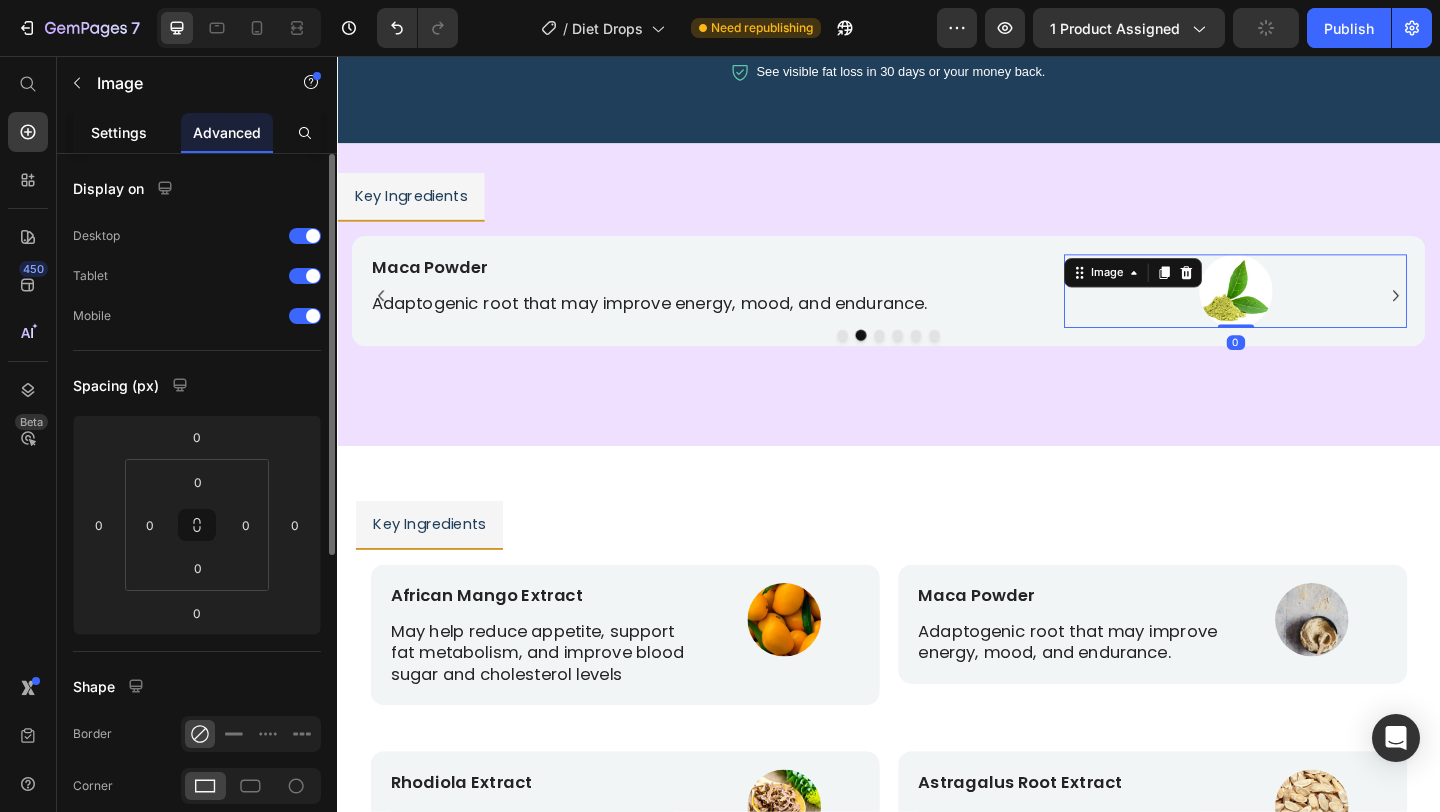click on "Settings" at bounding box center (119, 132) 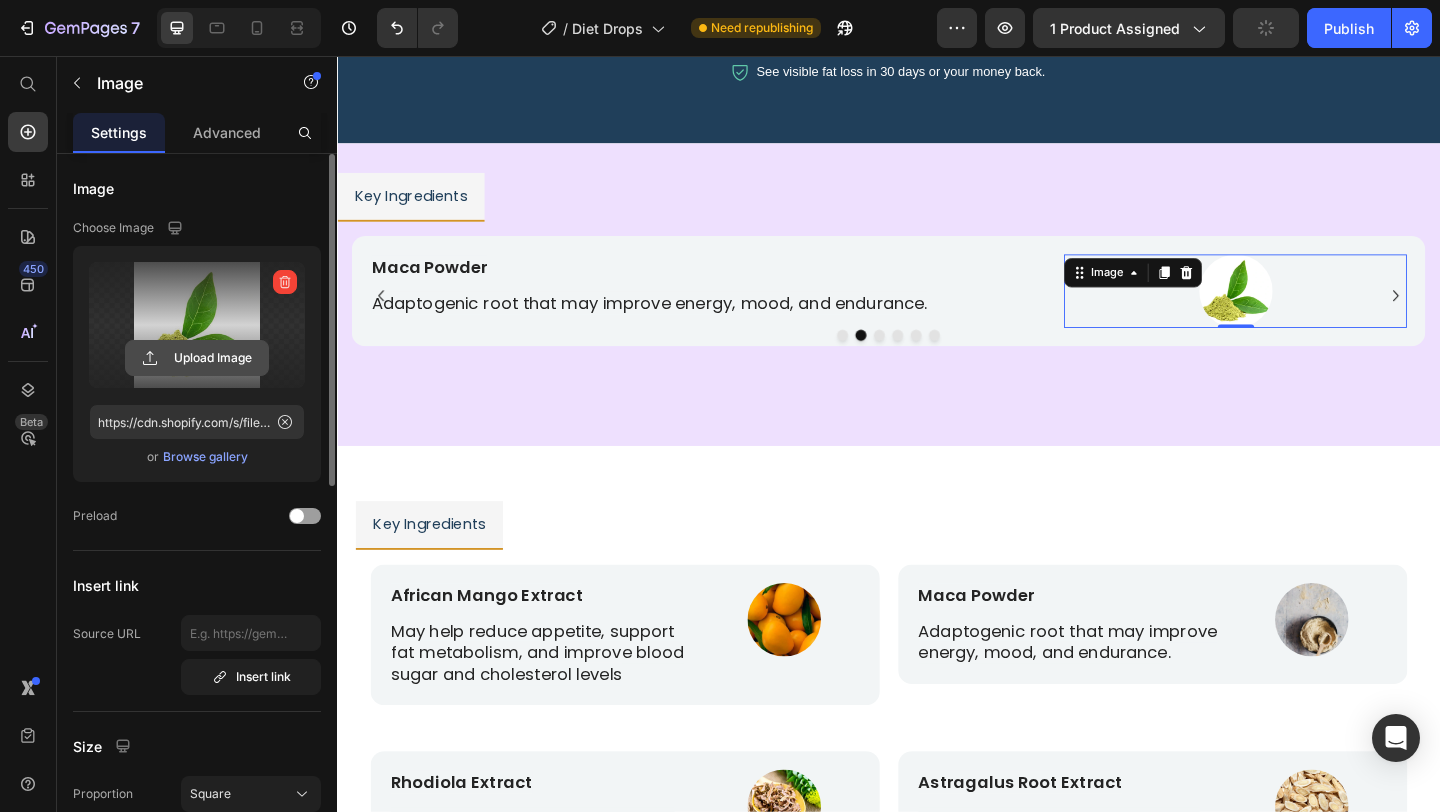 click 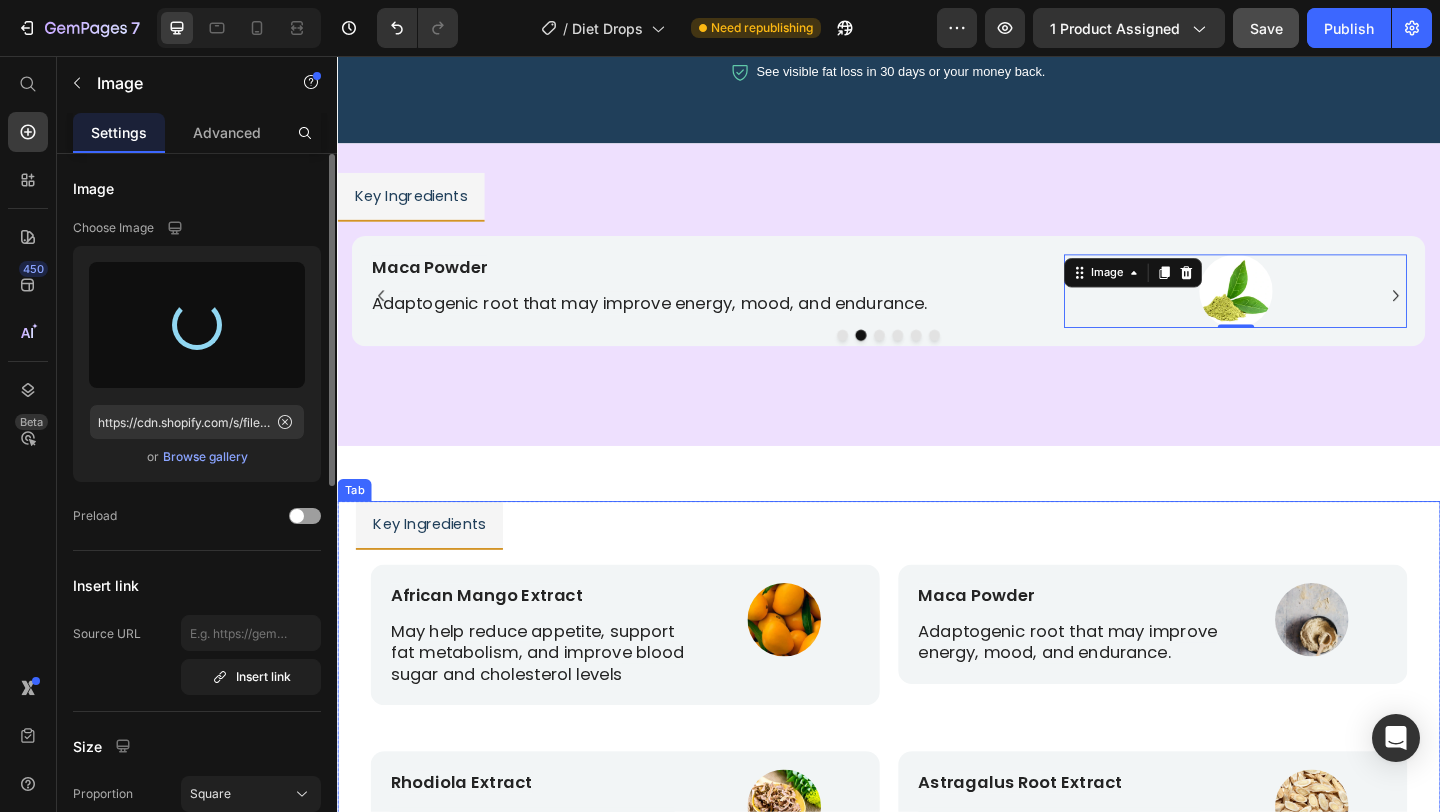 type on "https://cdn.shopify.com/s/files/1/0680/2685/9656/files/gempages_564408370014978867-f19e8acb-32ad-45c1-84e6-03049674b1a7.jpg" 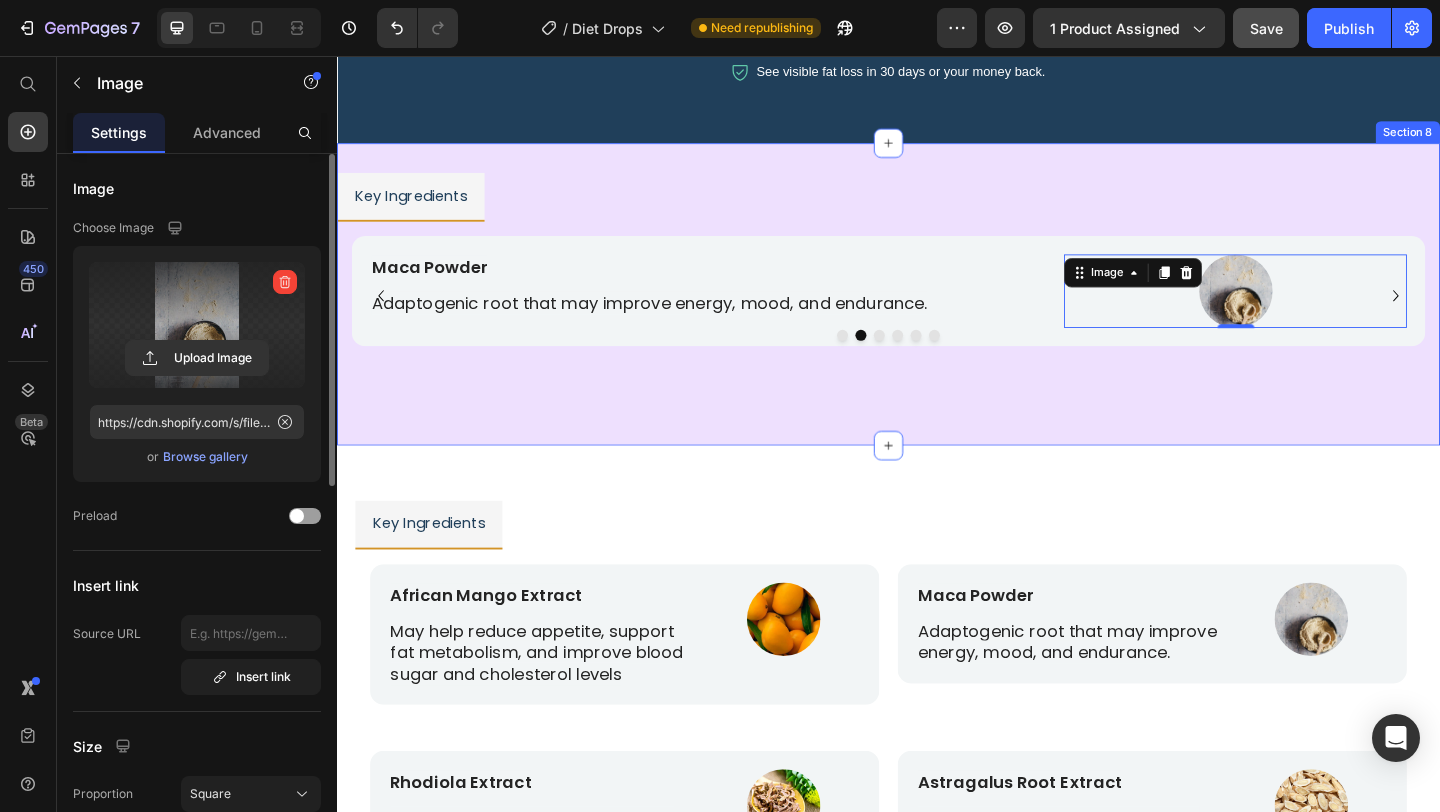 click on "Key Ingredients
African Mango Extract Text Block May help reduce appetite, support fat metabolism, and improve blood sugar and cholesterol levels Text Block Image Row Row Maca Powder Text Block Adaptogenic root that may improve energy, mood, and endurance. Text Block Image   0 Row Row Rhodiola Extract Text Block An adaptogen that helps the body manage stress and may increase energy and stamina. Text Block Image Row Row Eleuthero Root Extract Text Block Known to enhance stamina, energy, and focus, especially under stress. Text Block Image Row Row Astragalus Root Extract Text Block Supports immune health and acts as an adaptogen to combat physical and mental stress. Text Block Image Row Row Grape Seed Extract Text Block A powerful antioxidant that protects cells from damage and supports healthy circulation. Text Block Image Row Row
Carousel Tab Row Section 8" at bounding box center (937, 315) 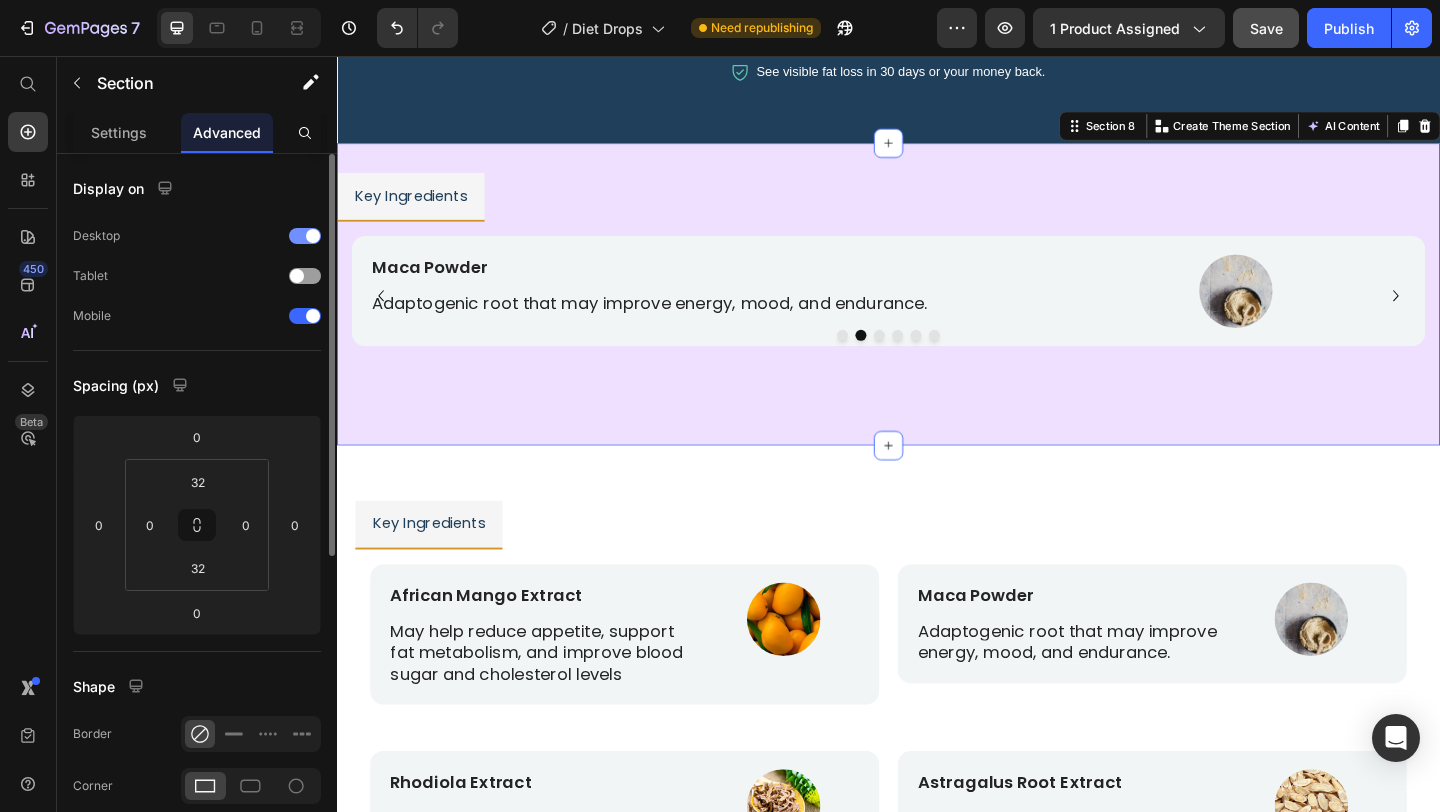 click at bounding box center (305, 236) 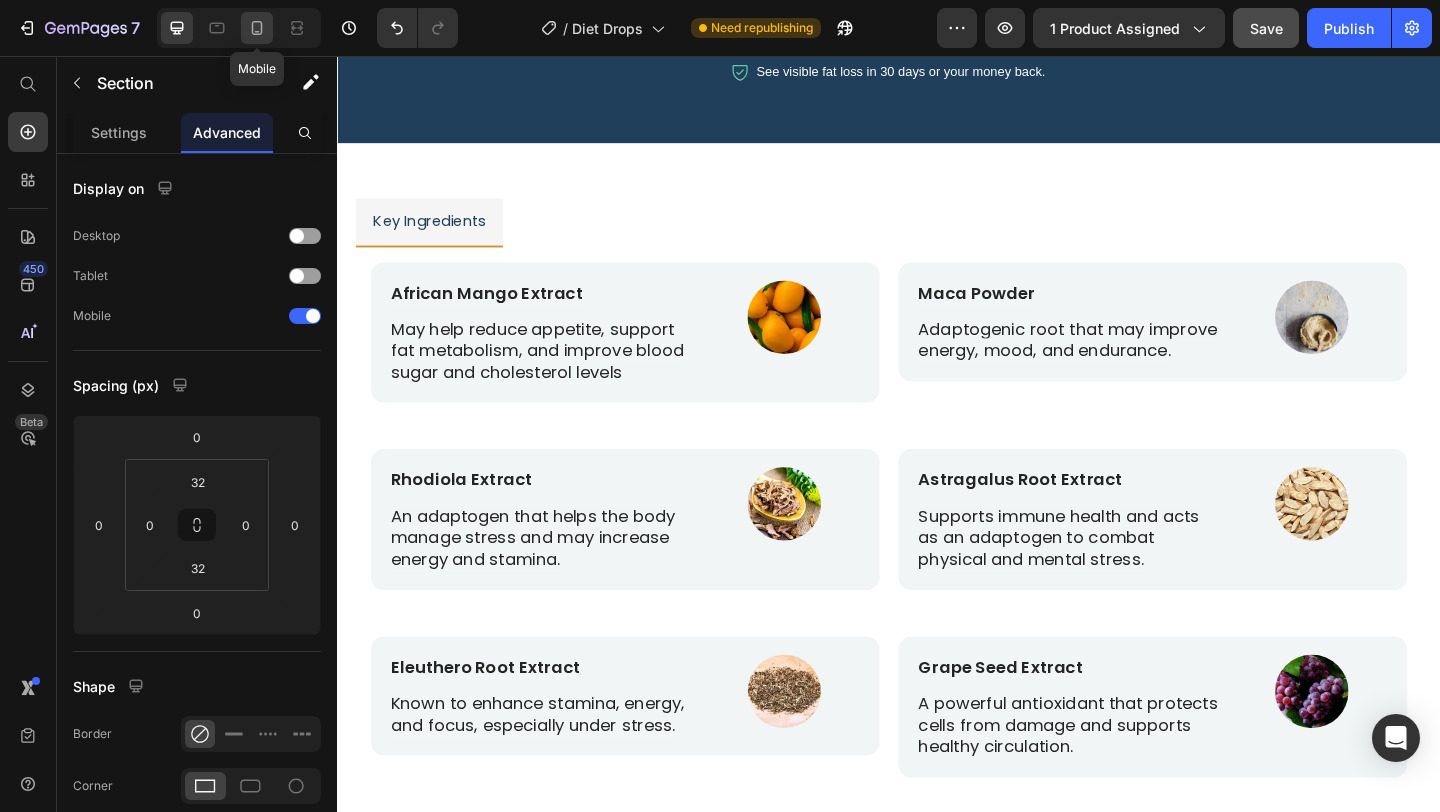 click 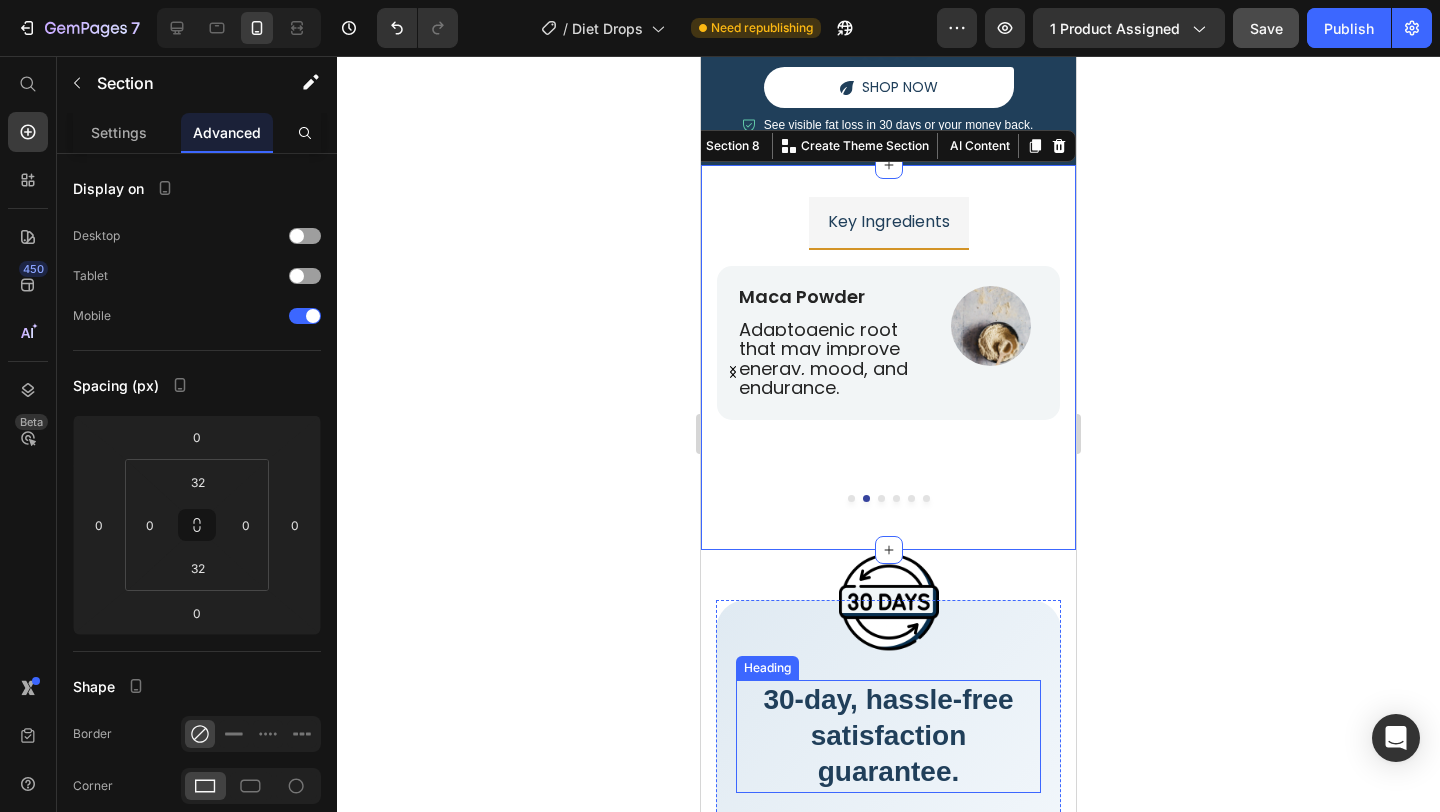 scroll, scrollTop: 4654, scrollLeft: 0, axis: vertical 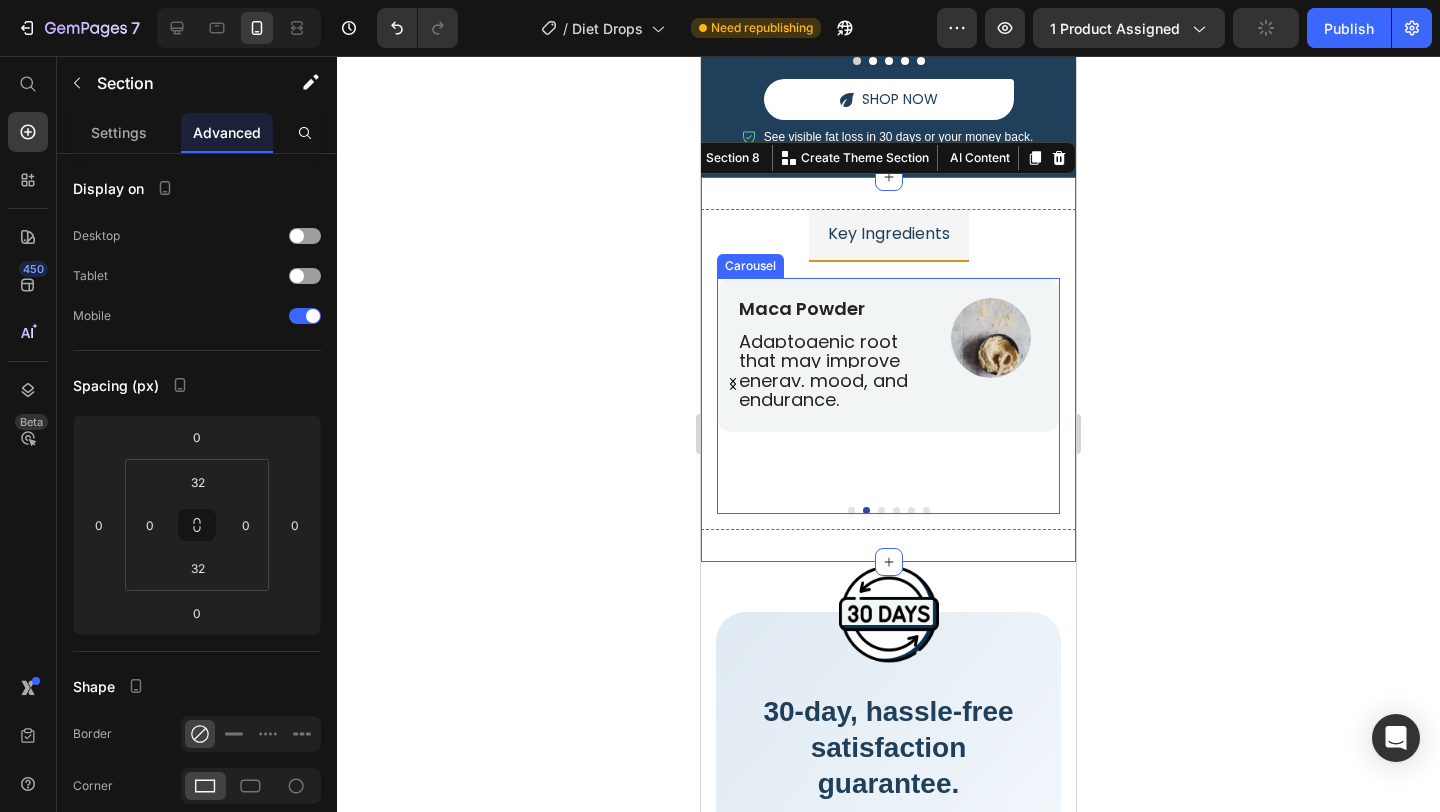 click at bounding box center (881, 510) 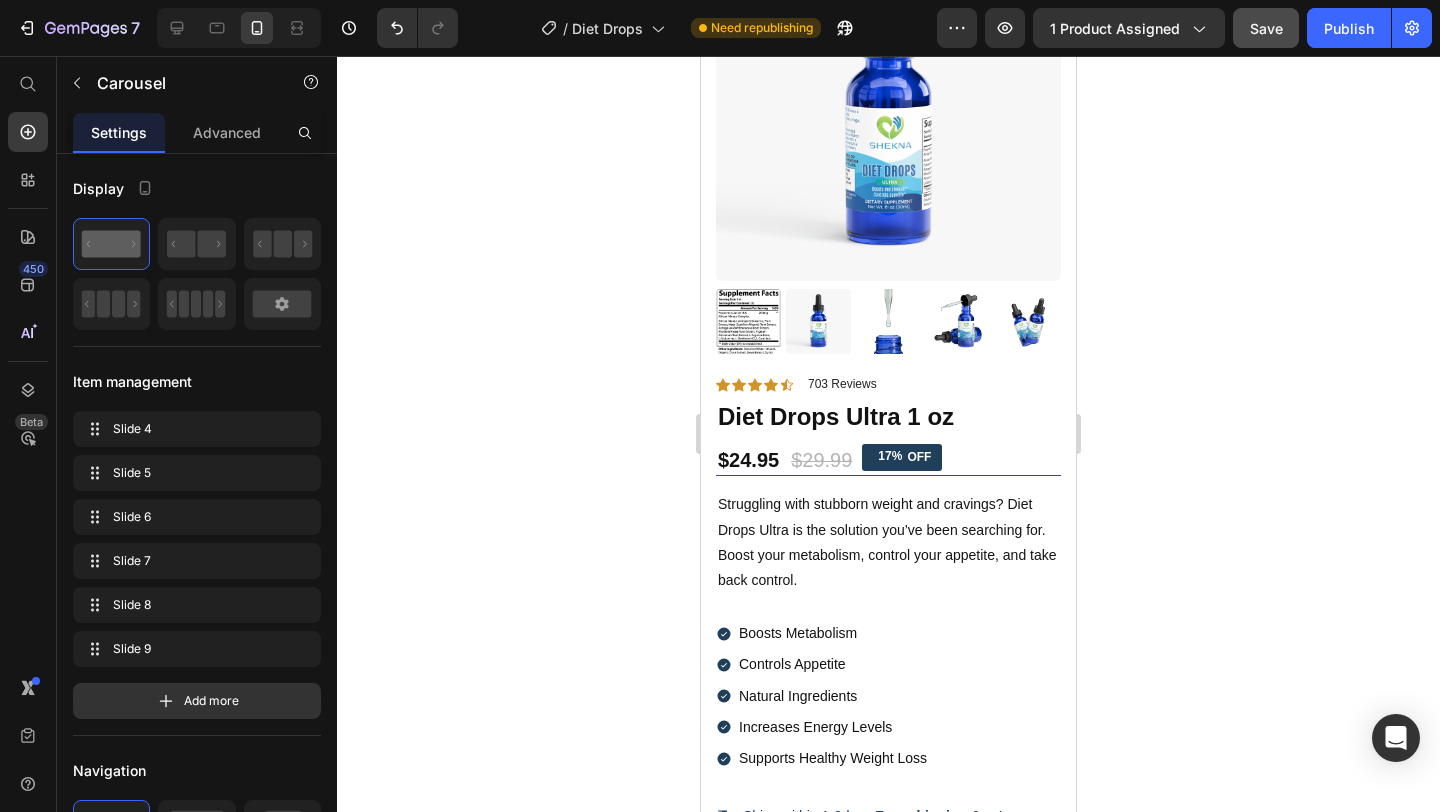 scroll, scrollTop: 0, scrollLeft: 0, axis: both 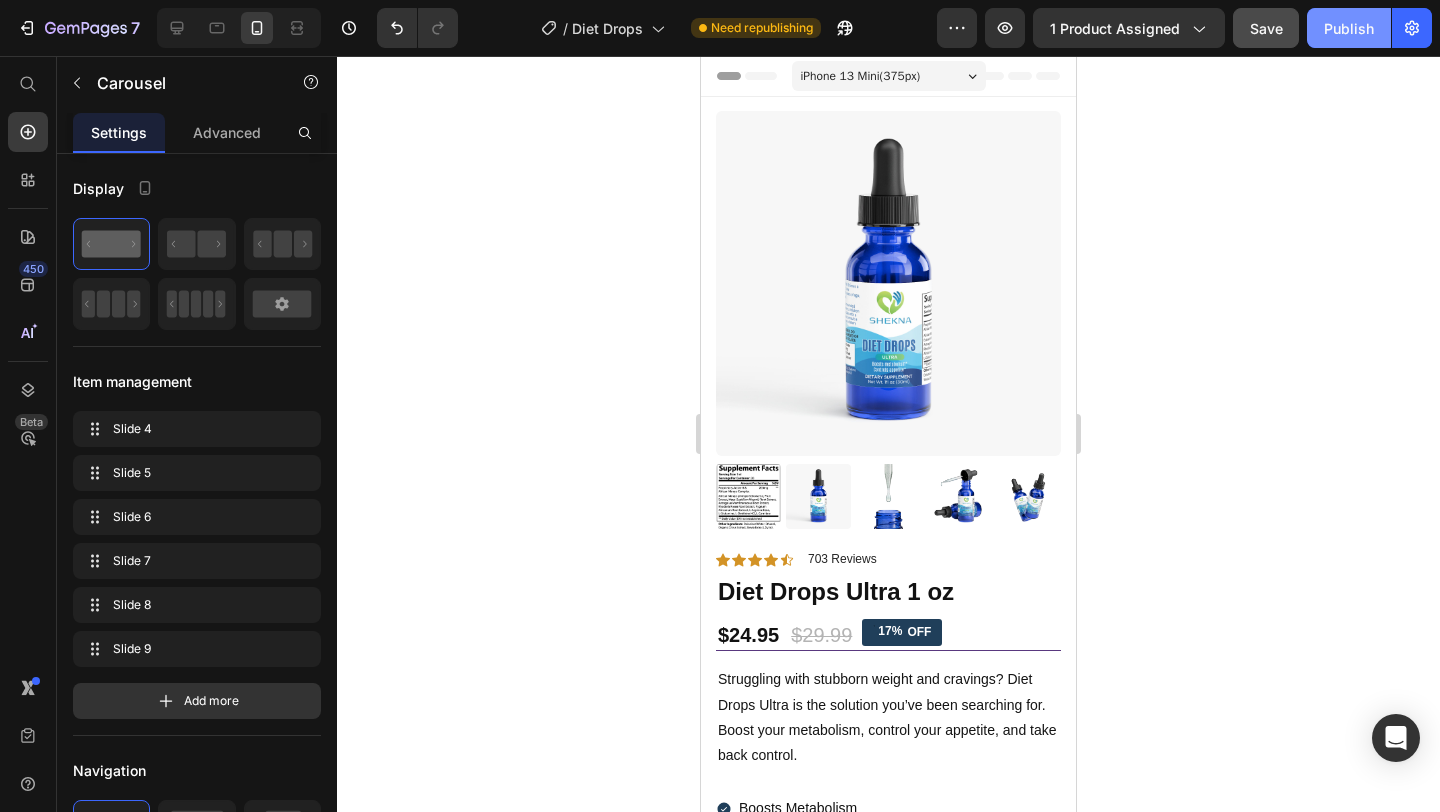 click on "Publish" 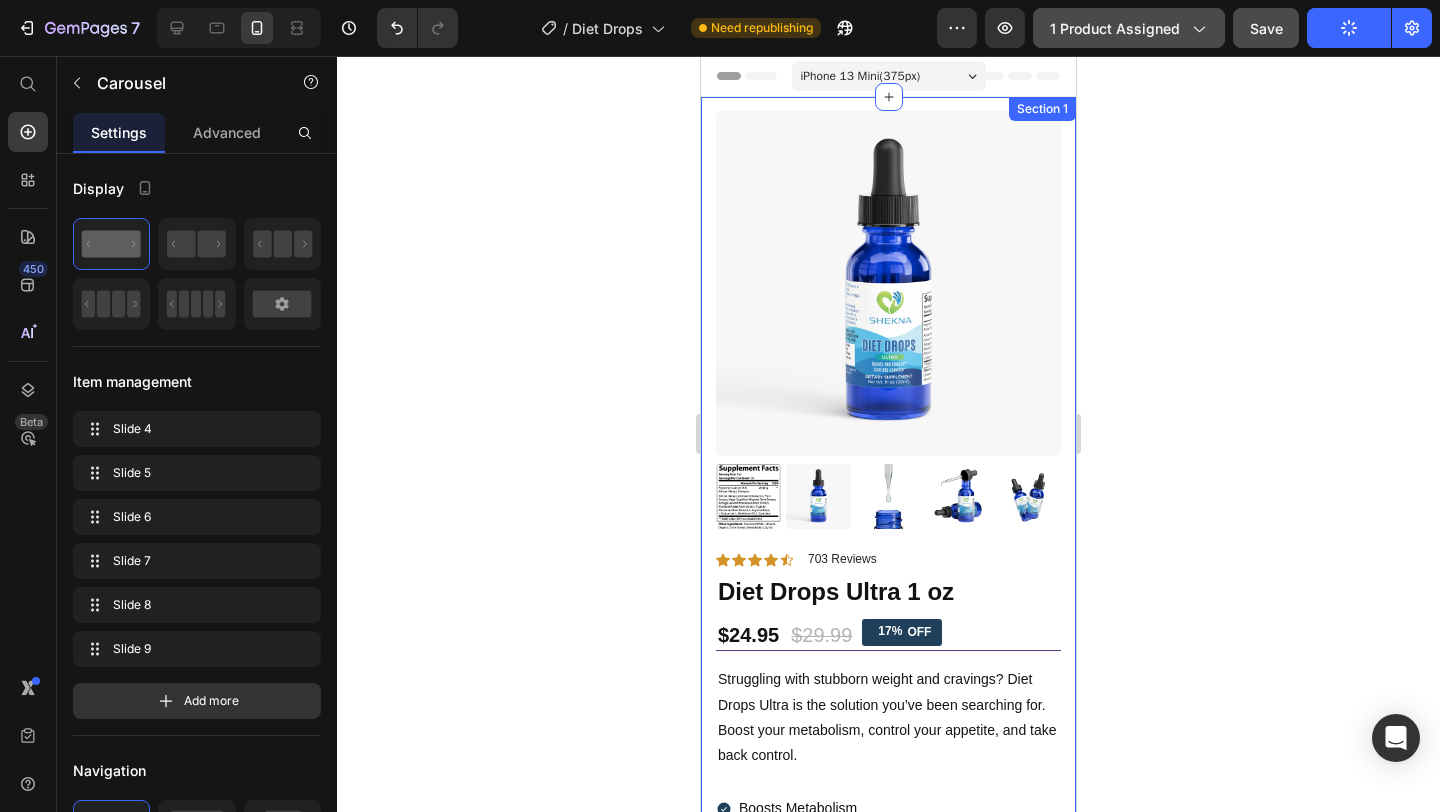 click on "1 product assigned" at bounding box center [1129, 28] 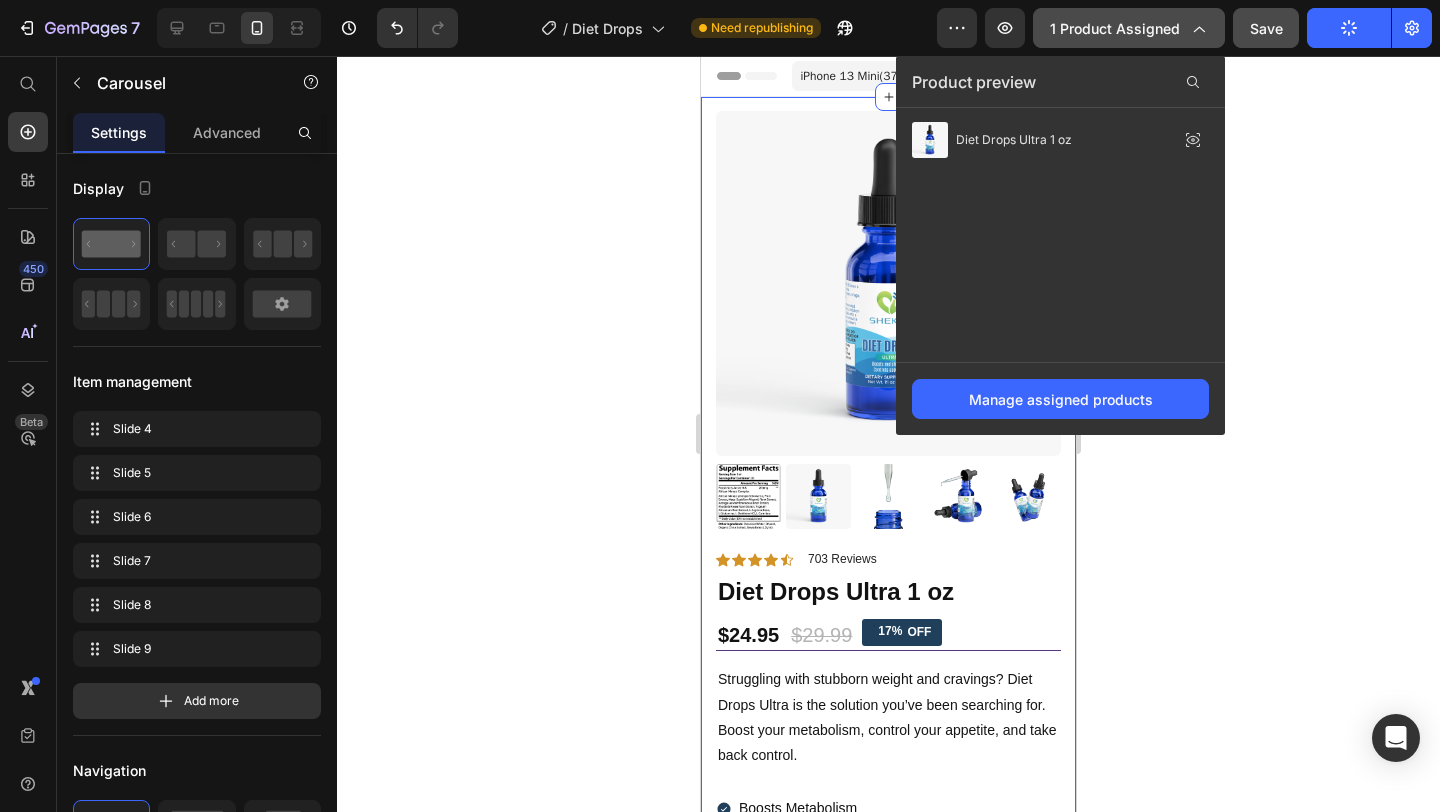 click on "1 product assigned" at bounding box center [1129, 28] 